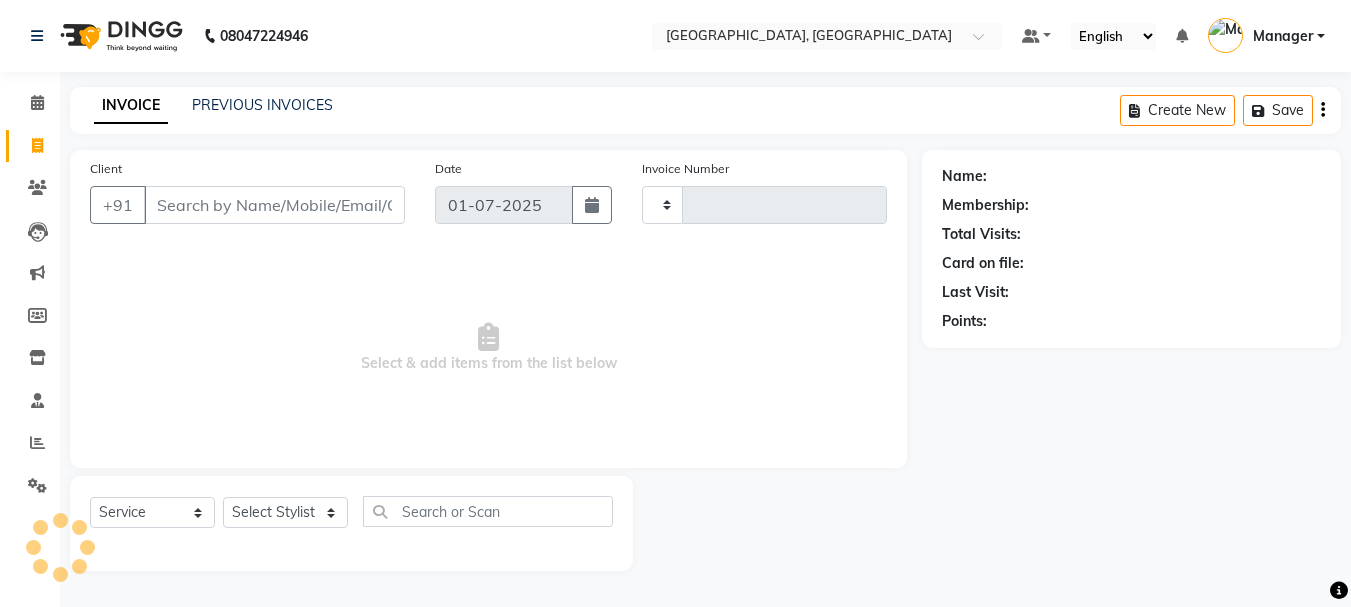 select on "service" 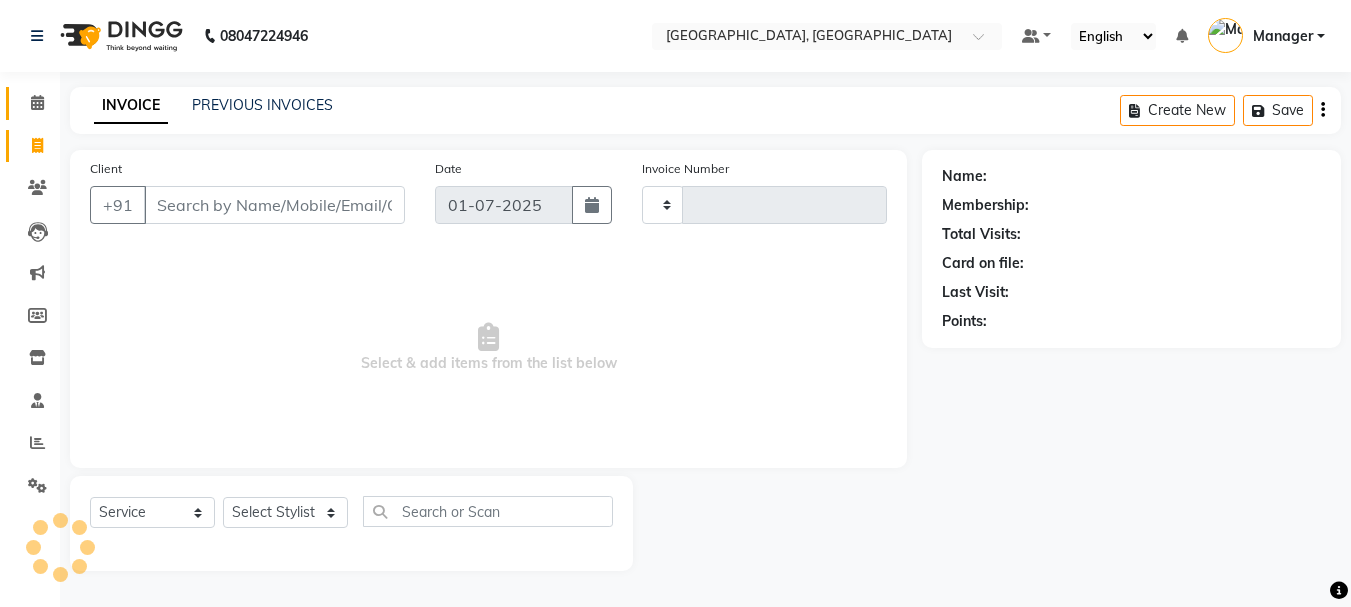scroll, scrollTop: 0, scrollLeft: 0, axis: both 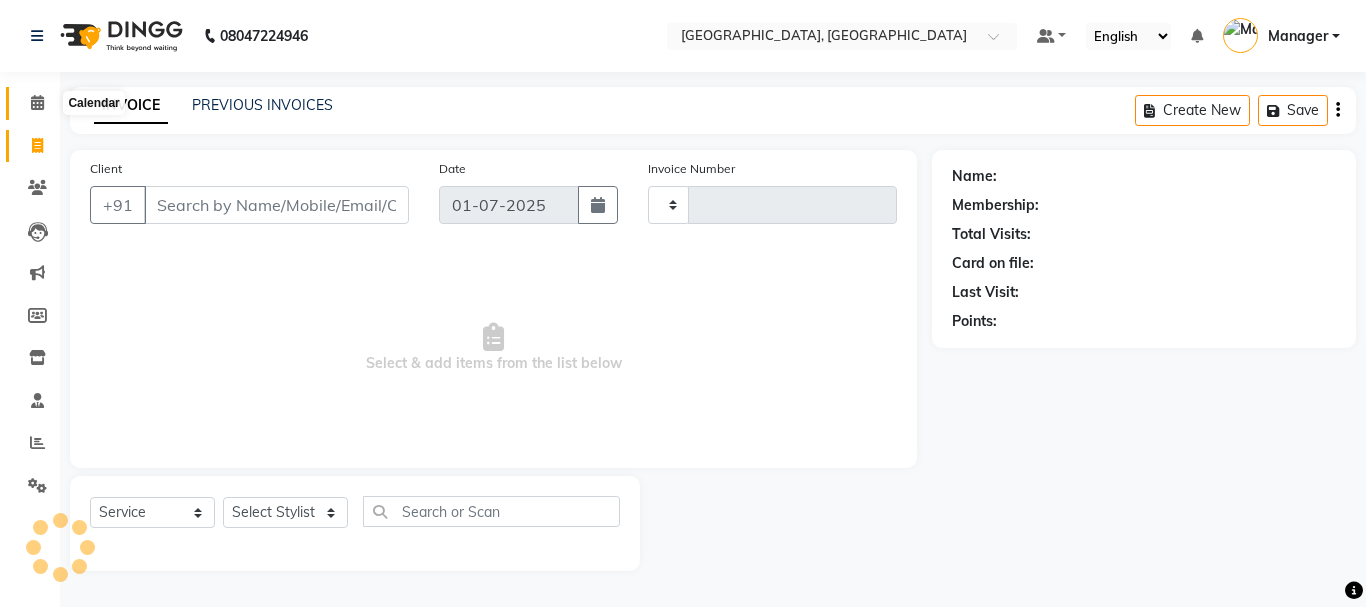 click 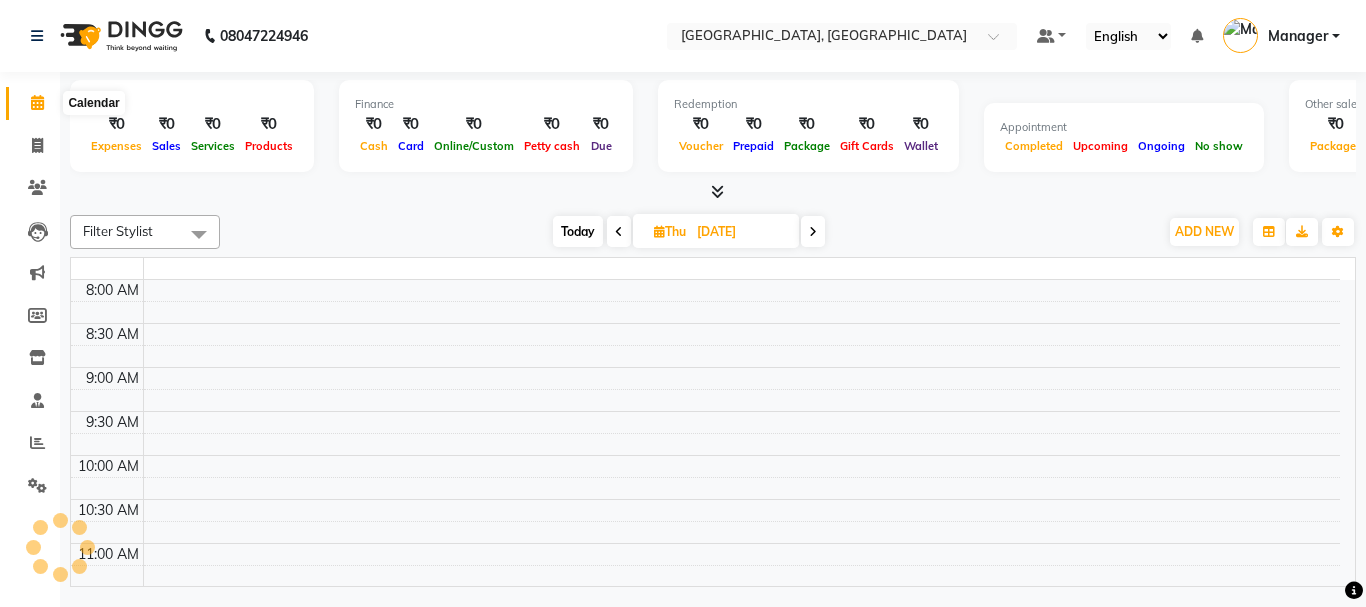 click 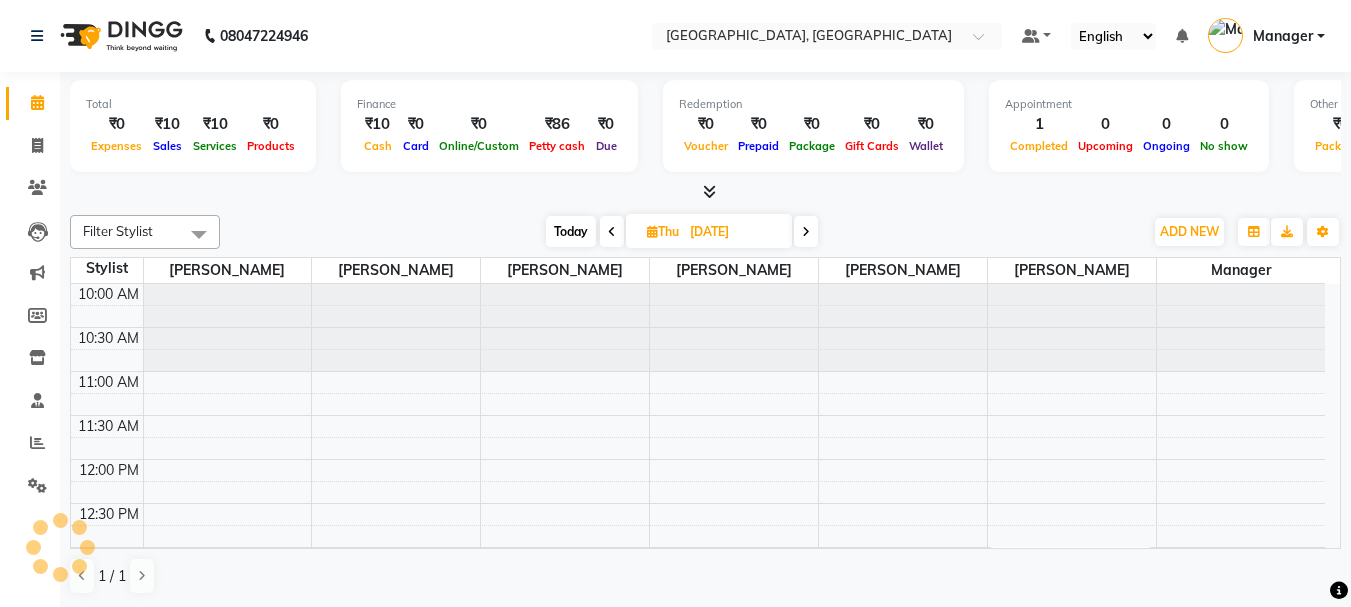 scroll, scrollTop: 0, scrollLeft: 0, axis: both 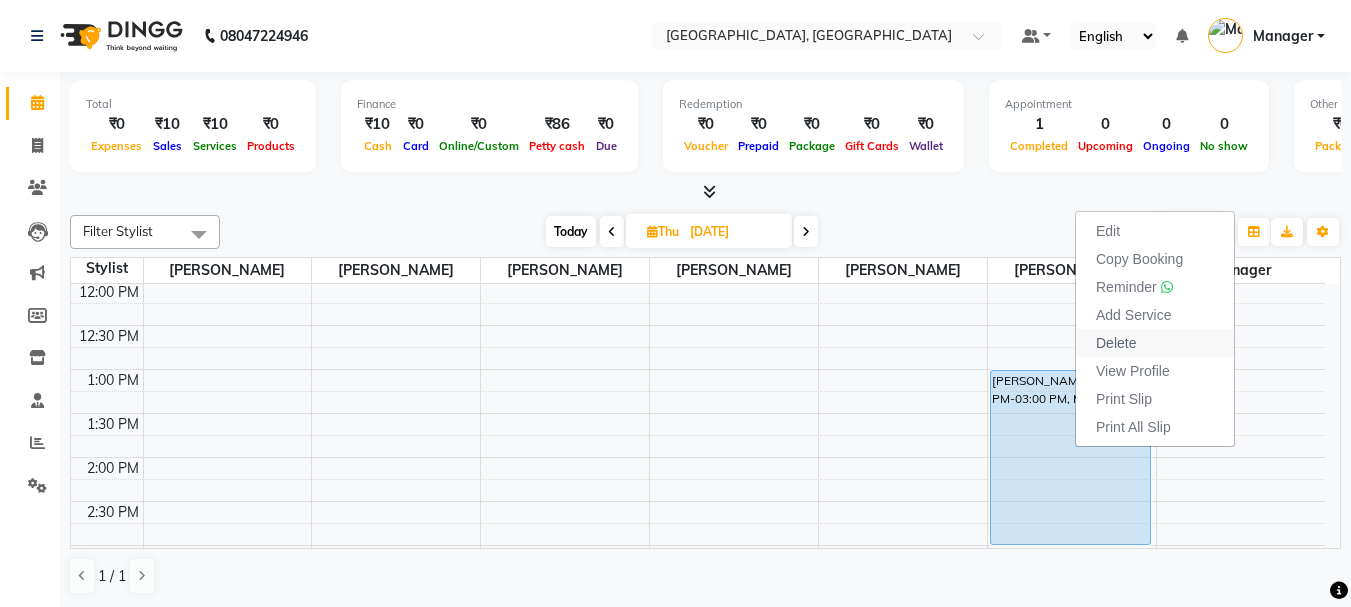click on "Delete" at bounding box center (1116, 343) 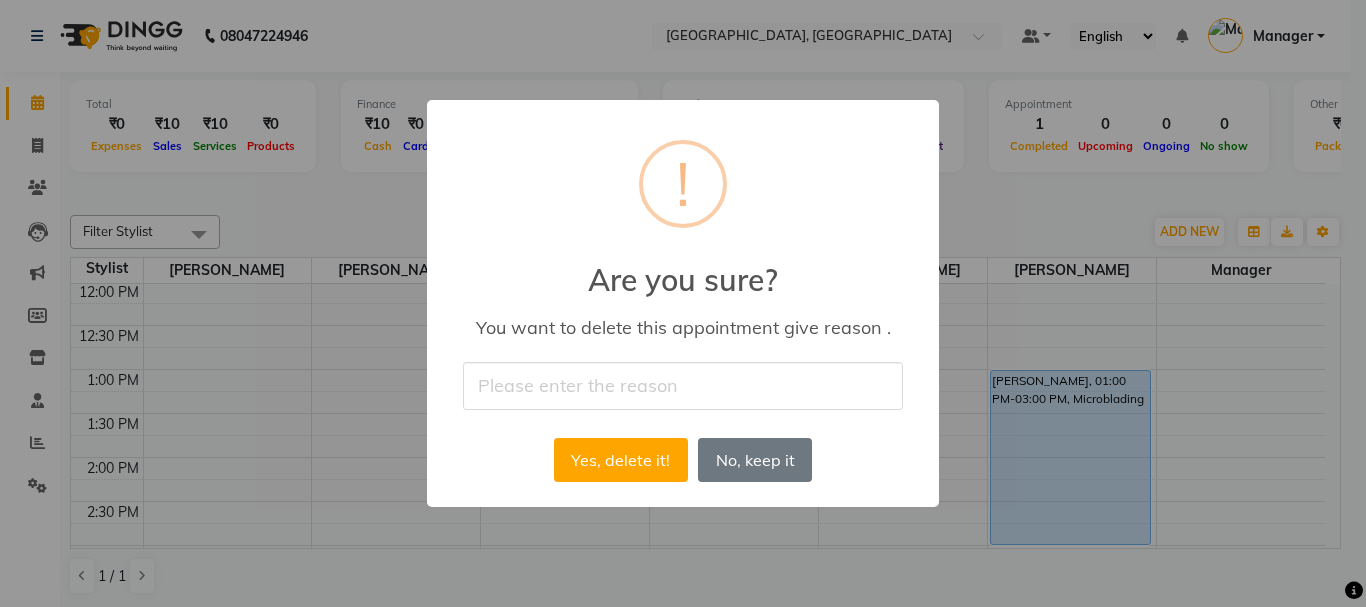click at bounding box center (683, 385) 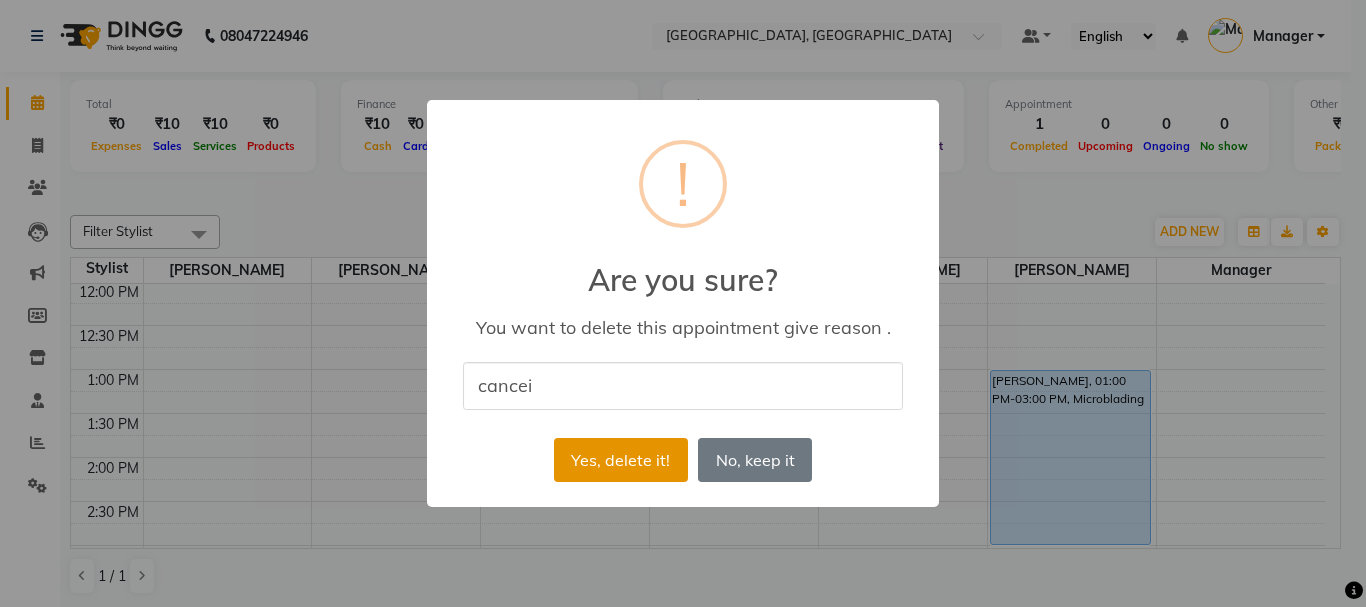 click on "Yes, delete it!" at bounding box center [621, 460] 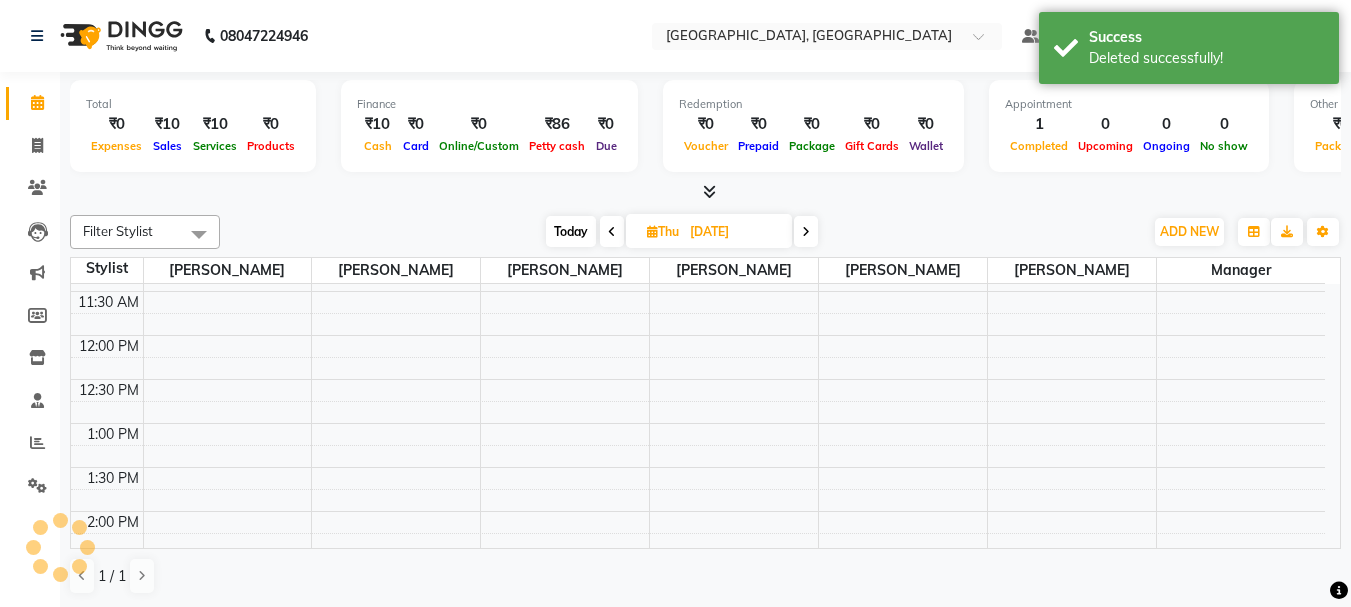 scroll, scrollTop: 119, scrollLeft: 0, axis: vertical 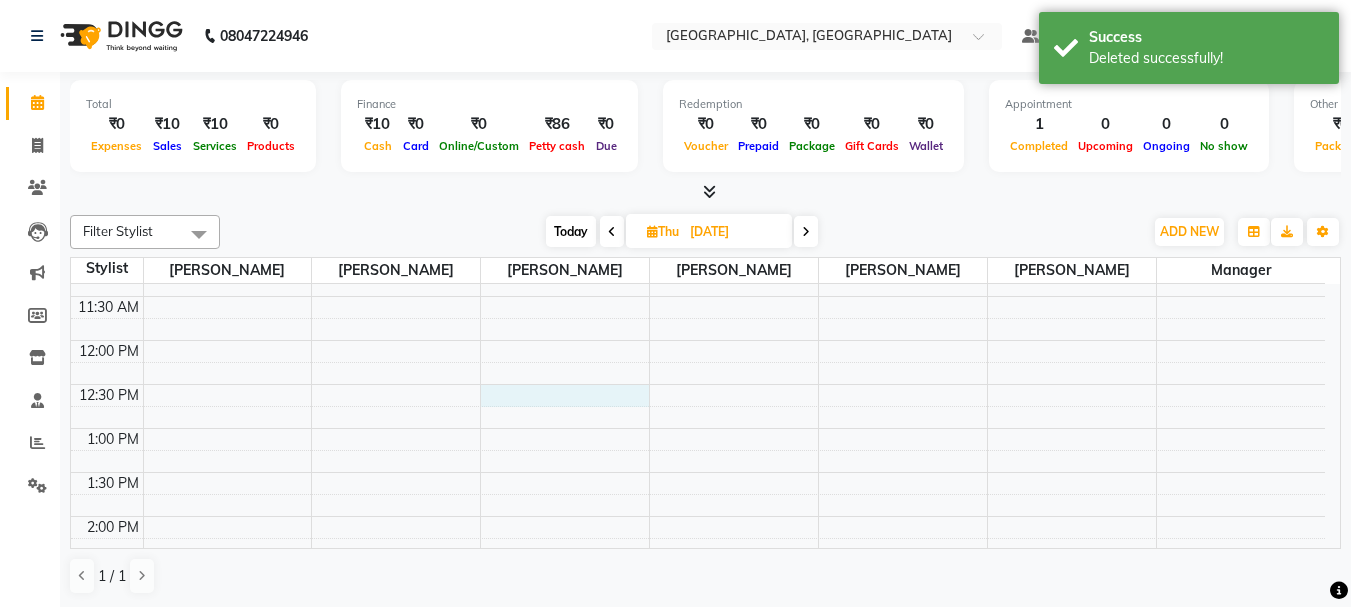click on "10:00 AM 10:30 AM 11:00 AM 11:30 AM 12:00 PM 12:30 PM 1:00 PM 1:30 PM 2:00 PM 2:30 PM 3:00 PM 3:30 PM 4:00 PM 4:30 PM 5:00 PM 5:30 PM 6:00 PM 6:30 PM 7:00 PM 7:30 PM 8:00 PM 8:30 PM 9:00 PM 9:30 PM 10:00 PM 10:30 PM 11:00 PM 11:30 PM" at bounding box center (698, 780) 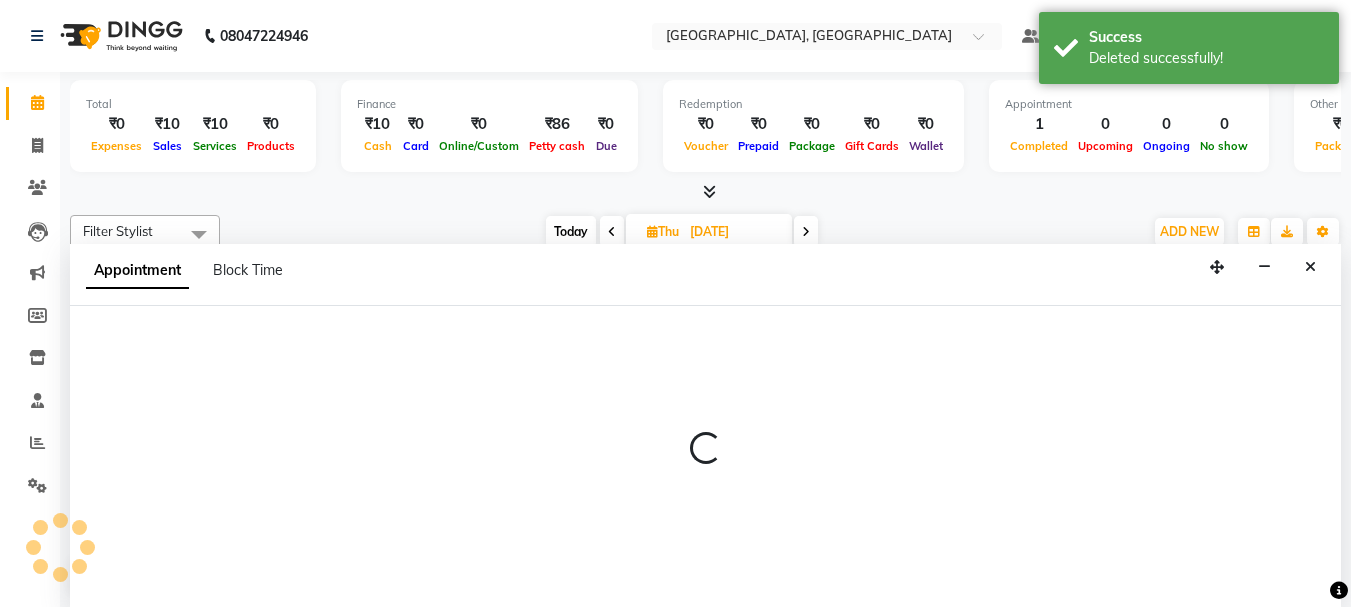 scroll, scrollTop: 1, scrollLeft: 0, axis: vertical 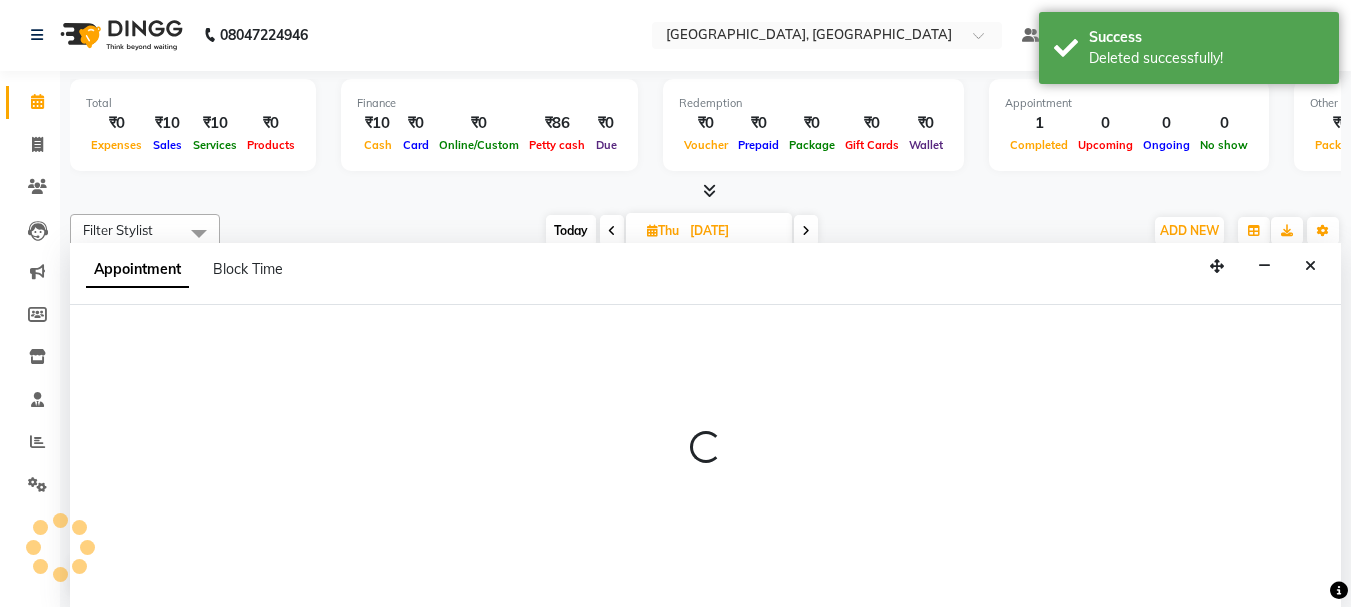 select on "68996" 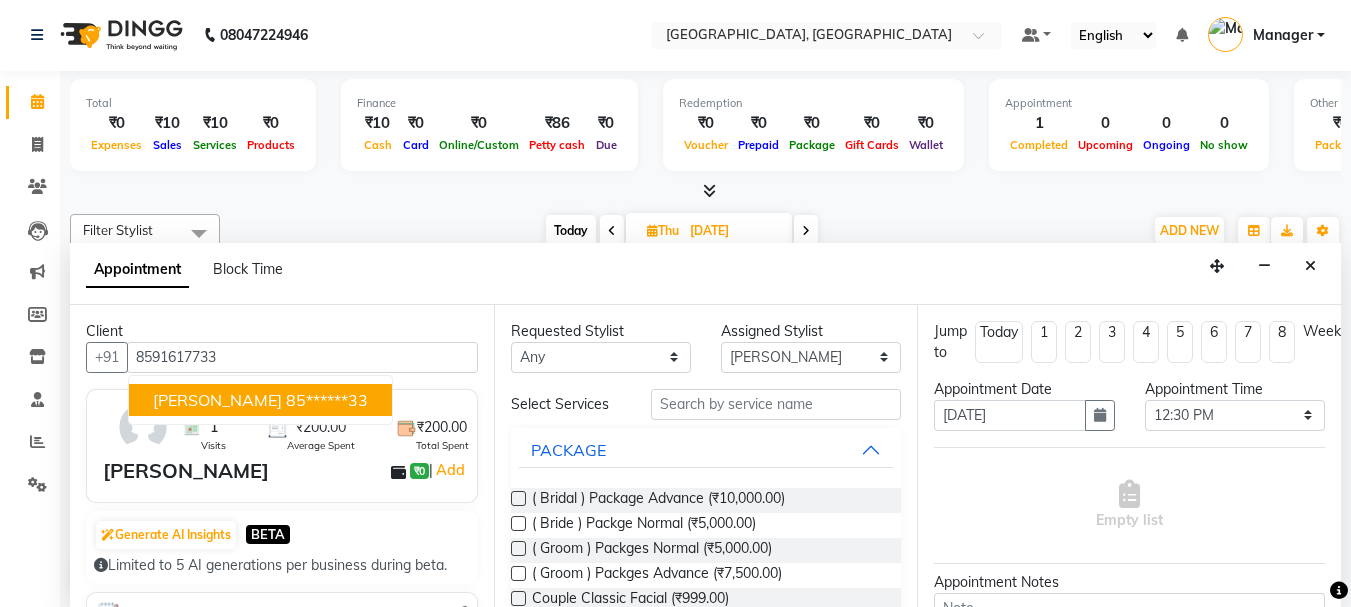 click on "[PERSON_NAME]  85******33" at bounding box center [260, 400] 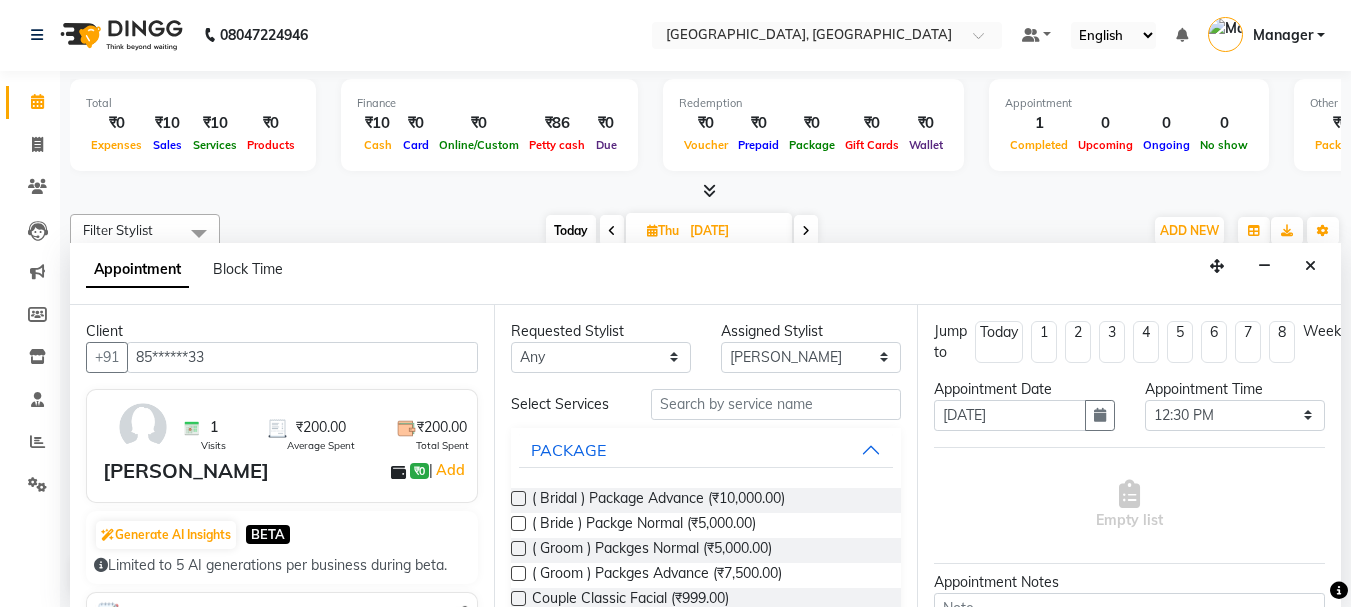 type on "85******33" 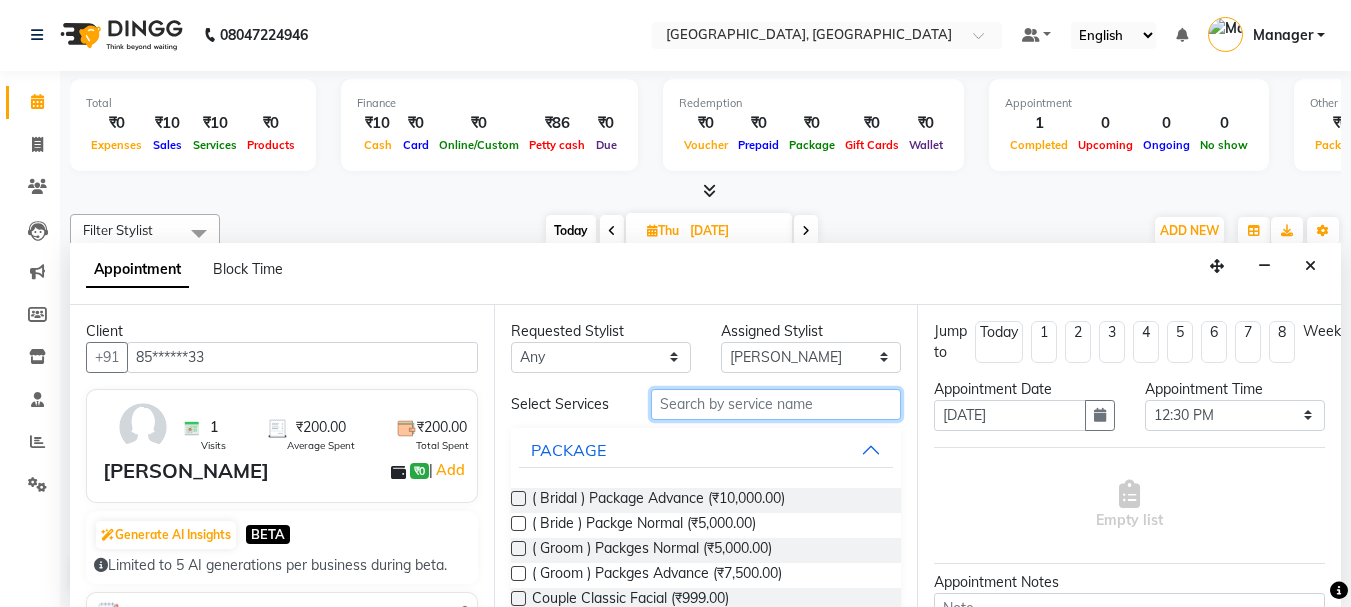 click at bounding box center [776, 404] 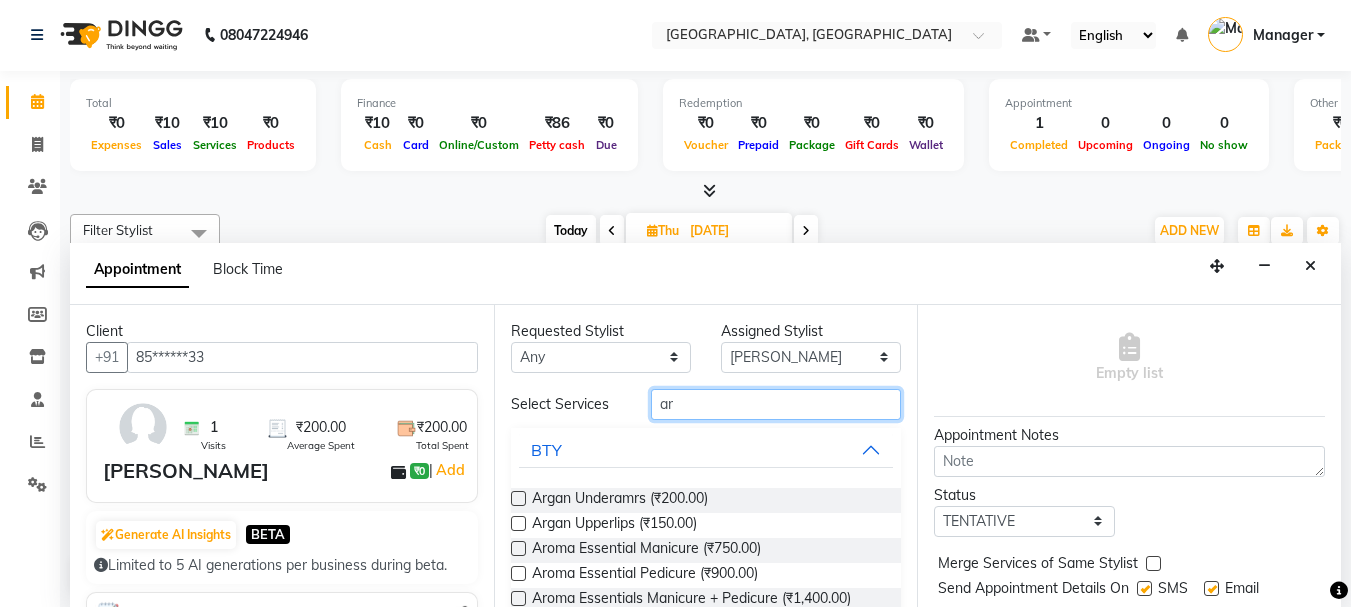 scroll, scrollTop: 0, scrollLeft: 0, axis: both 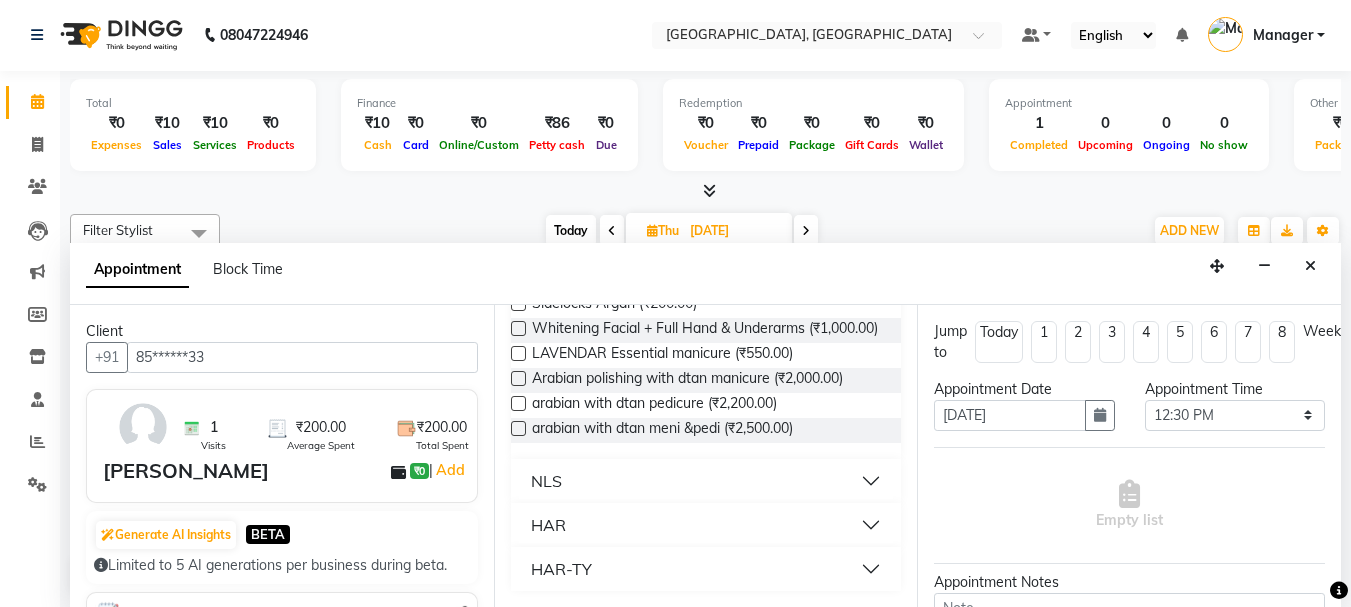 click on "NLS" at bounding box center (706, 481) 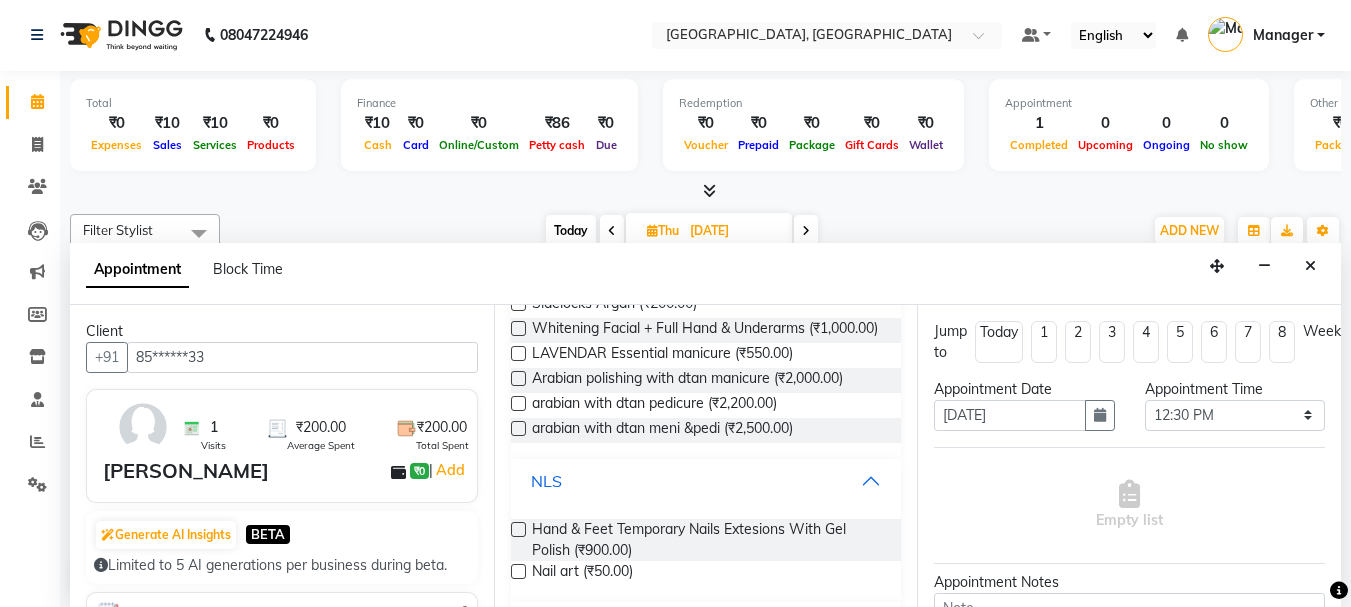 scroll, scrollTop: 953, scrollLeft: 0, axis: vertical 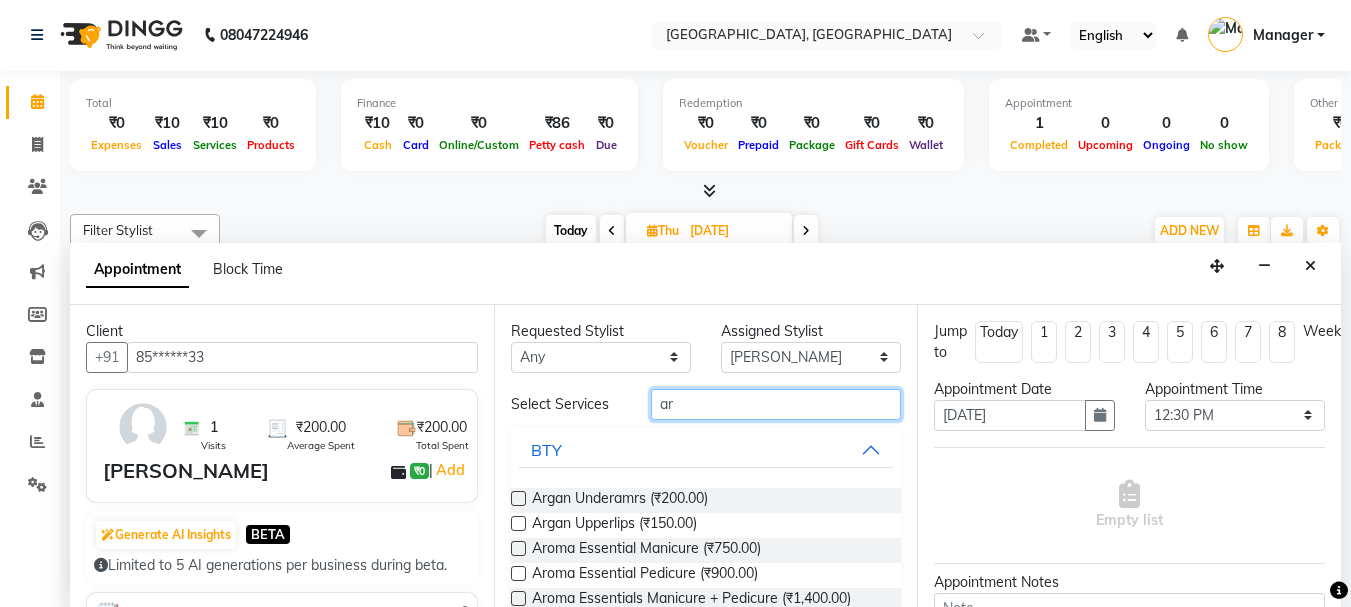 click on "ar" at bounding box center (776, 404) 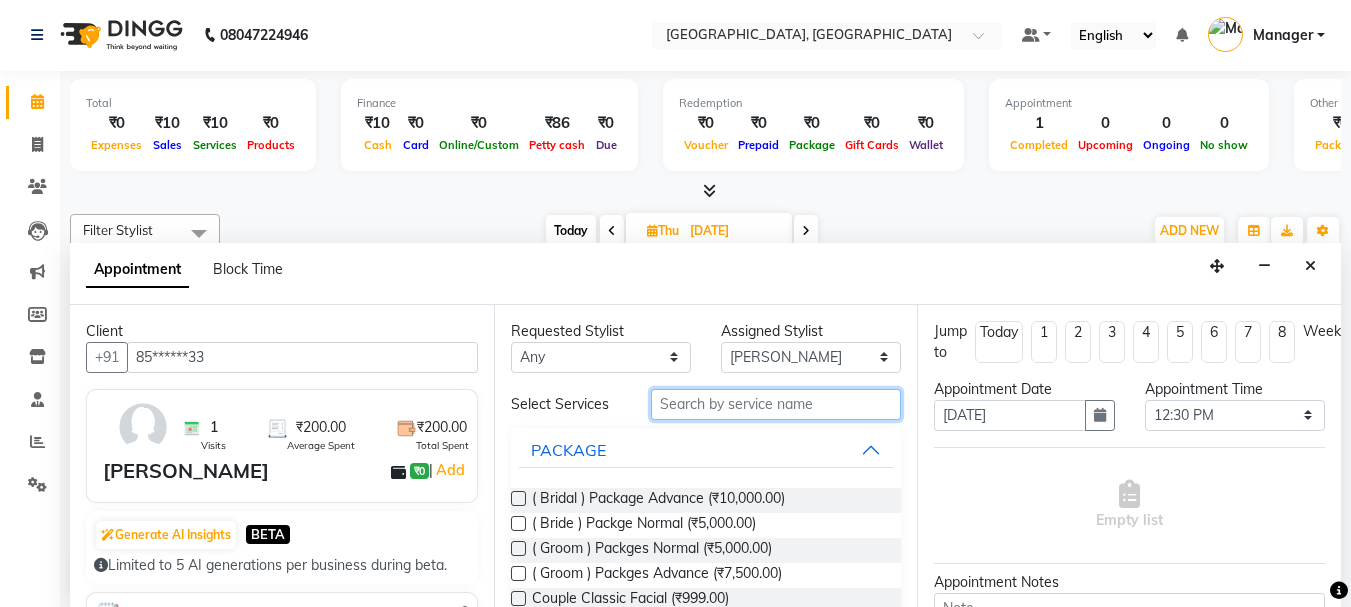 type on "z" 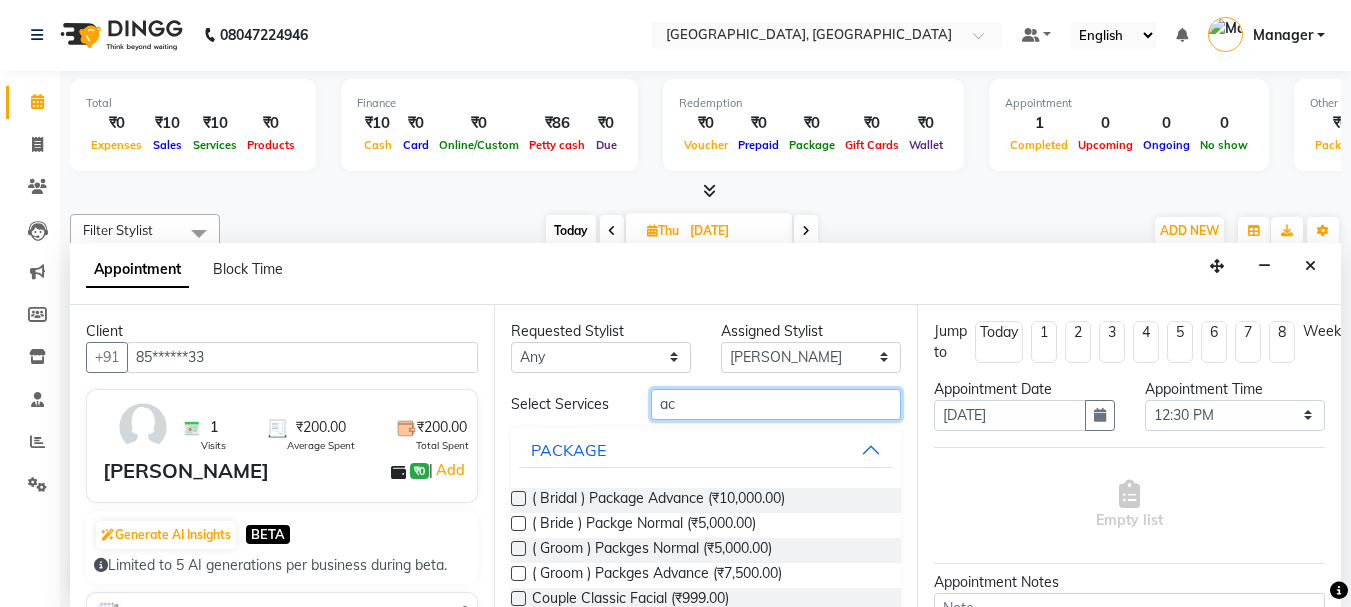 type on "a" 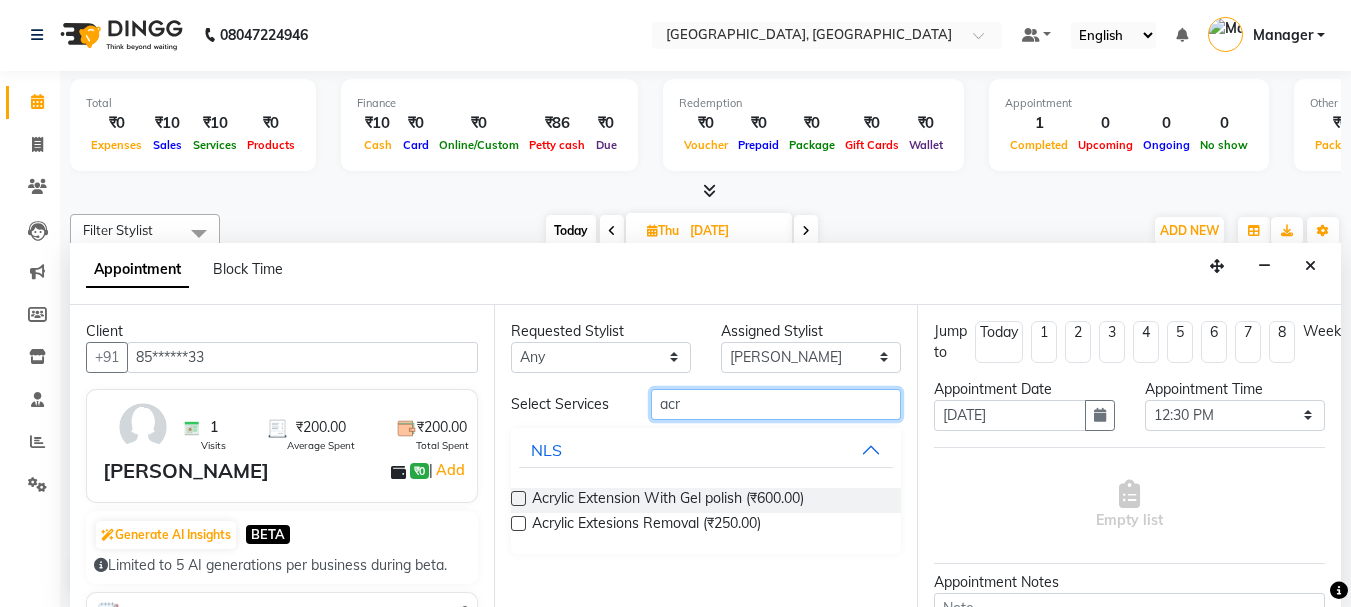 type on "acr" 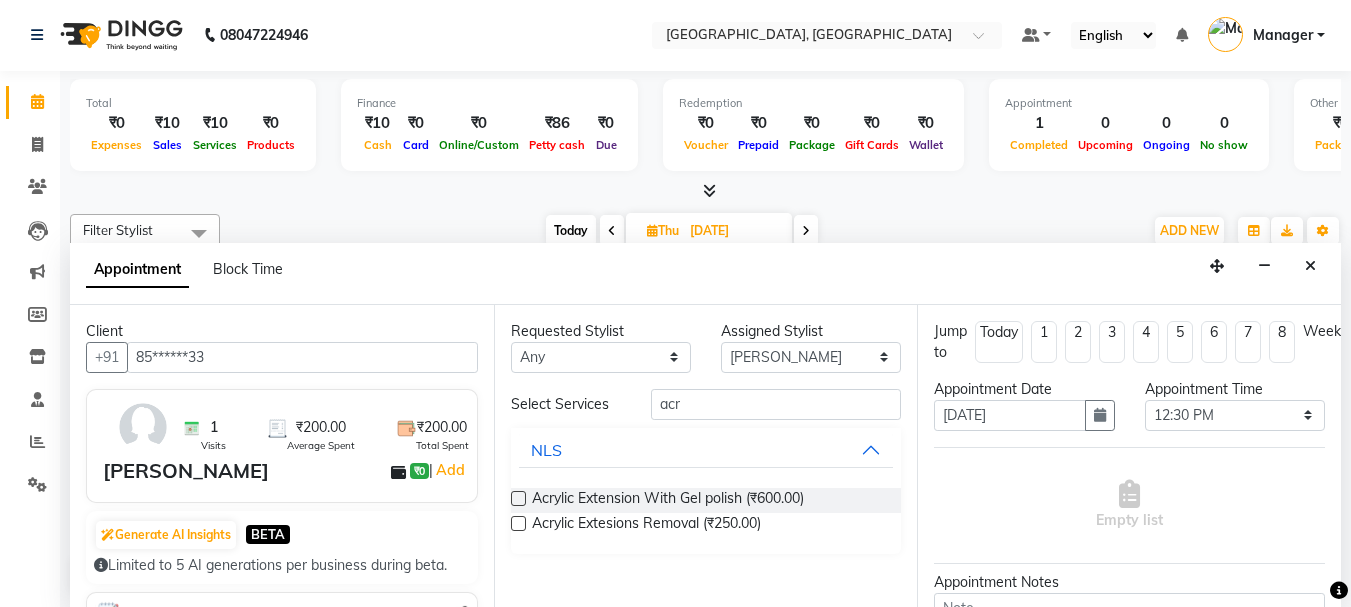 click at bounding box center (518, 498) 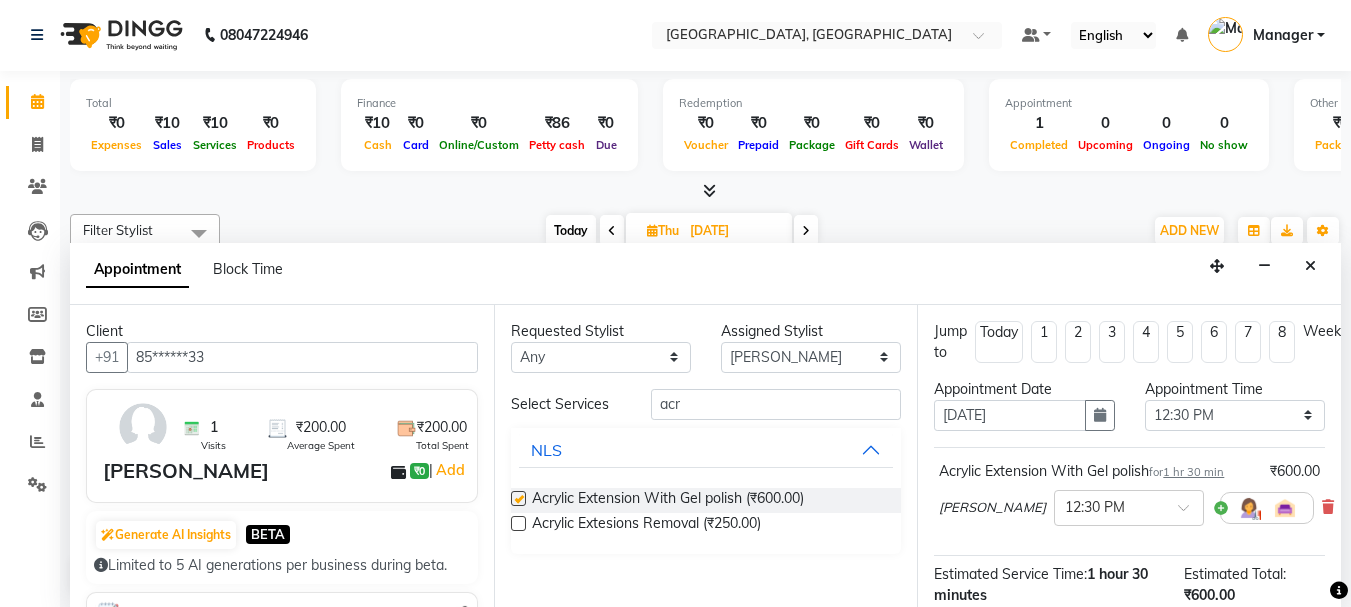 checkbox on "false" 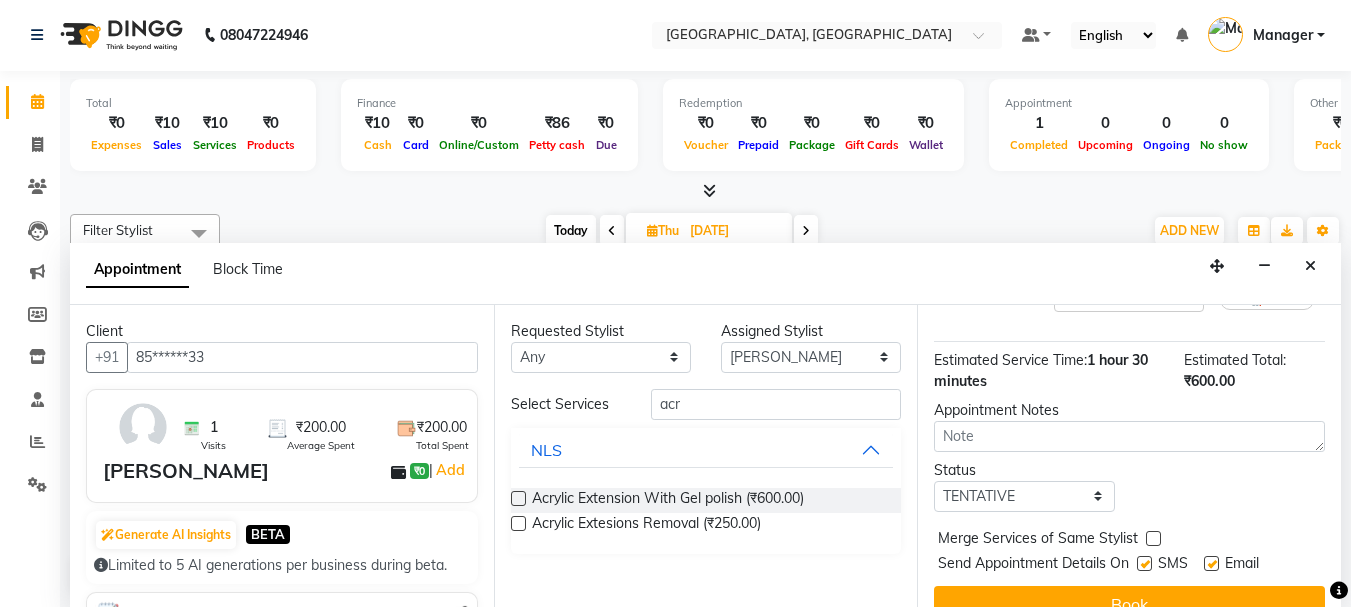 scroll, scrollTop: 260, scrollLeft: 0, axis: vertical 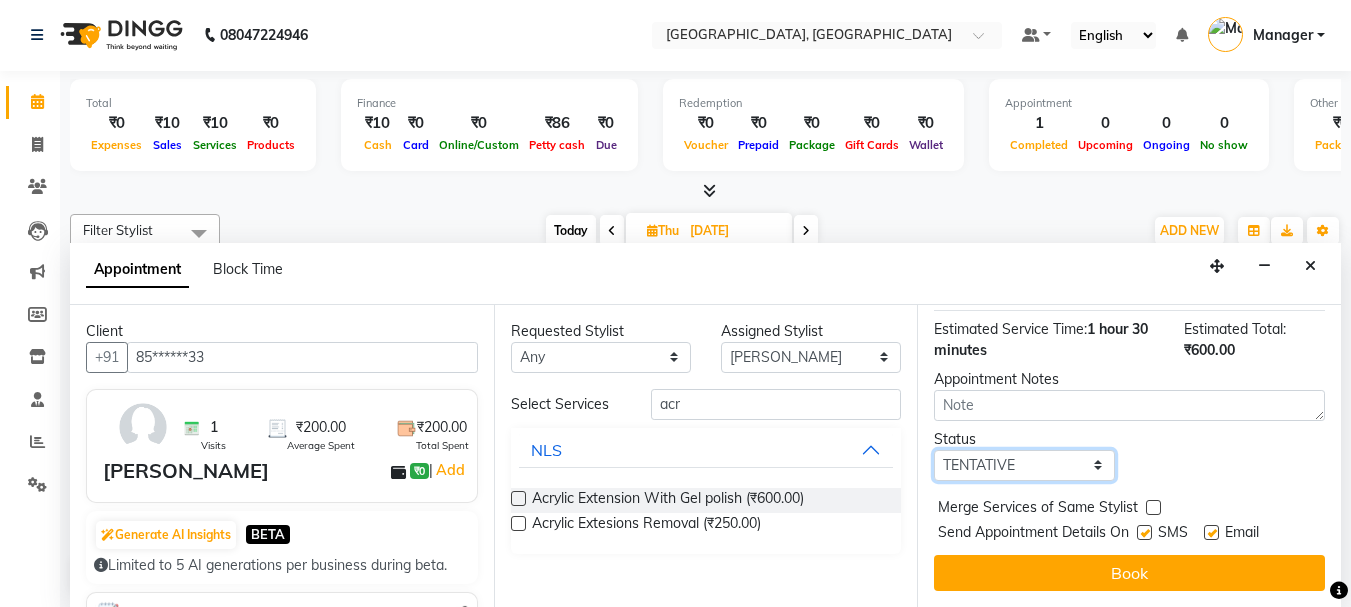 click on "Select TENTATIVE CONFIRM UPCOMING" at bounding box center [1024, 465] 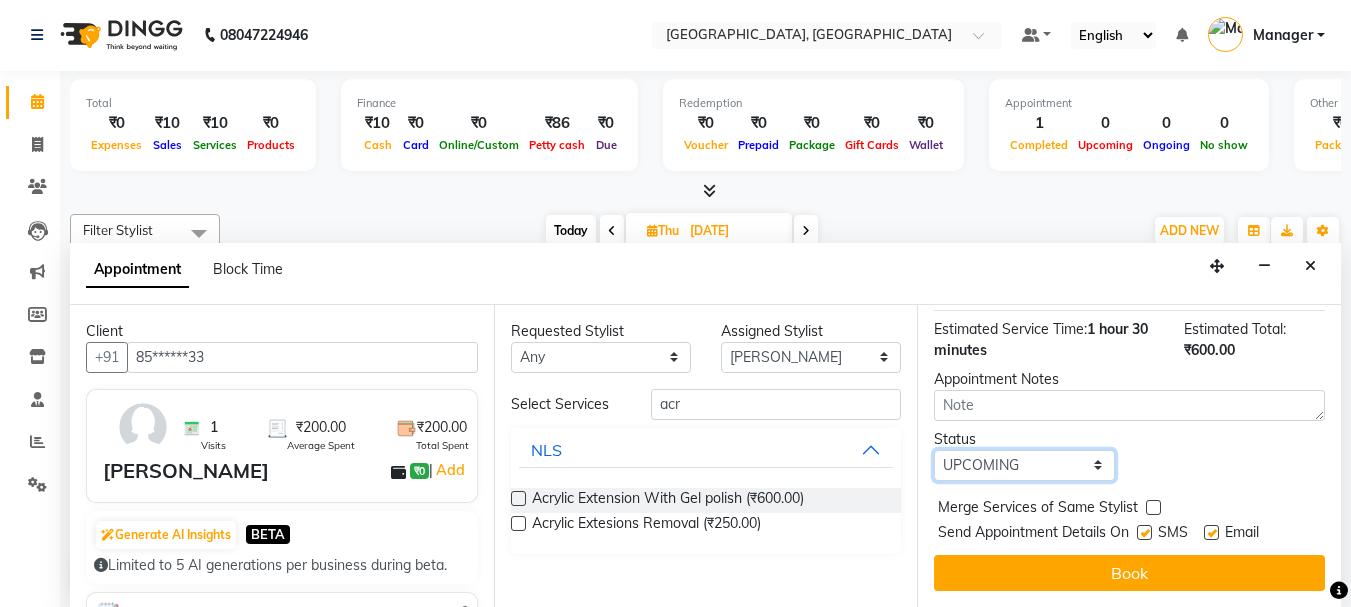 click on "Select TENTATIVE CONFIRM UPCOMING" at bounding box center (1024, 465) 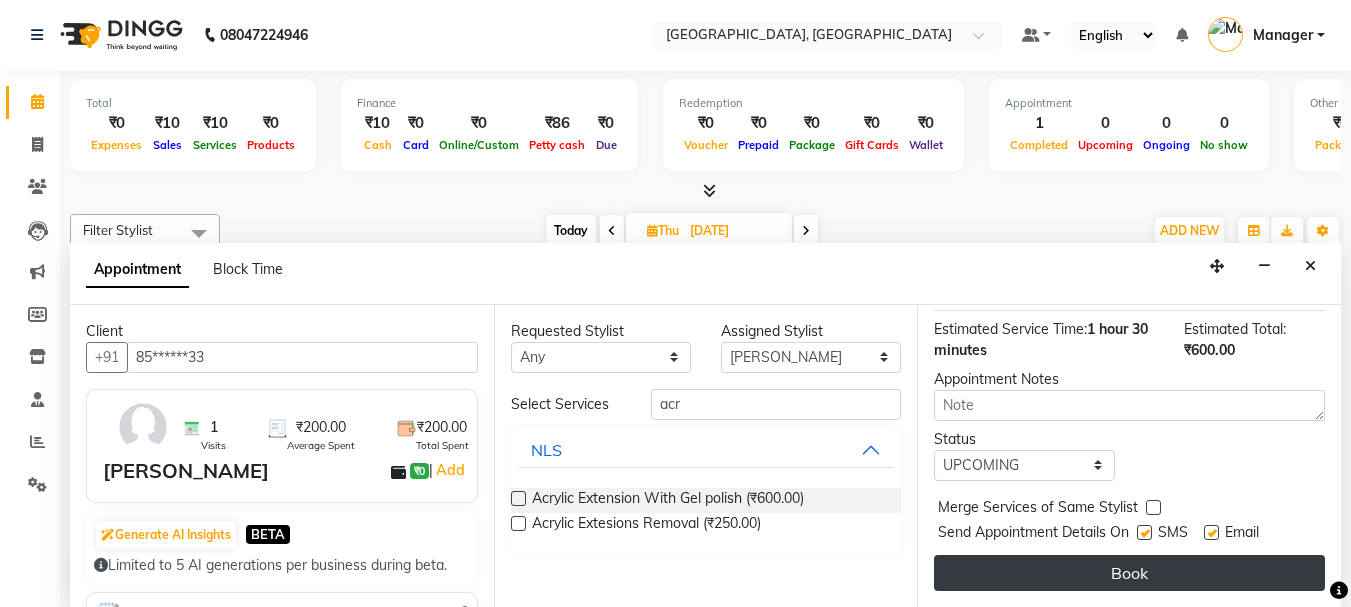click on "Book" at bounding box center [1129, 573] 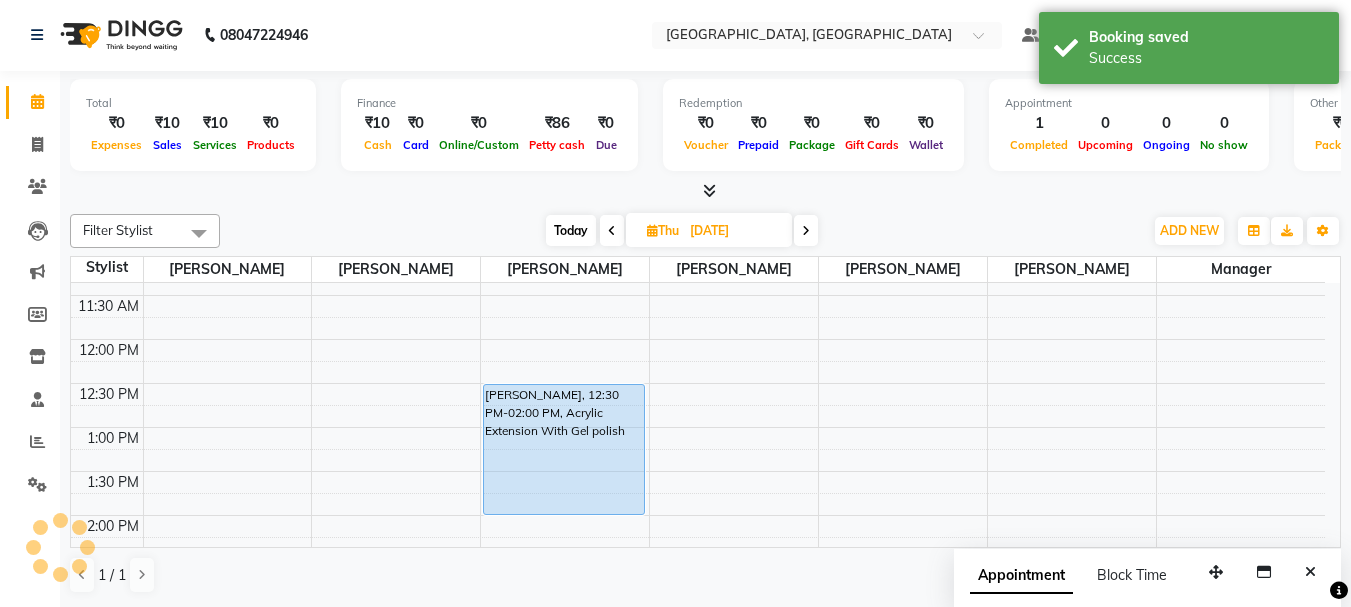 scroll, scrollTop: 0, scrollLeft: 0, axis: both 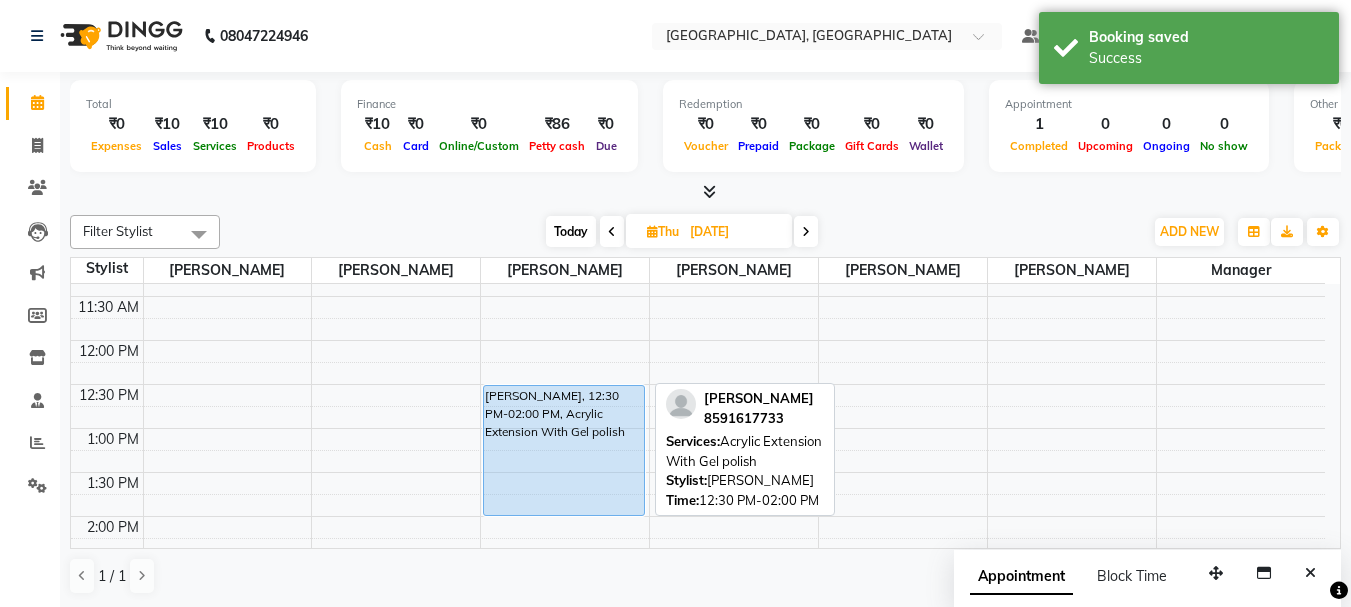 click on "[PERSON_NAME], 12:30 PM-02:00 PM, Acrylic Extension With Gel polish" at bounding box center (564, 450) 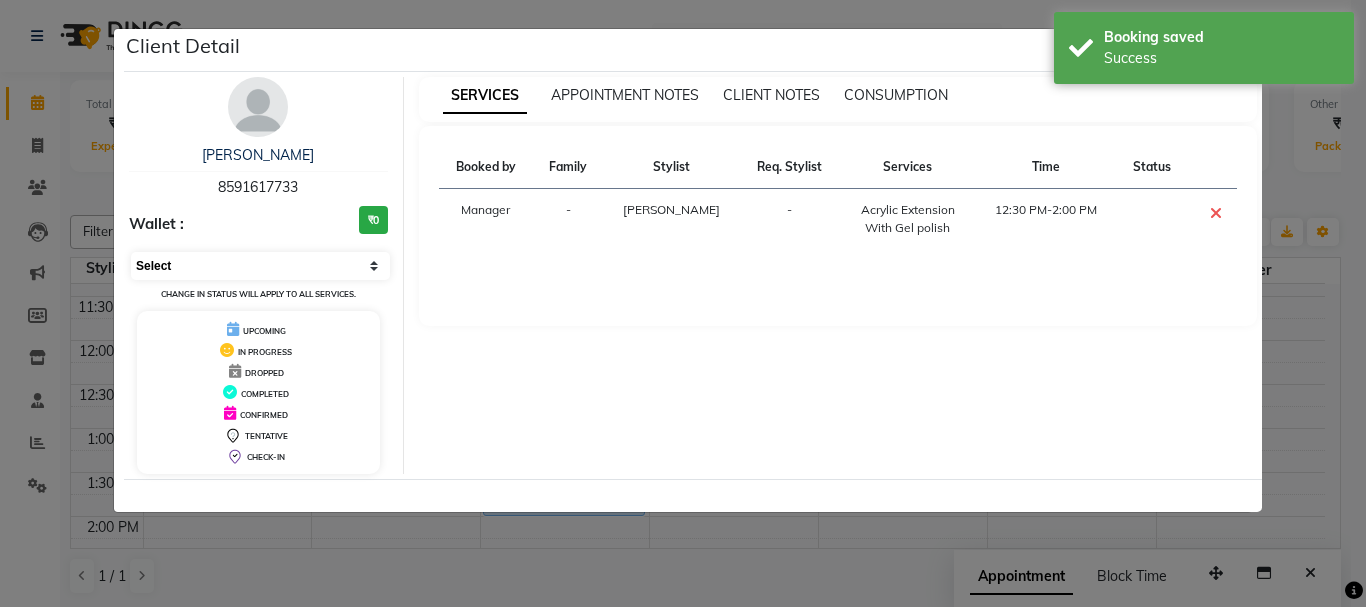 click on "Select CONFIRMED TENTATIVE" at bounding box center [260, 266] 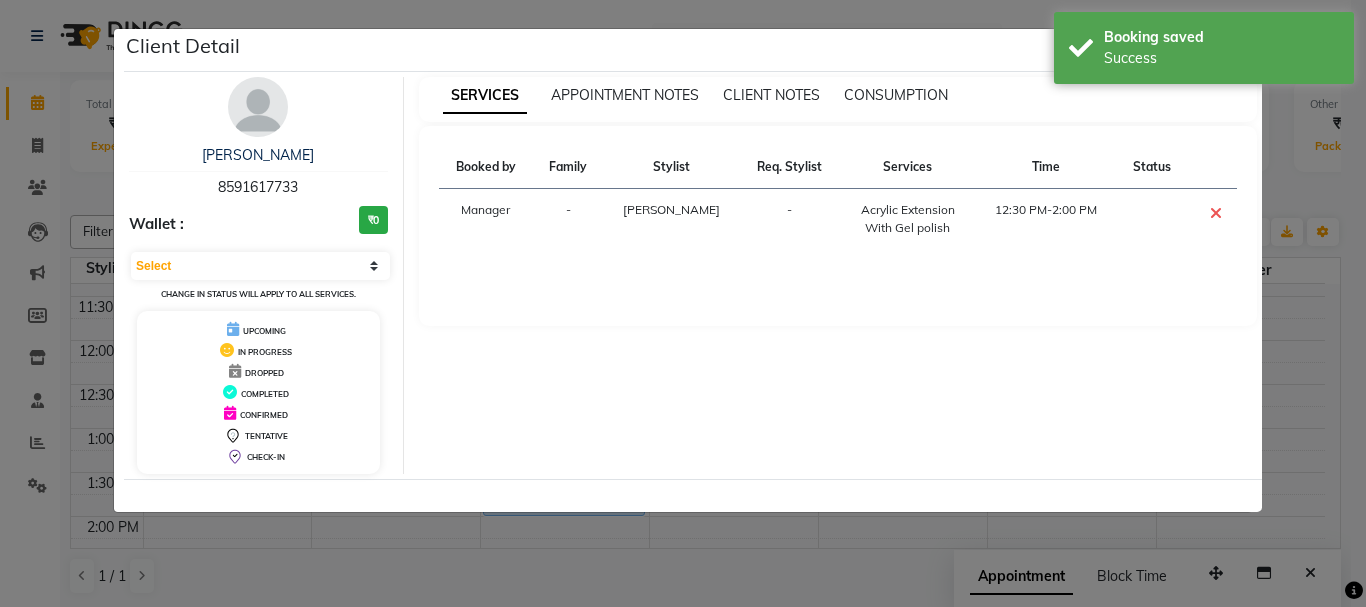 click on "SERVICES APPOINTMENT NOTES CLIENT NOTES CONSUMPTION Booked by Family Stylist Req. Stylist Services Time Status  Manager  - [PERSON_NAME]  -  Acrylic Extension With Gel polish   12:30 PM-2:00 PM" at bounding box center (838, 275) 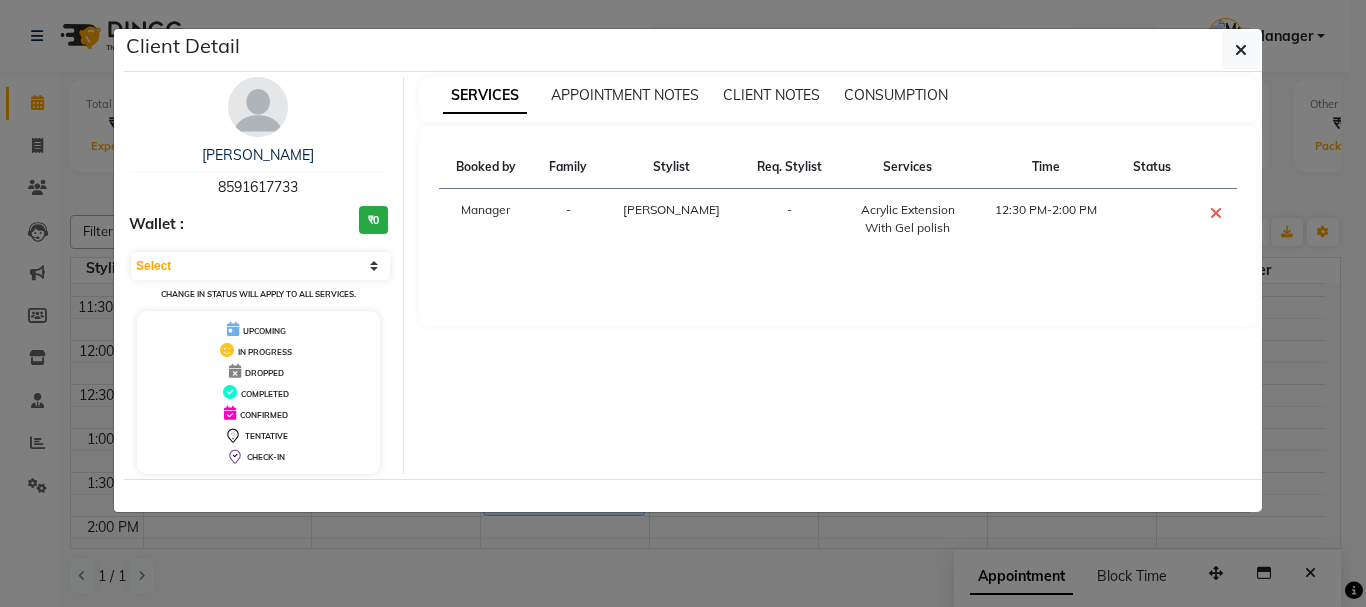 click on "Client Detail  [PERSON_NAME]   8591617733 Wallet : ₹0 Select CONFIRMED TENTATIVE Change in status will apply to all services. UPCOMING IN PROGRESS DROPPED COMPLETED CONFIRMED TENTATIVE CHECK-IN SERVICES APPOINTMENT NOTES CLIENT NOTES CONSUMPTION Booked by Family Stylist Req. Stylist Services Time Status  Manager  - [PERSON_NAME]  -  Acrylic Extension With Gel polish   12:30 PM-2:00 PM" 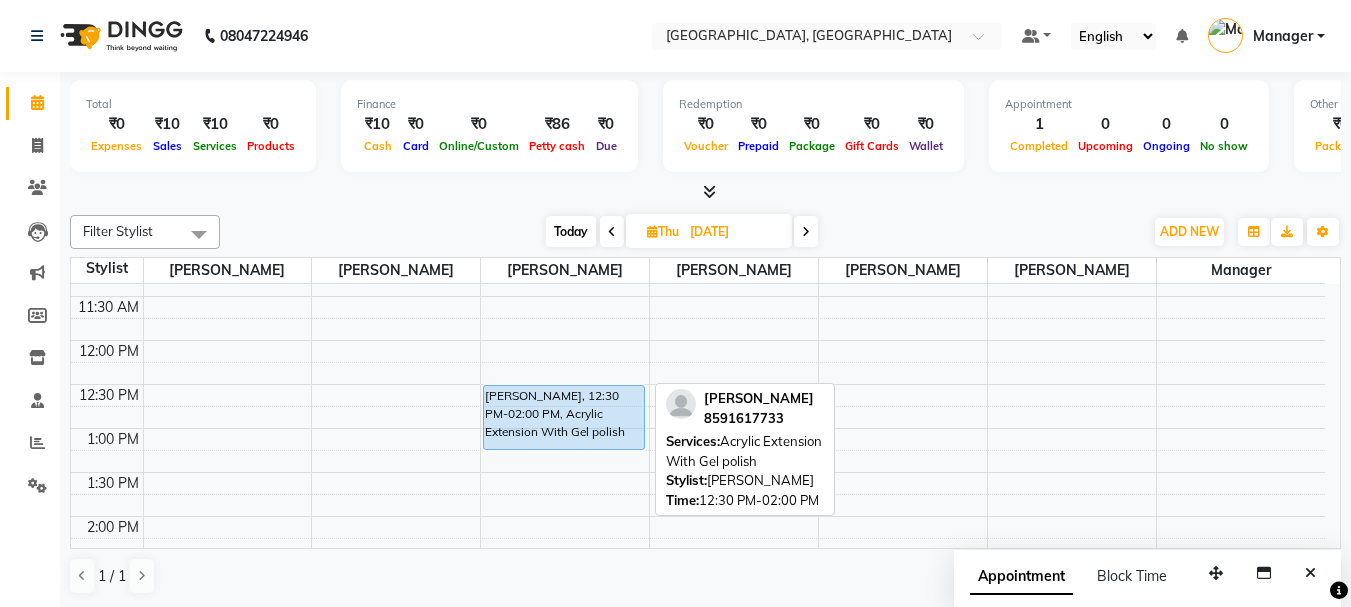 drag, startPoint x: 600, startPoint y: 513, endPoint x: 617, endPoint y: 442, distance: 73.00685 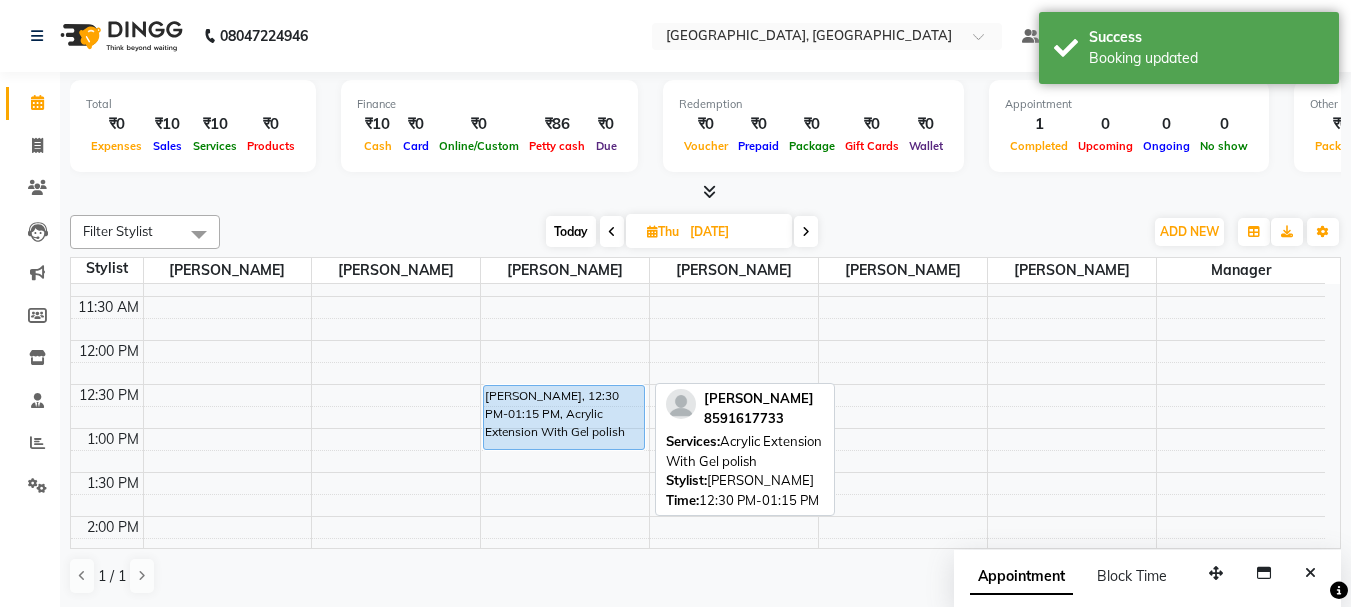 click on "[PERSON_NAME], 12:30 PM-01:15 PM, Acrylic Extension With Gel polish" at bounding box center [564, 417] 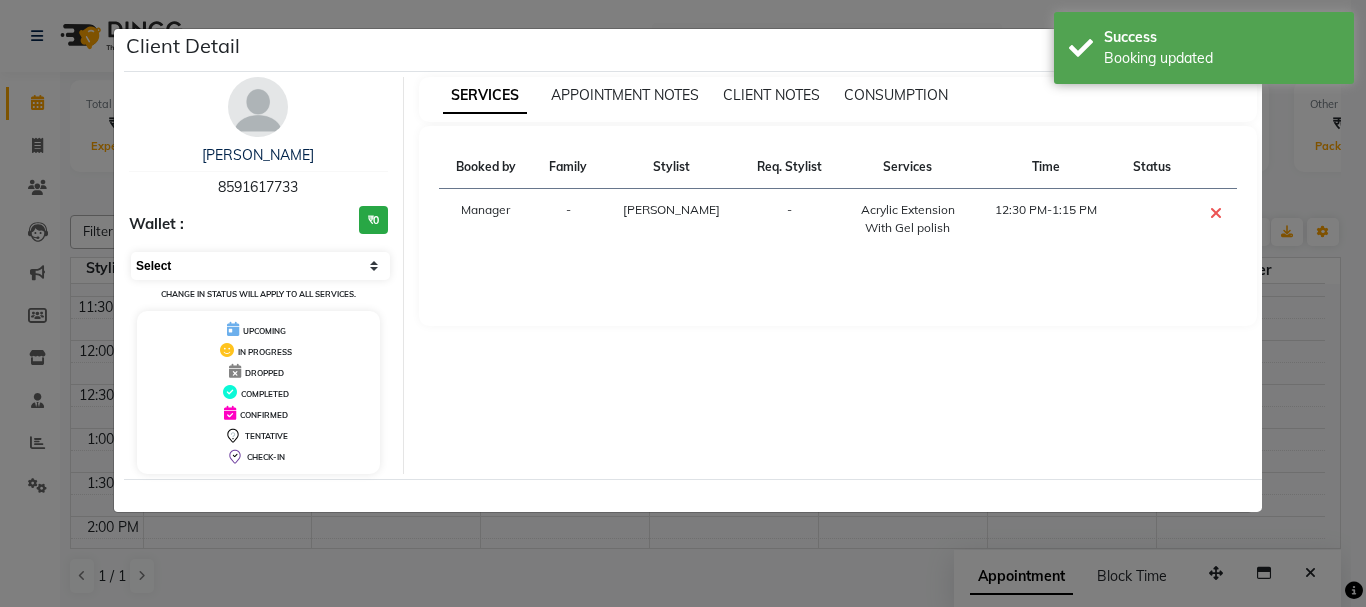 click on "Select CONFIRMED TENTATIVE" at bounding box center (260, 266) 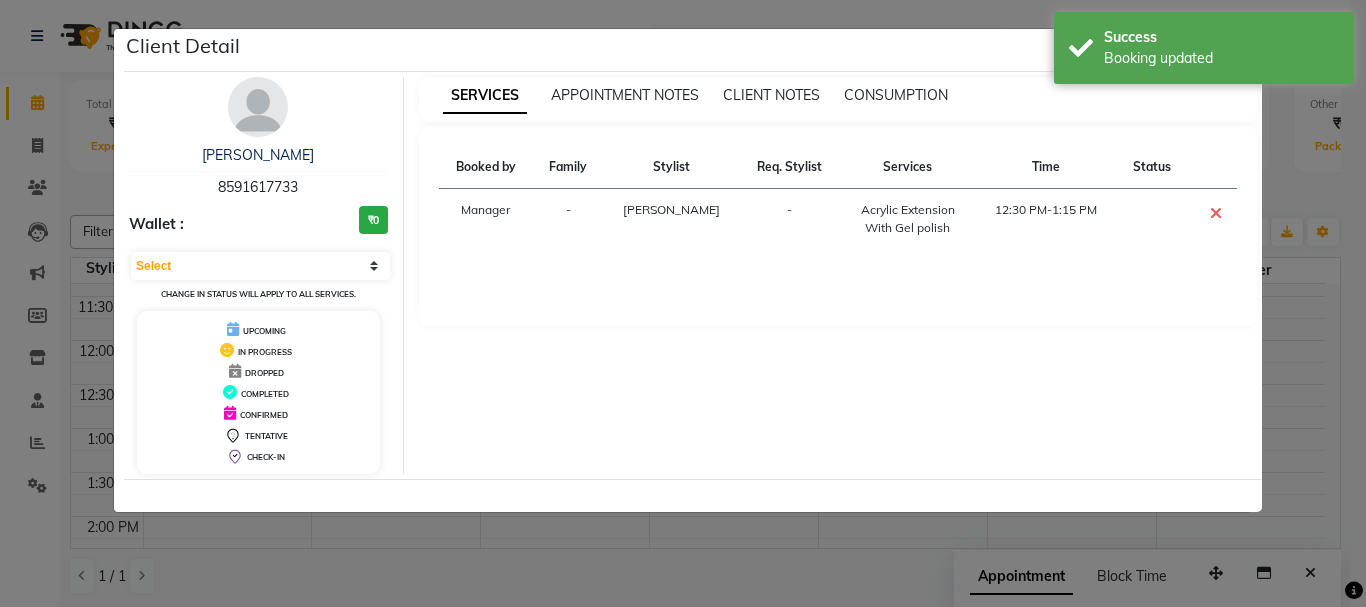 select on "6" 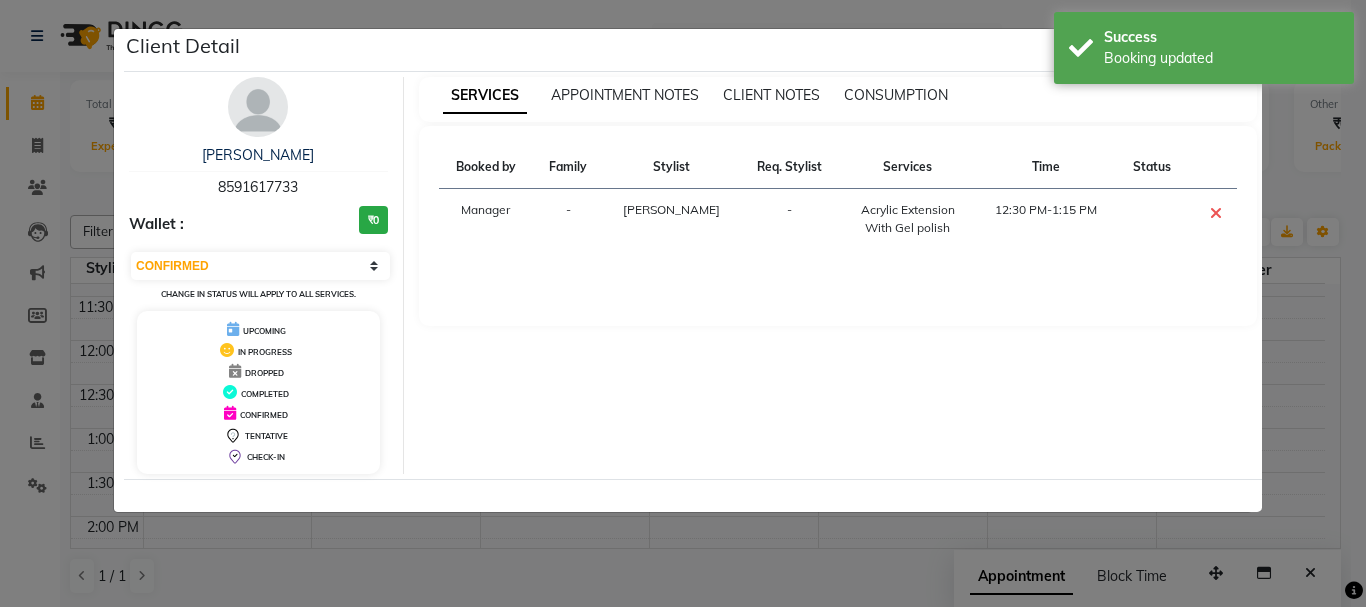 click on "Select CONFIRMED TENTATIVE" at bounding box center [260, 266] 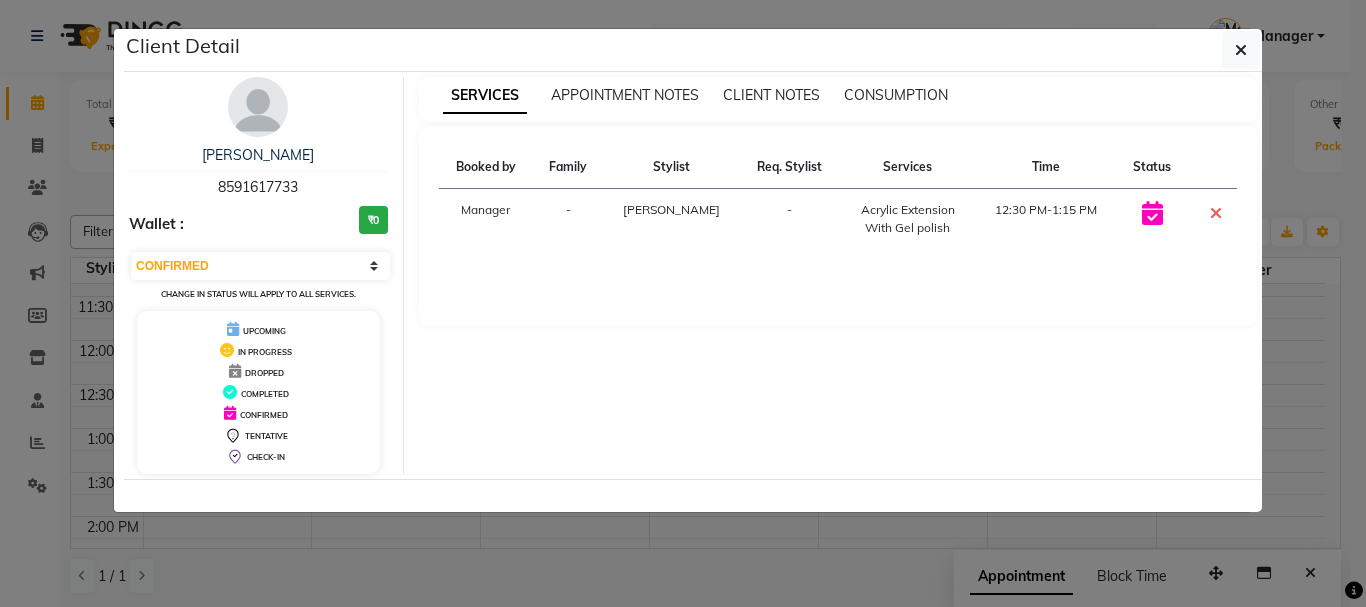 click at bounding box center [1212, 219] 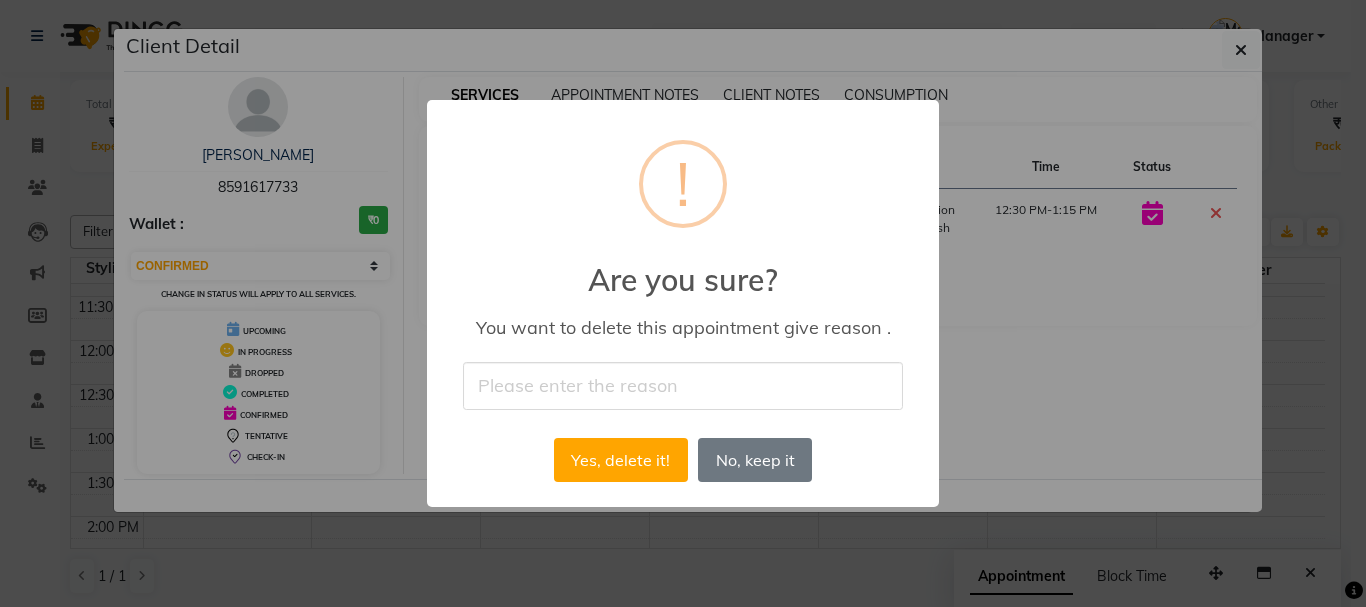 click at bounding box center (683, 385) 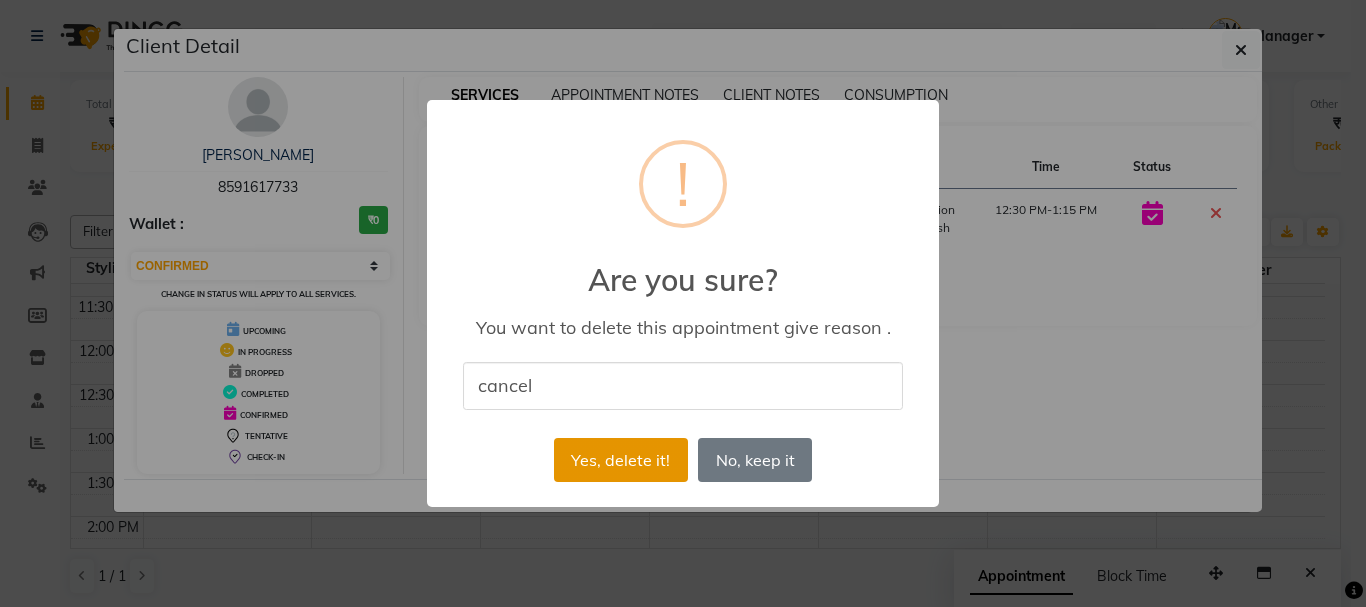 click on "Yes, delete it!" at bounding box center (621, 460) 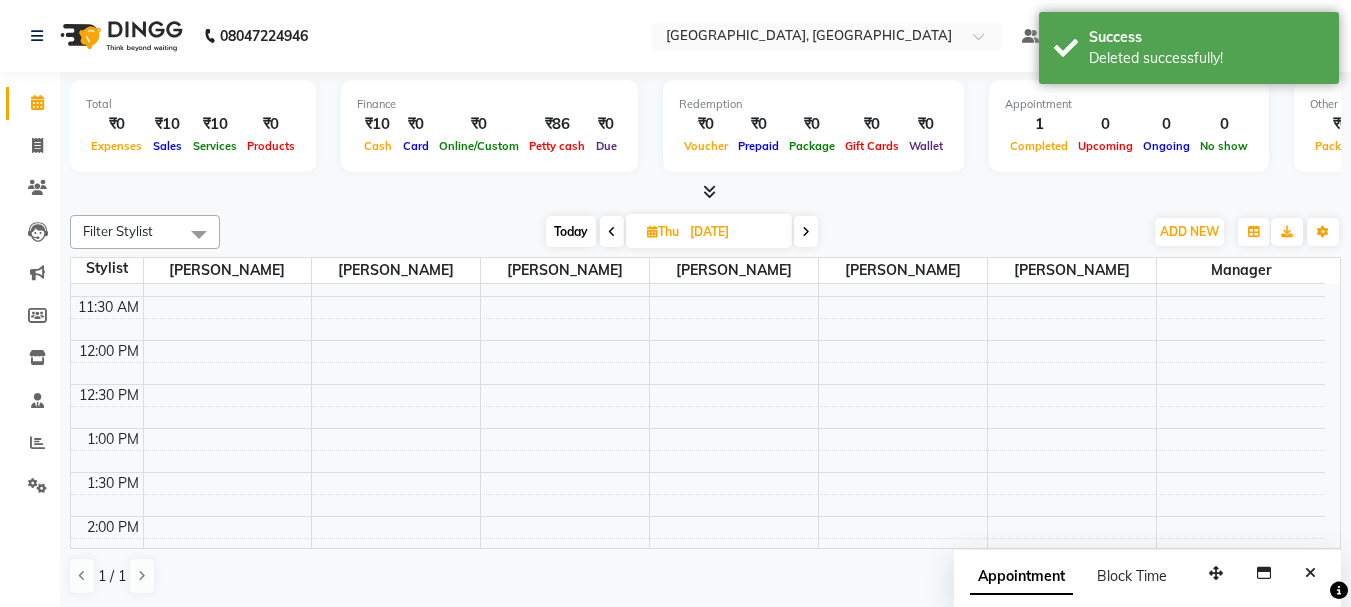 click on "Filter Stylist" at bounding box center (118, 231) 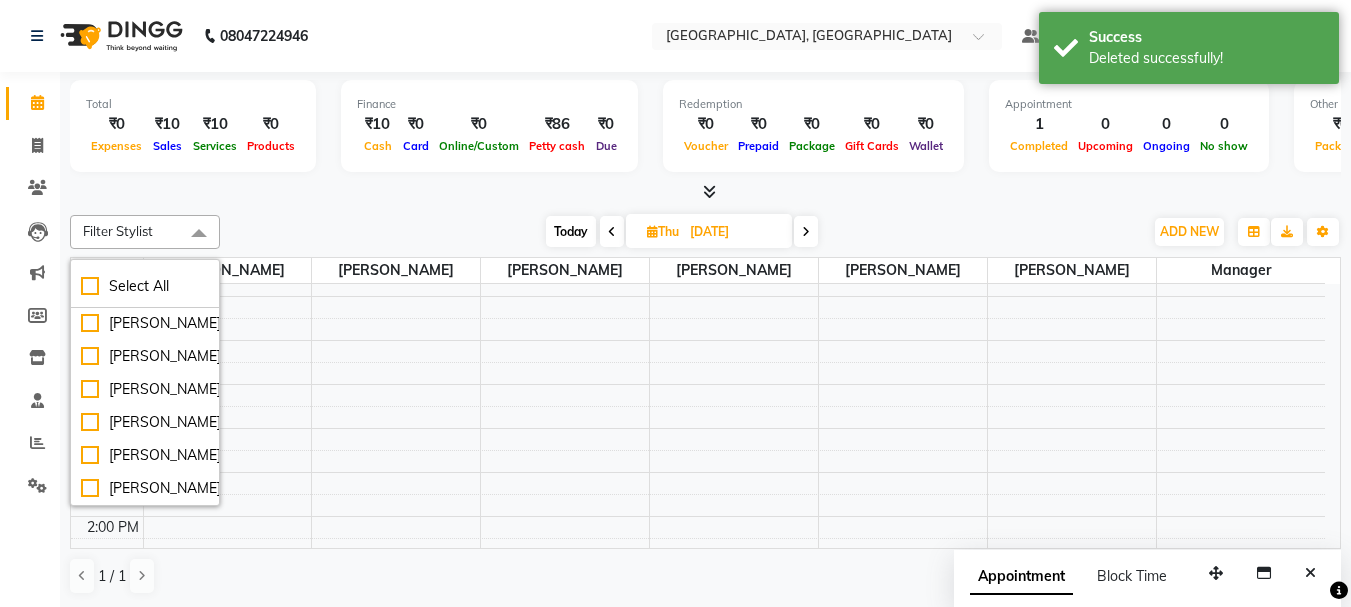 scroll, scrollTop: 142, scrollLeft: 0, axis: vertical 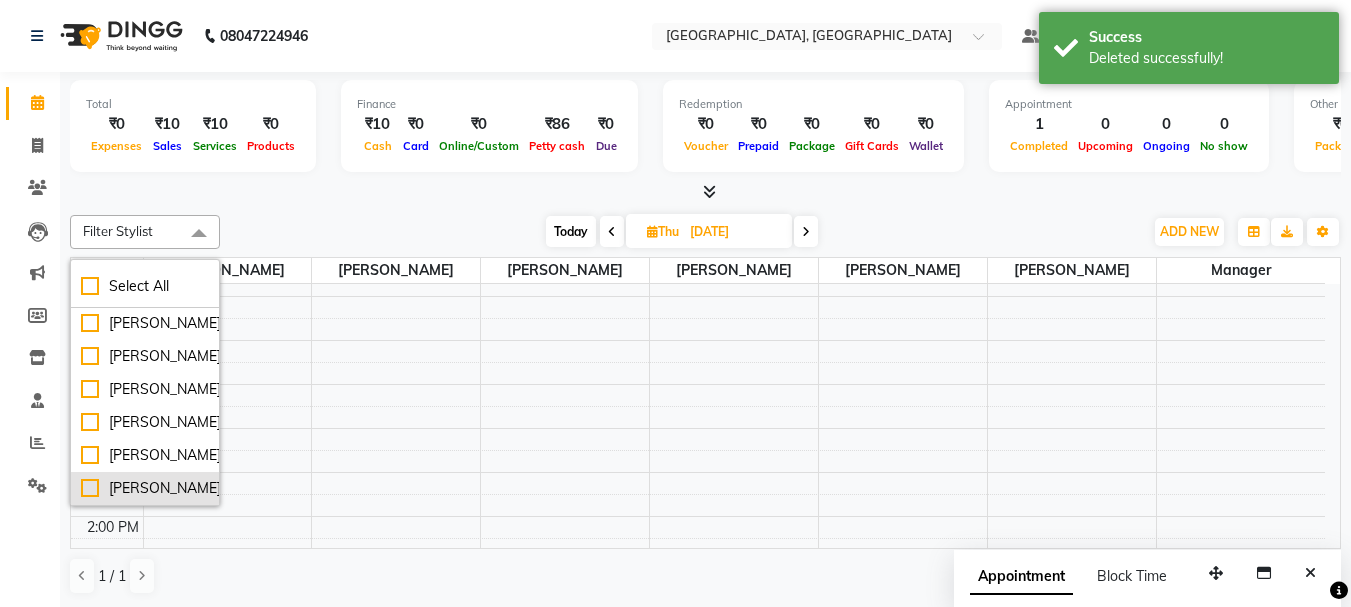 click on "[PERSON_NAME]" at bounding box center [145, 488] 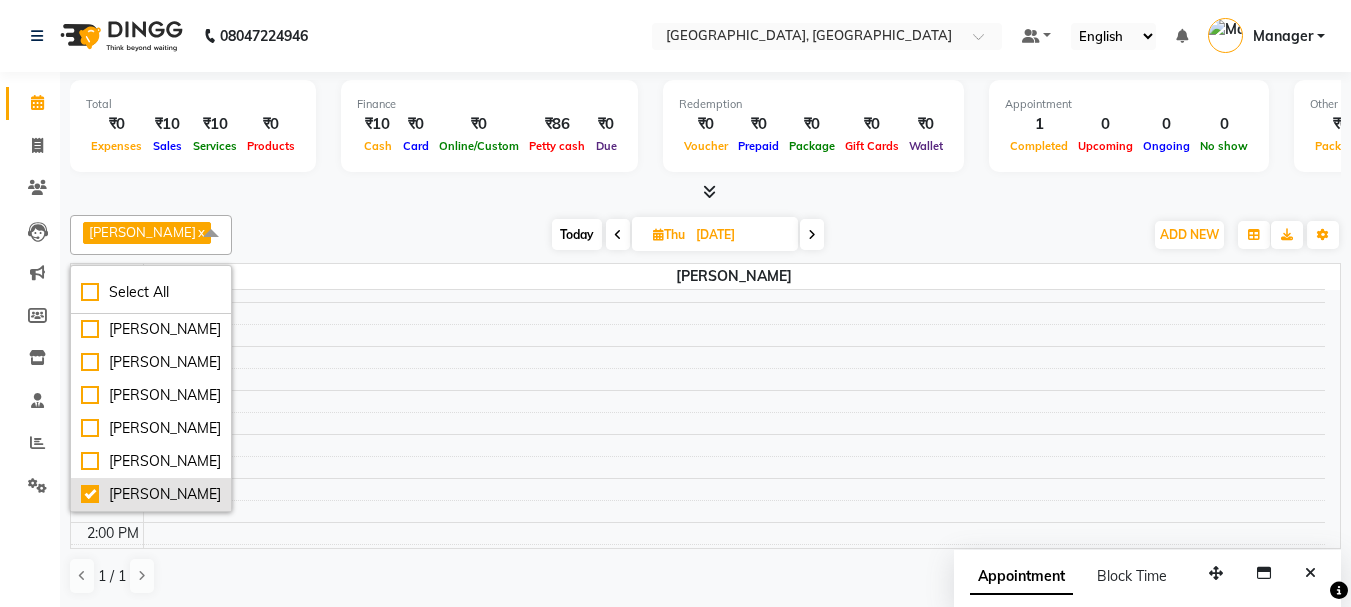 click on "[PERSON_NAME]" at bounding box center [151, 494] 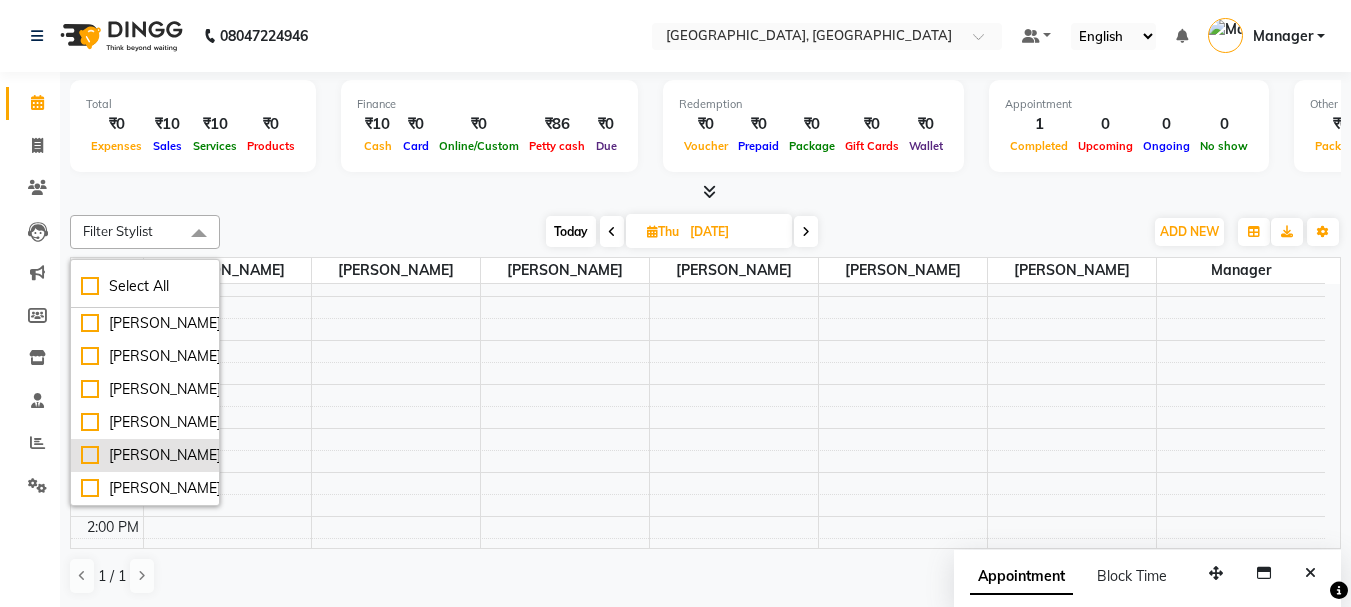checkbox on "false" 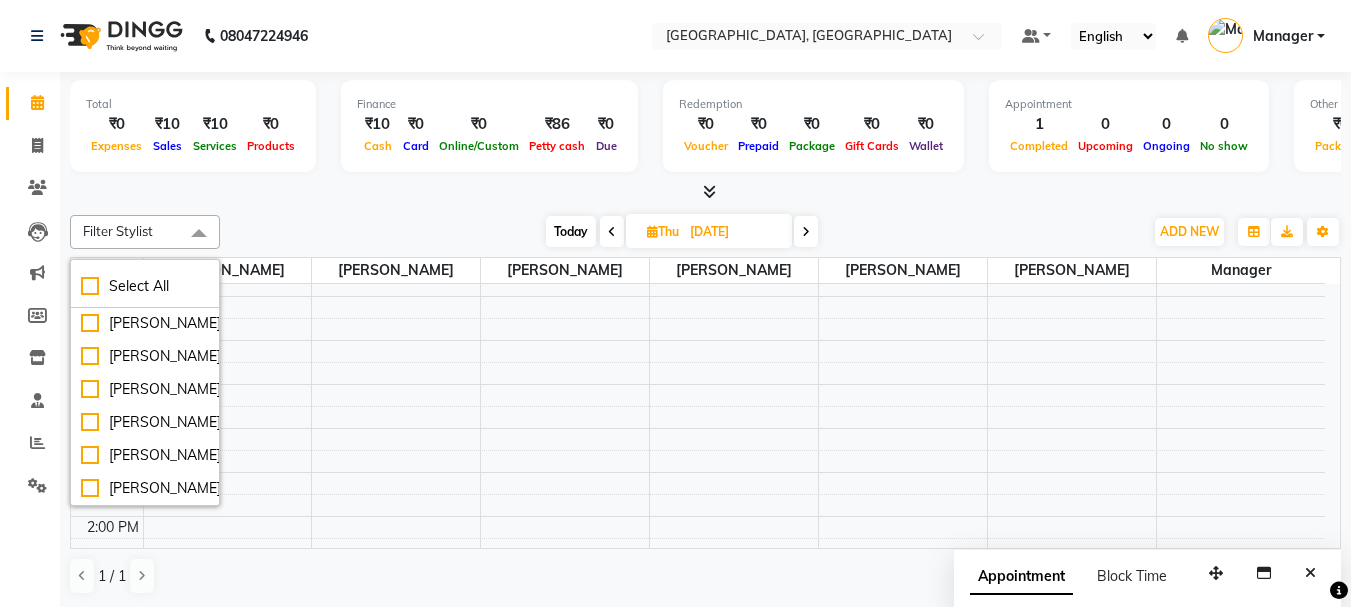 scroll, scrollTop: 0, scrollLeft: 0, axis: both 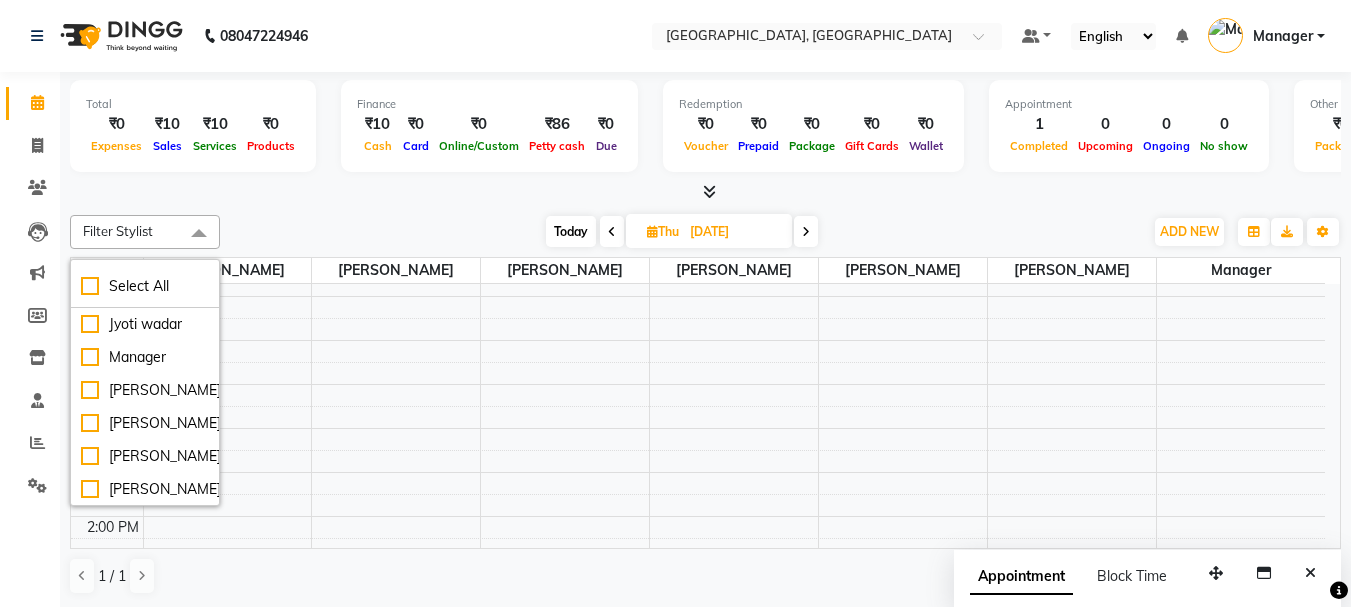 click on "10:00 AM 10:30 AM 11:00 AM 11:30 AM 12:00 PM 12:30 PM 1:00 PM 1:30 PM 2:00 PM 2:30 PM 3:00 PM 3:30 PM 4:00 PM 4:30 PM 5:00 PM 5:30 PM 6:00 PM 6:30 PM 7:00 PM 7:30 PM 8:00 PM 8:30 PM 9:00 PM 9:30 PM 10:00 PM 10:30 PM 11:00 PM 11:30 PM" at bounding box center [698, 780] 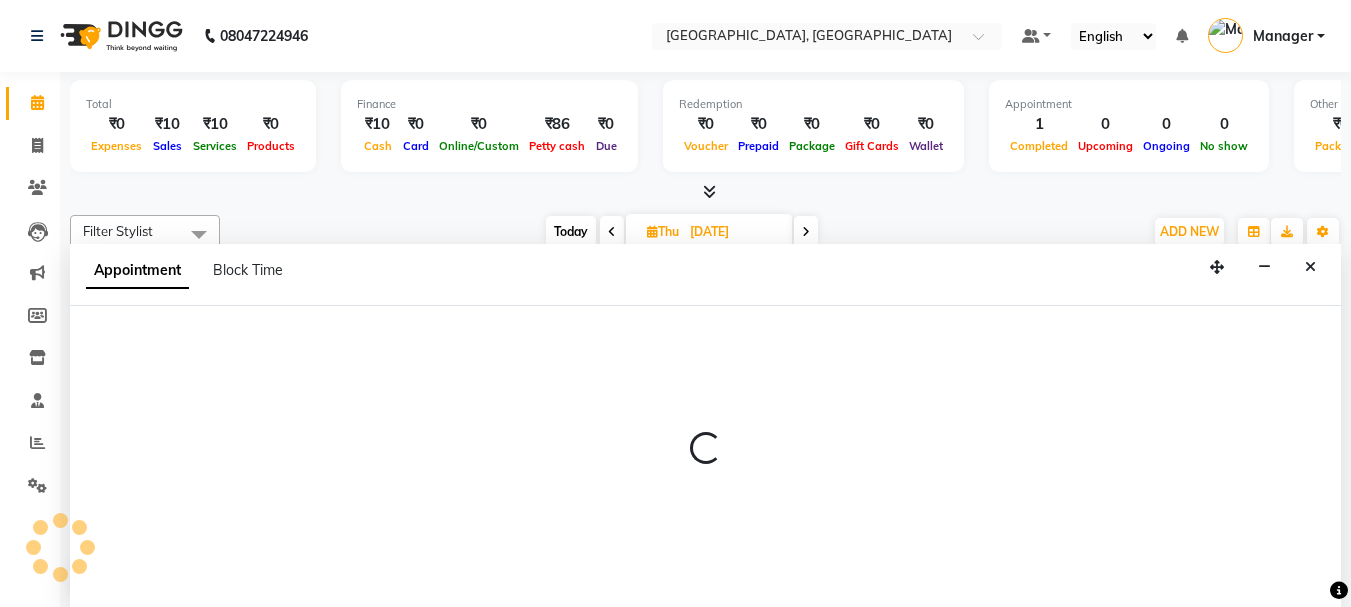 scroll, scrollTop: 1, scrollLeft: 0, axis: vertical 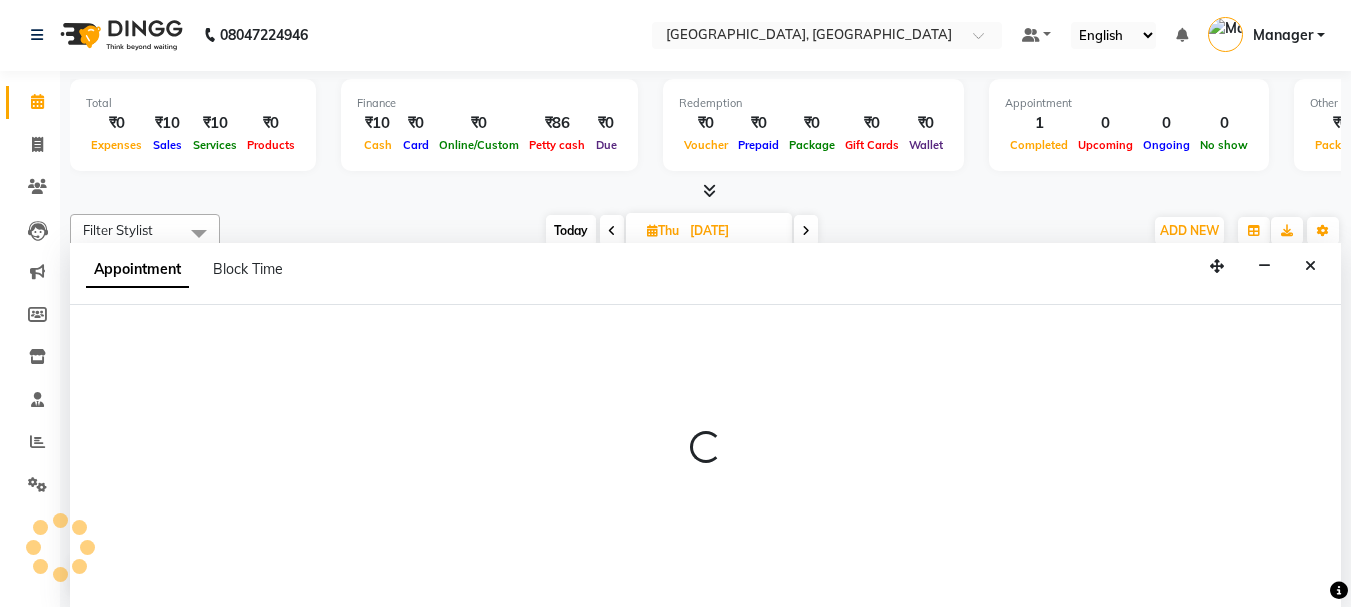 select on "68995" 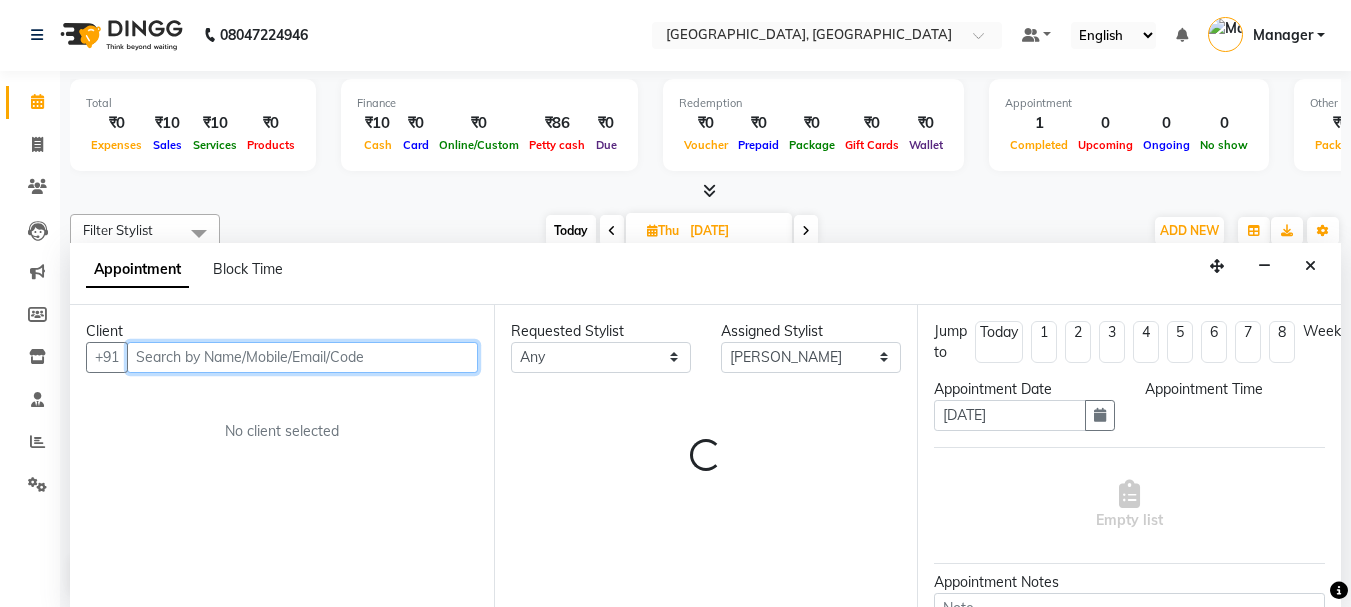 select on "735" 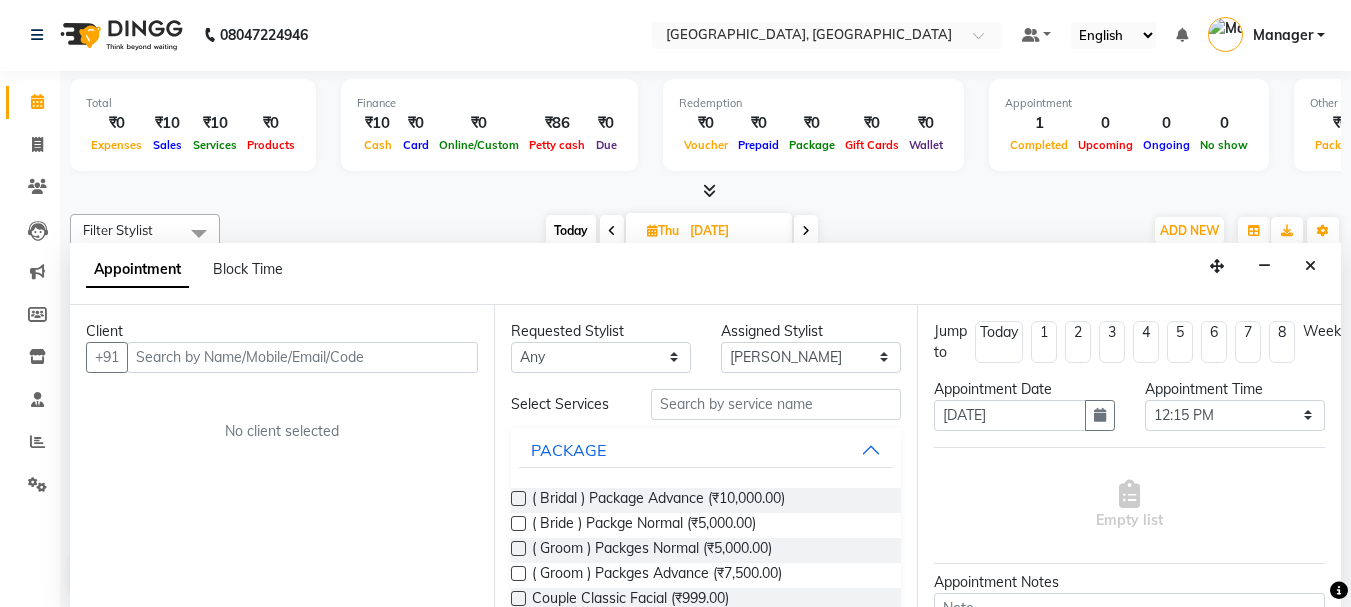 drag, startPoint x: 496, startPoint y: 254, endPoint x: 1056, endPoint y: 376, distance: 573.13525 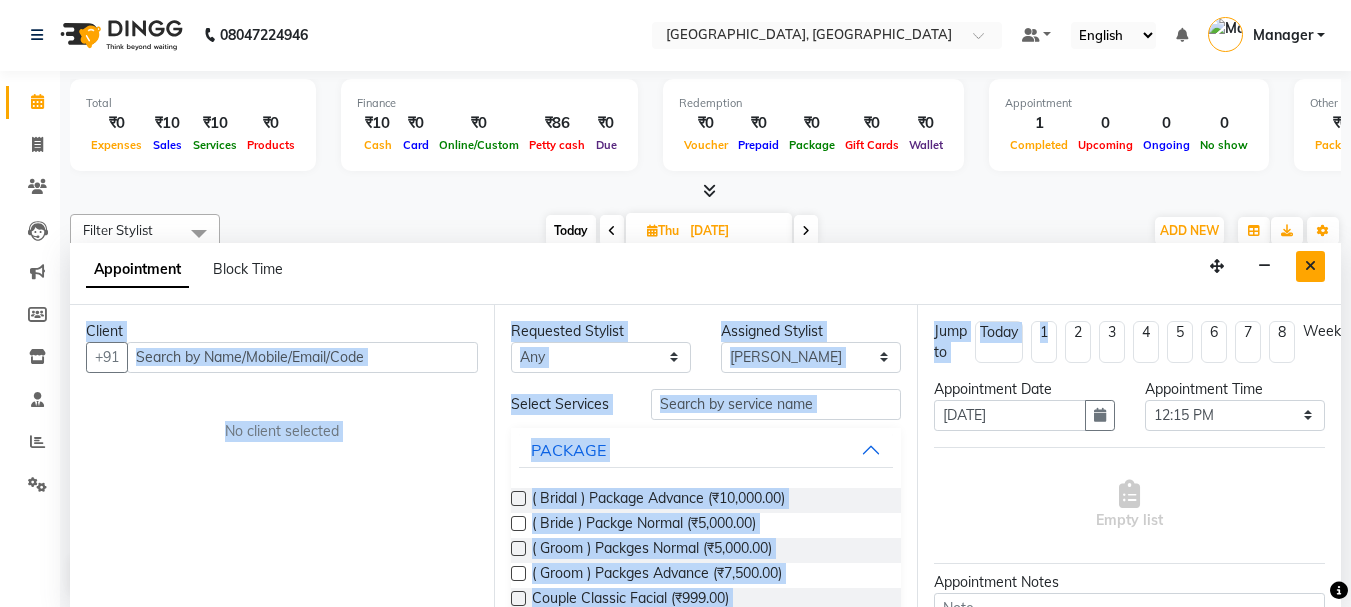 click at bounding box center (1310, 266) 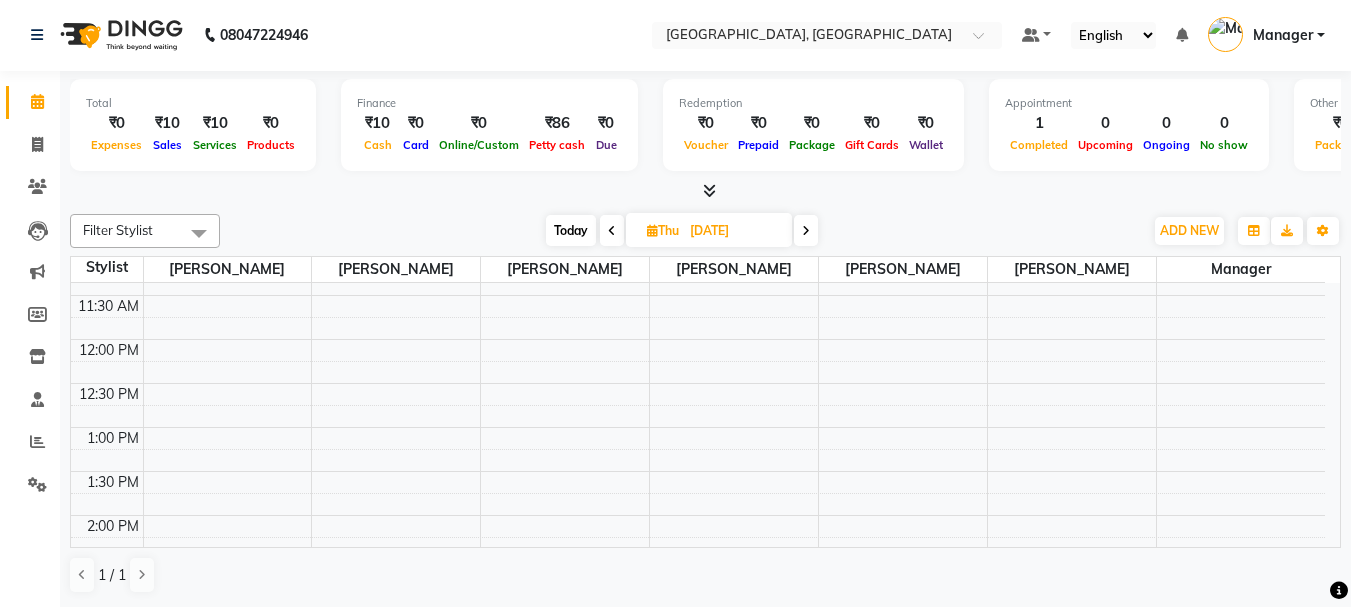 click on "Today" at bounding box center (571, 230) 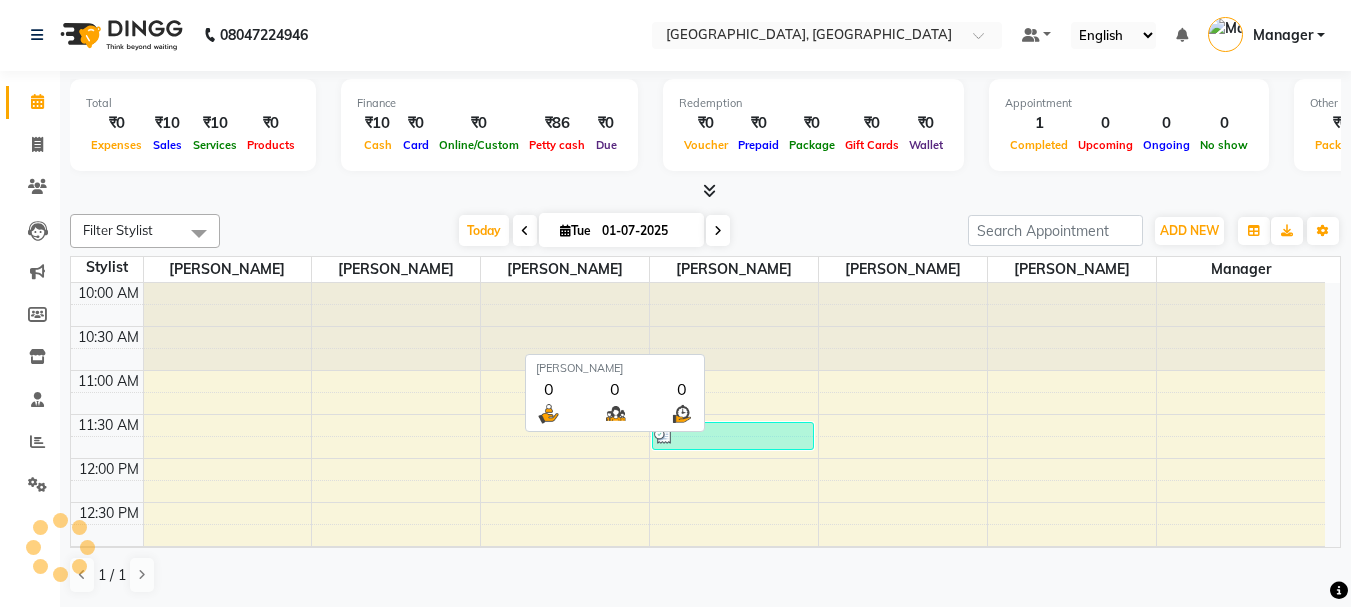 scroll, scrollTop: 265, scrollLeft: 0, axis: vertical 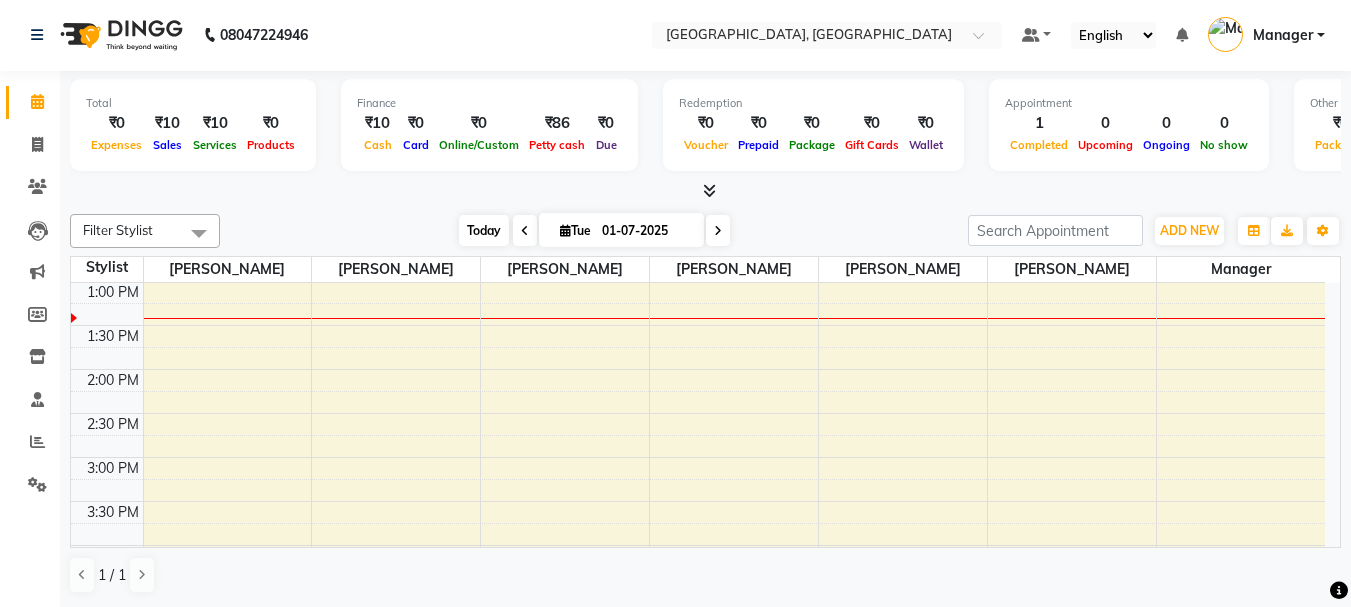 click on "Today" at bounding box center [484, 230] 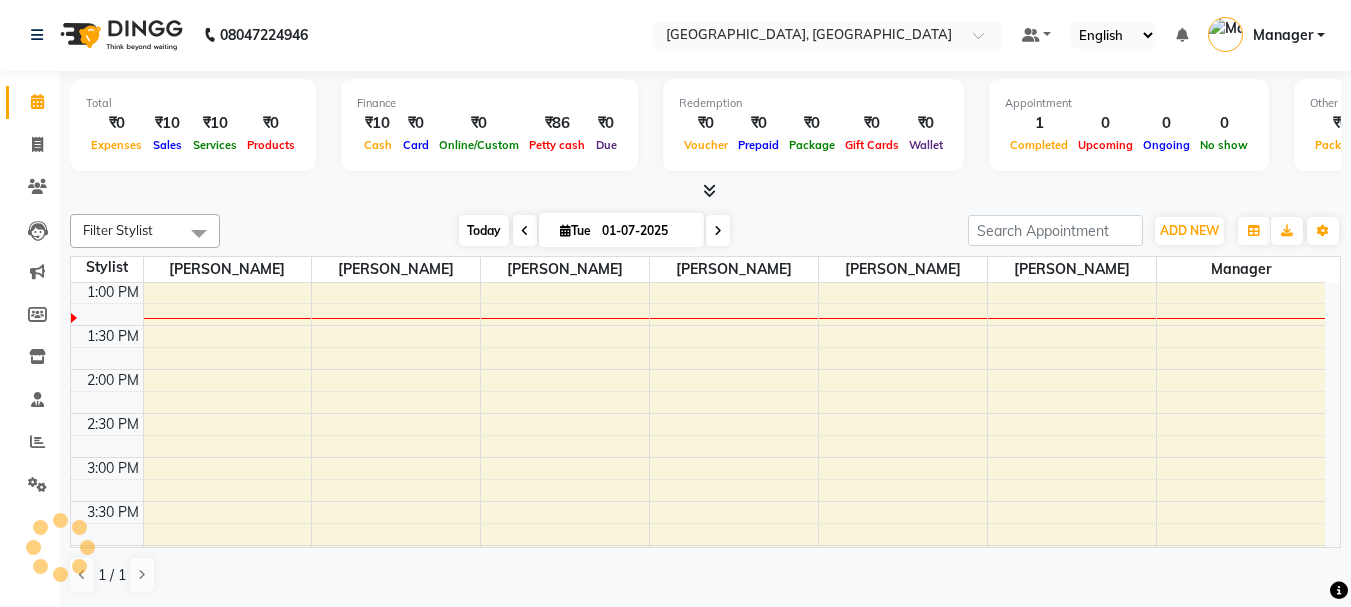 scroll, scrollTop: 265, scrollLeft: 0, axis: vertical 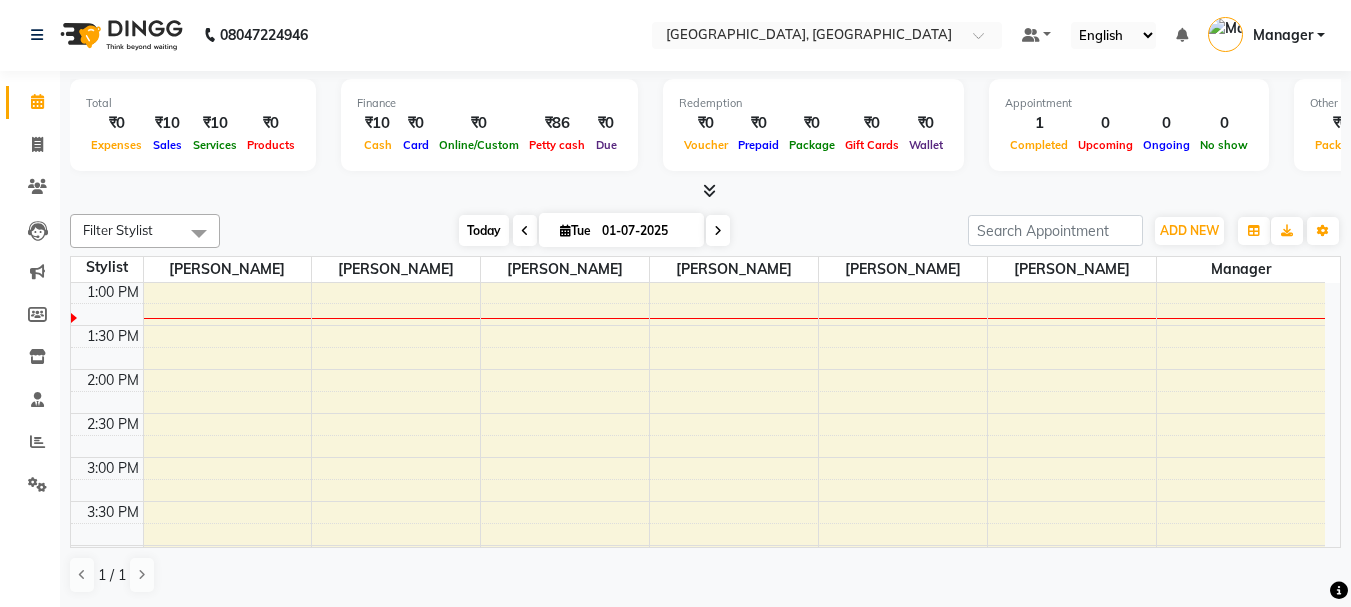 click on "Today" at bounding box center [484, 230] 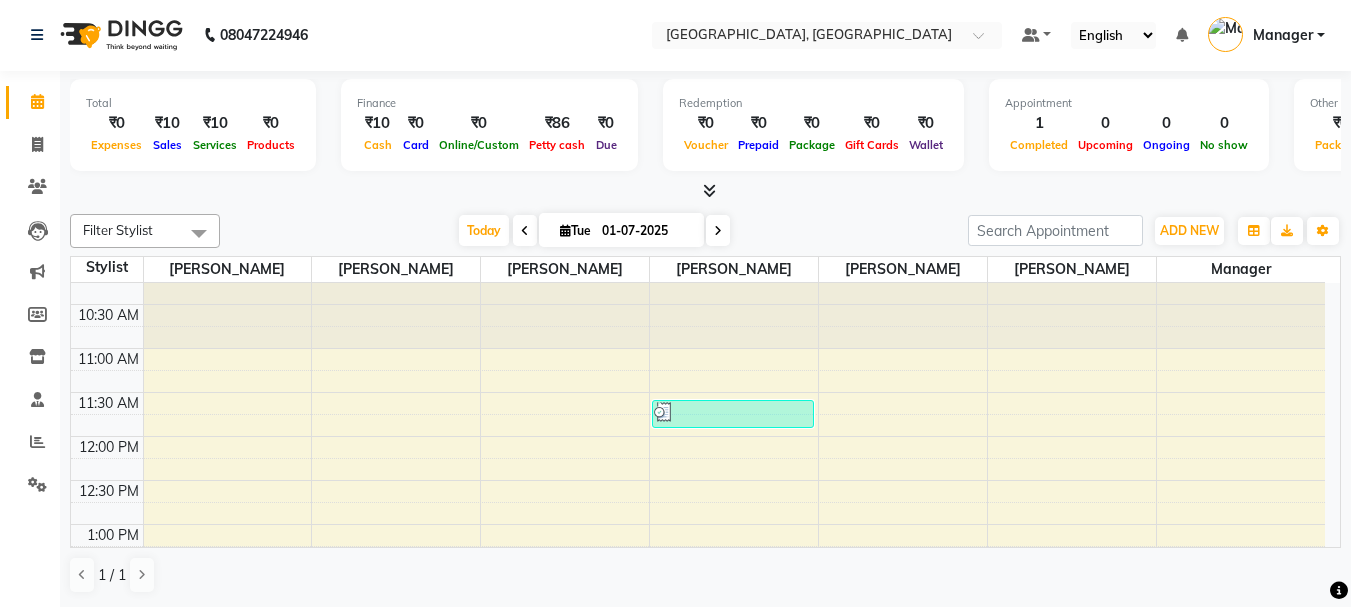 scroll, scrollTop: 11, scrollLeft: 0, axis: vertical 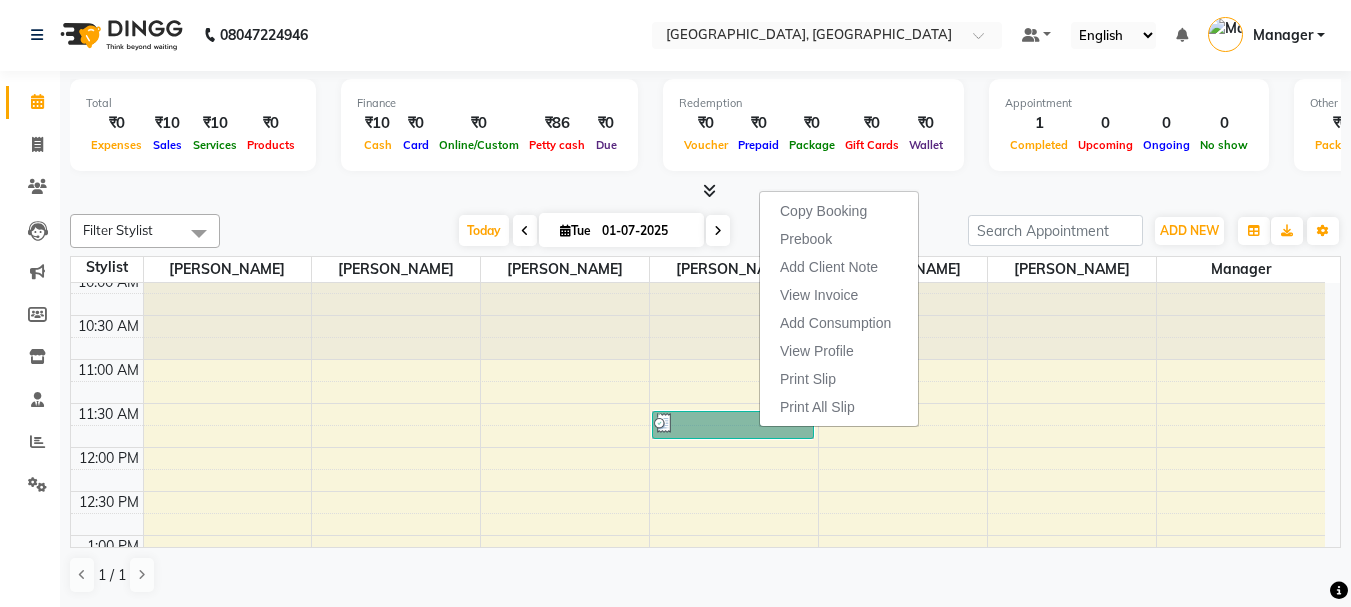 click on "10:00 AM 10:30 AM 11:00 AM 11:30 AM 12:00 PM 12:30 PM 1:00 PM 1:30 PM 2:00 PM 2:30 PM 3:00 PM 3:30 PM 4:00 PM 4:30 PM 5:00 PM 5:30 PM 6:00 PM 6:30 PM 7:00 PM 7:30 PM 8:00 PM 8:30 PM 9:00 PM 9:30 PM 10:00 PM 10:30 PM 11:00 PM 11:30 PM     [PERSON_NAME], TK01, 11:35 AM-11:55 AM, Threading Eyebrow" at bounding box center (698, 887) 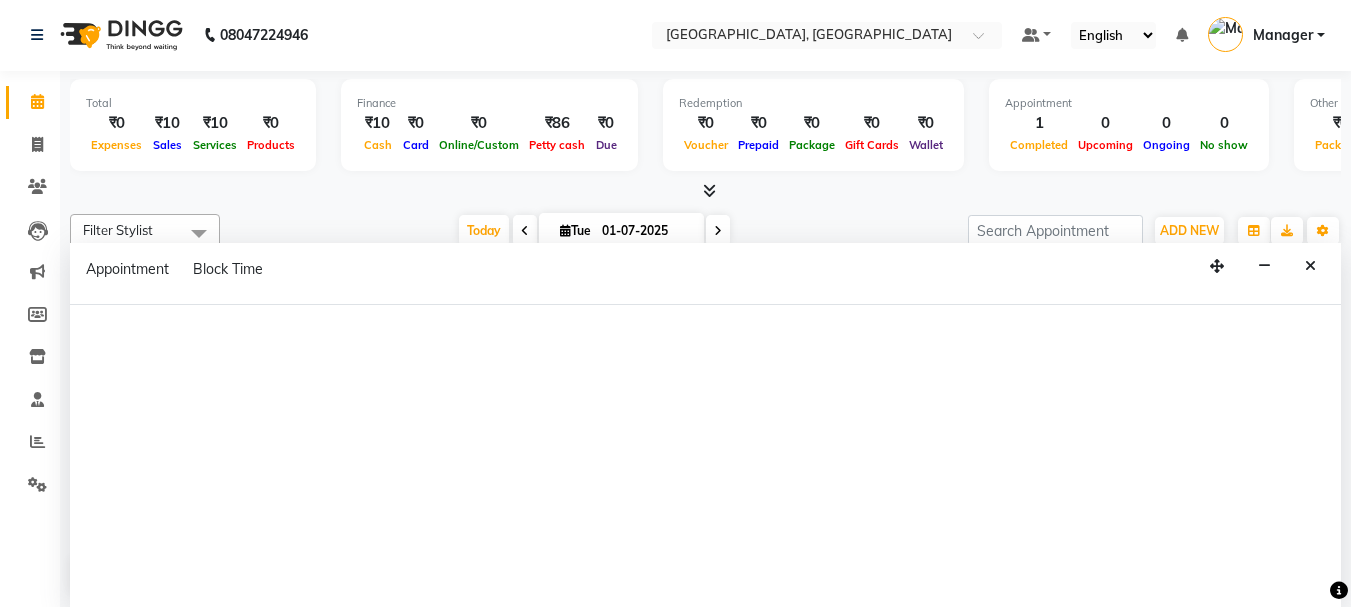 select on "78161" 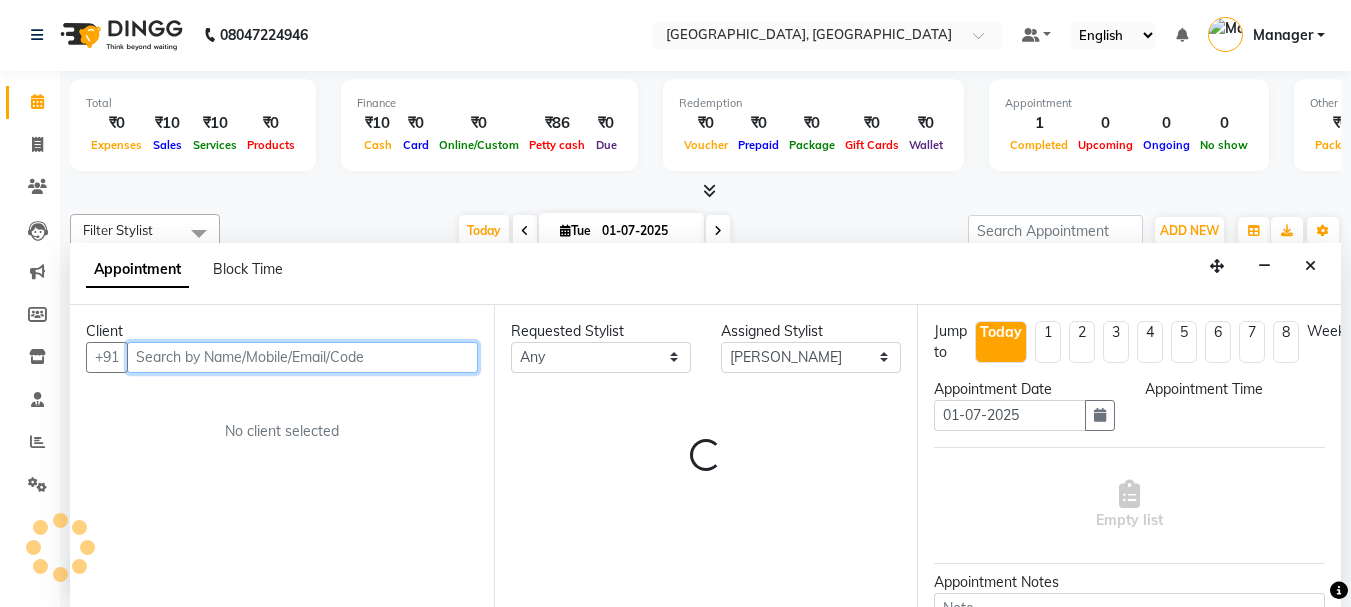 select on "705" 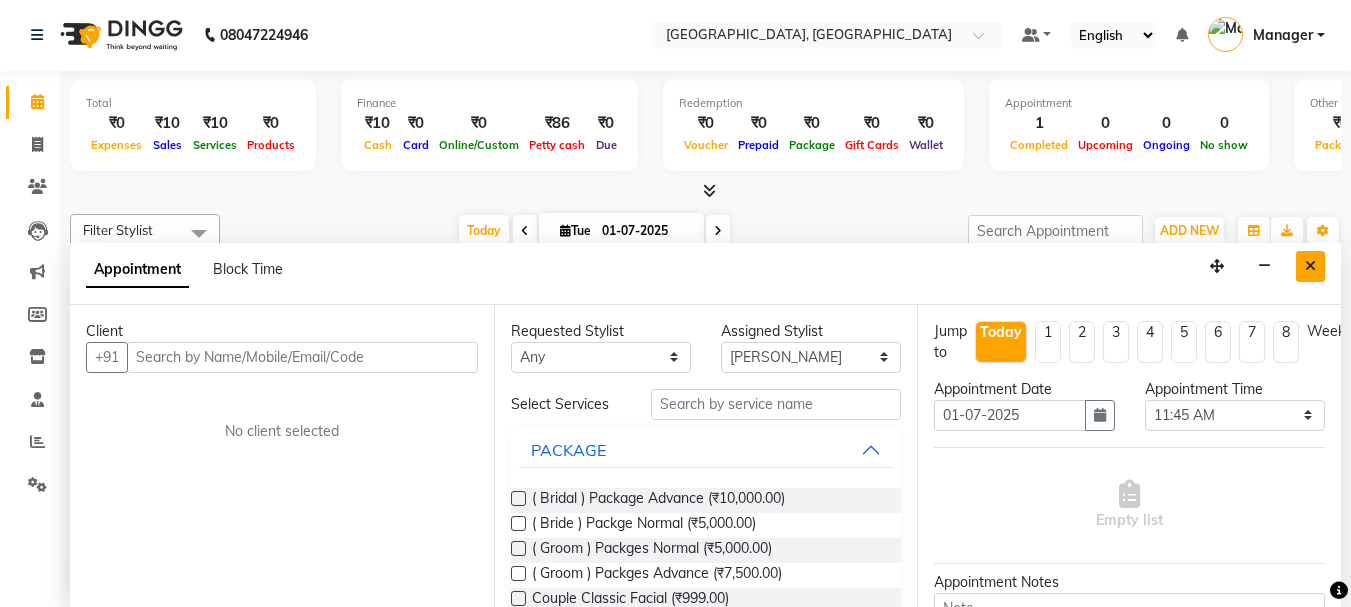 click at bounding box center [1310, 266] 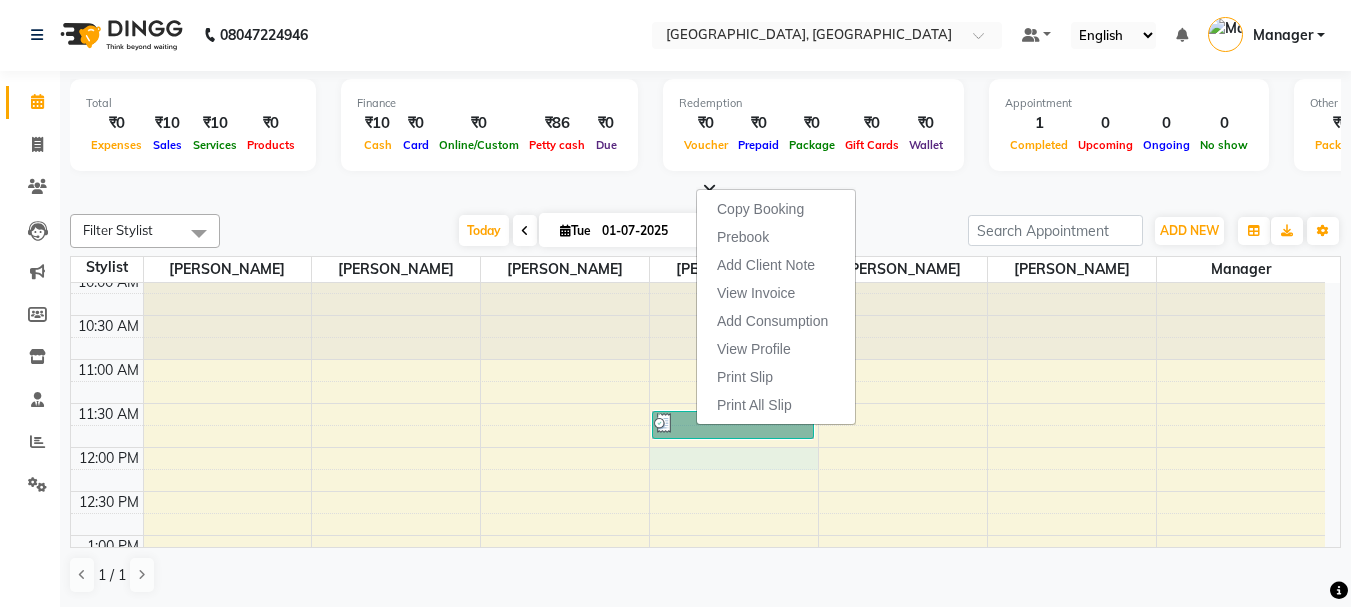 click on "10:00 AM 10:30 AM 11:00 AM 11:30 AM 12:00 PM 12:30 PM 1:00 PM 1:30 PM 2:00 PM 2:30 PM 3:00 PM 3:30 PM 4:00 PM 4:30 PM 5:00 PM 5:30 PM 6:00 PM 6:30 PM 7:00 PM 7:30 PM 8:00 PM 8:30 PM 9:00 PM 9:30 PM 10:00 PM 10:30 PM 11:00 PM 11:30 PM     [PERSON_NAME], TK01, 11:35 AM-11:55 AM, Threading Eyebrow" at bounding box center [698, 887] 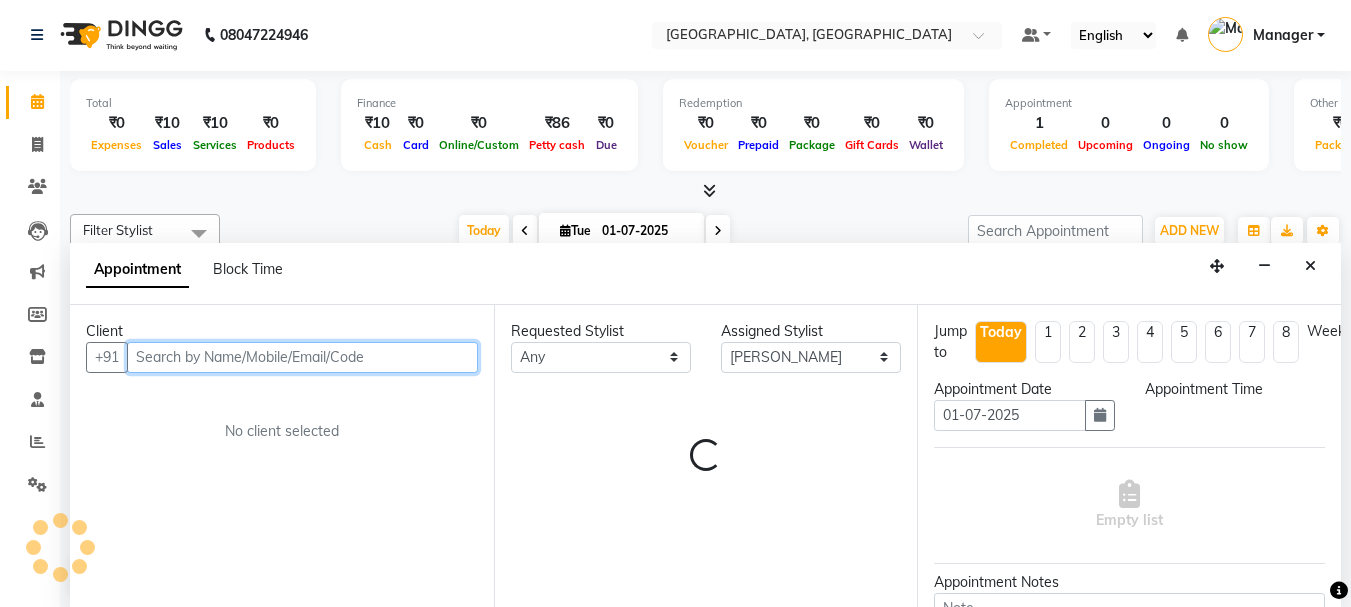 select on "720" 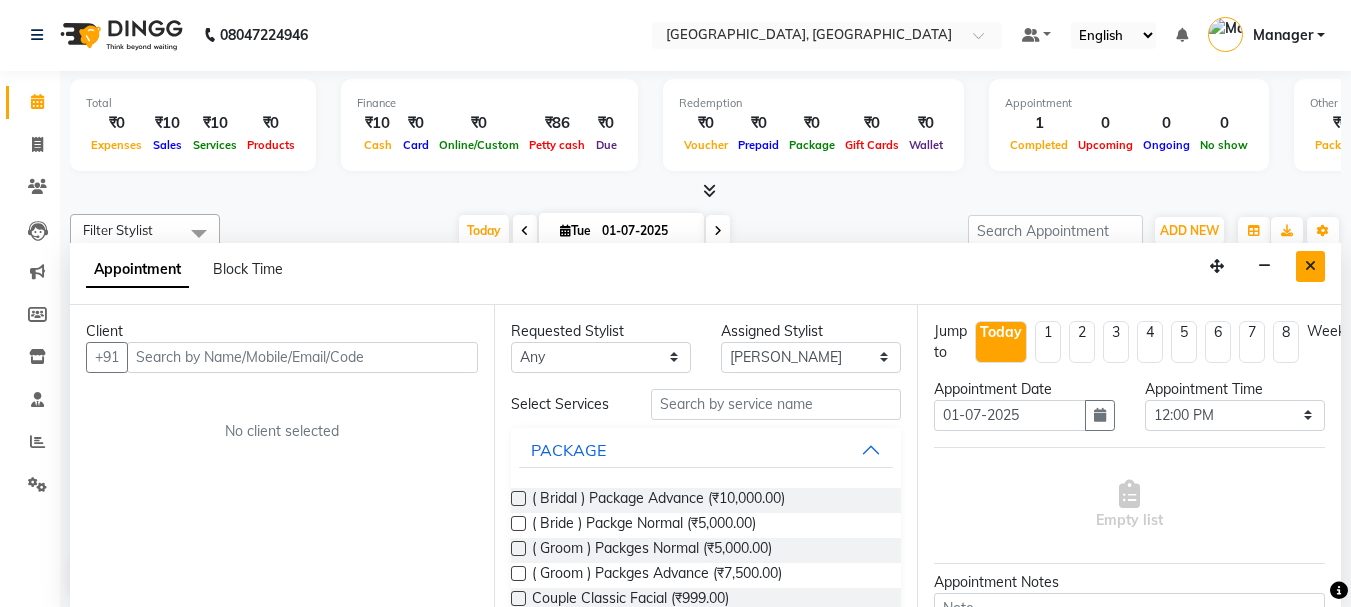 click at bounding box center [1310, 266] 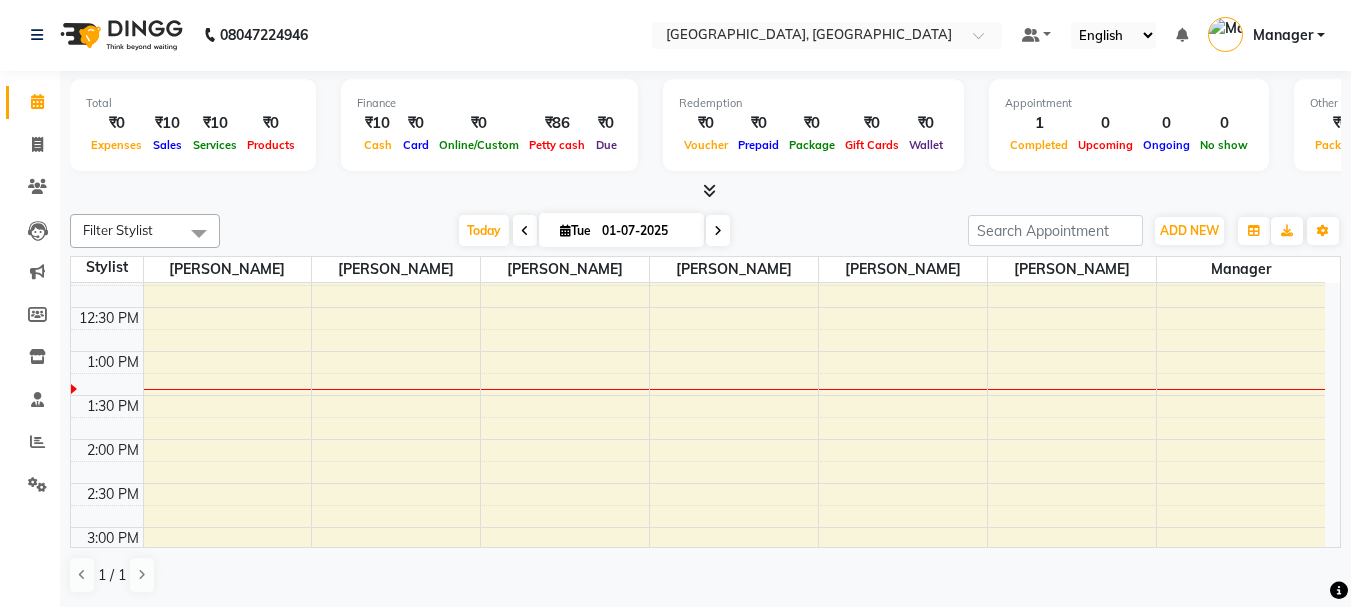 scroll, scrollTop: 151, scrollLeft: 0, axis: vertical 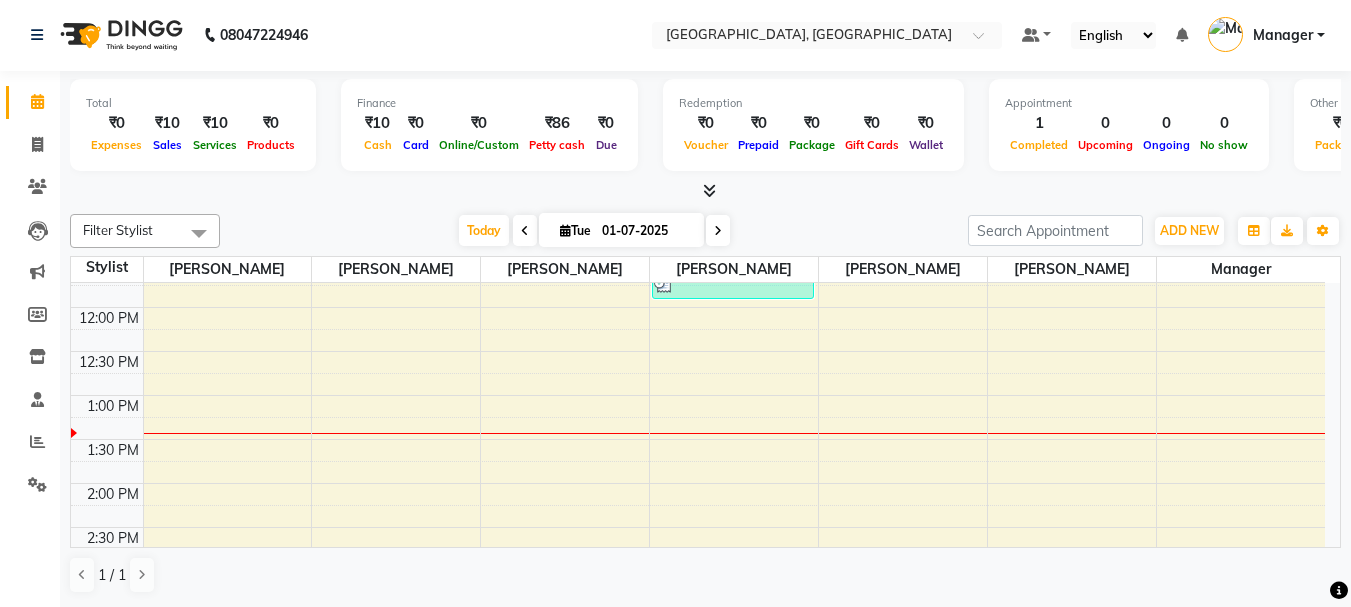 click on "10:00 AM 10:30 AM 11:00 AM 11:30 AM 12:00 PM 12:30 PM 1:00 PM 1:30 PM 2:00 PM 2:30 PM 3:00 PM 3:30 PM 4:00 PM 4:30 PM 5:00 PM 5:30 PM 6:00 PM 6:30 PM 7:00 PM 7:30 PM 8:00 PM 8:30 PM 9:00 PM 9:30 PM 10:00 PM 10:30 PM 11:00 PM 11:30 PM     [PERSON_NAME], TK01, 11:35 AM-11:55 AM, Threading Eyebrow" at bounding box center (698, 747) 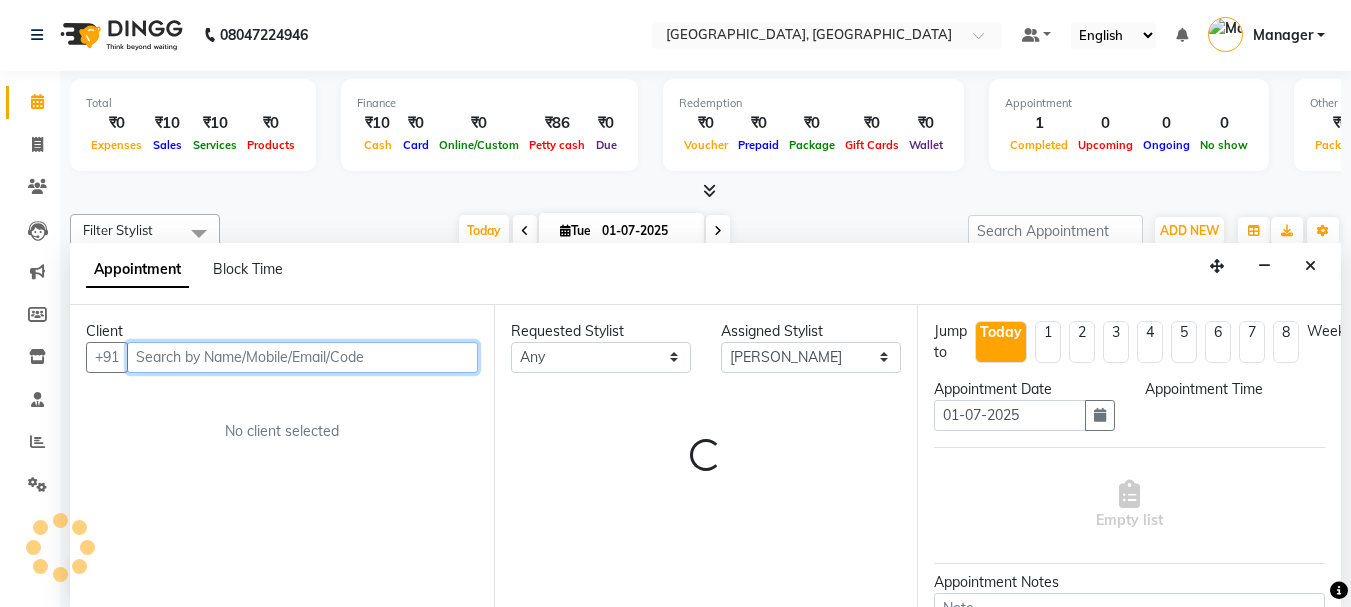 select on "750" 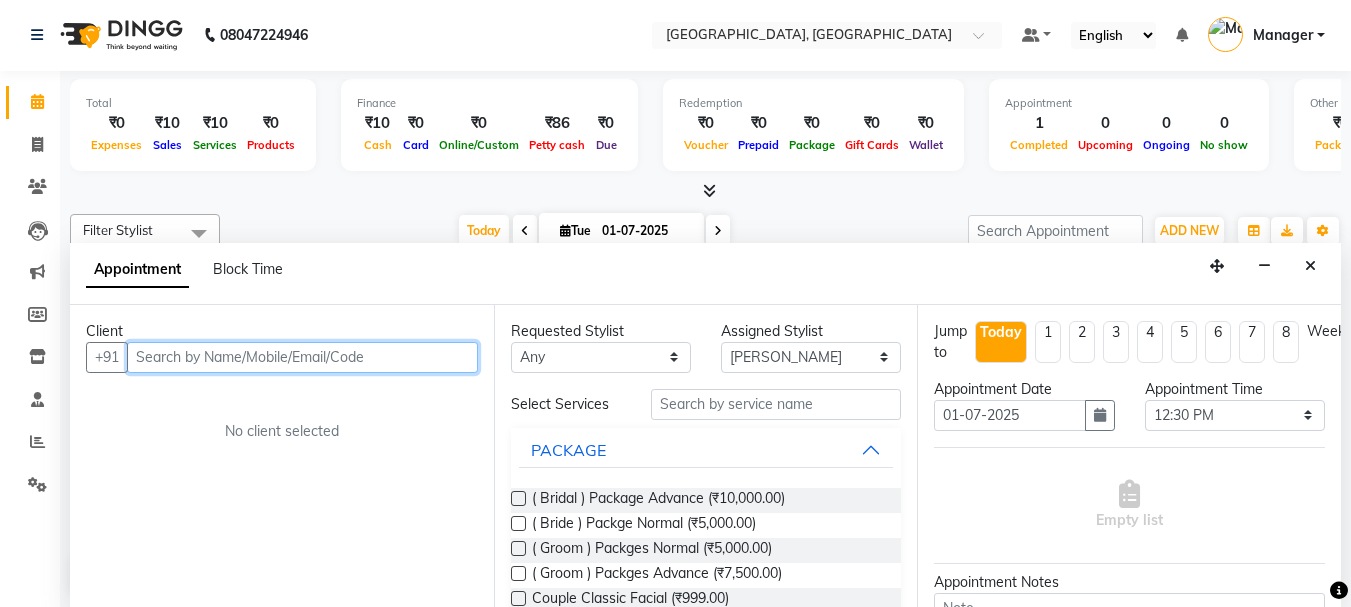 click at bounding box center (302, 357) 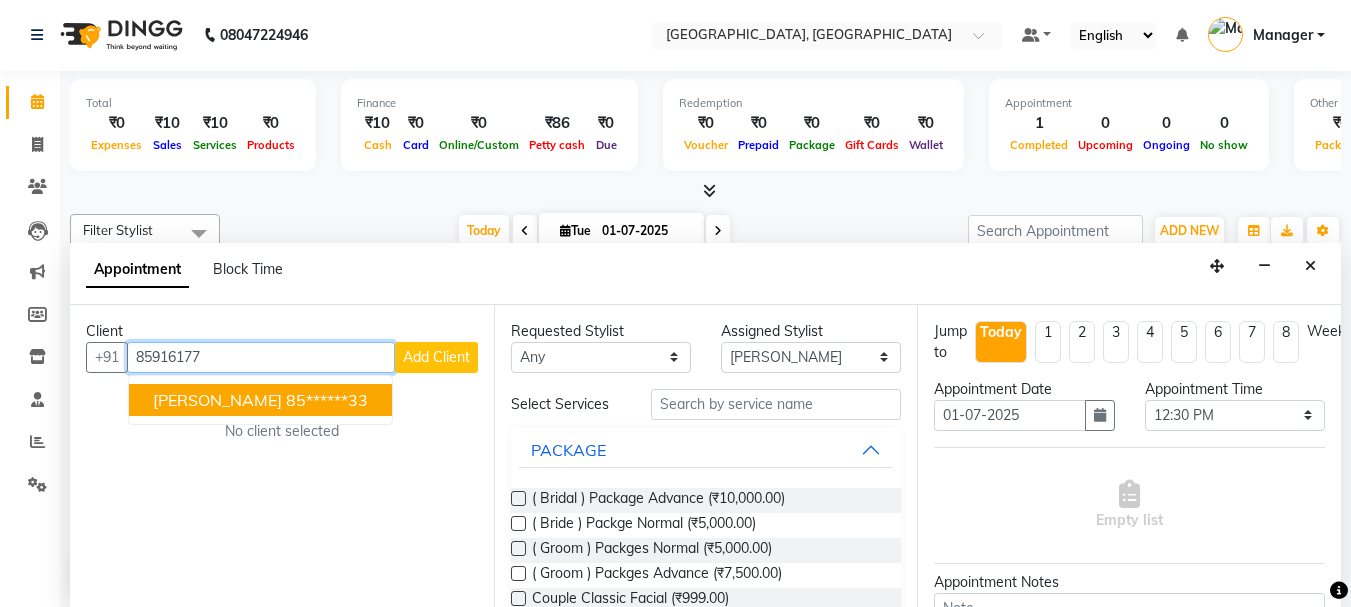 click on "85******33" at bounding box center (327, 400) 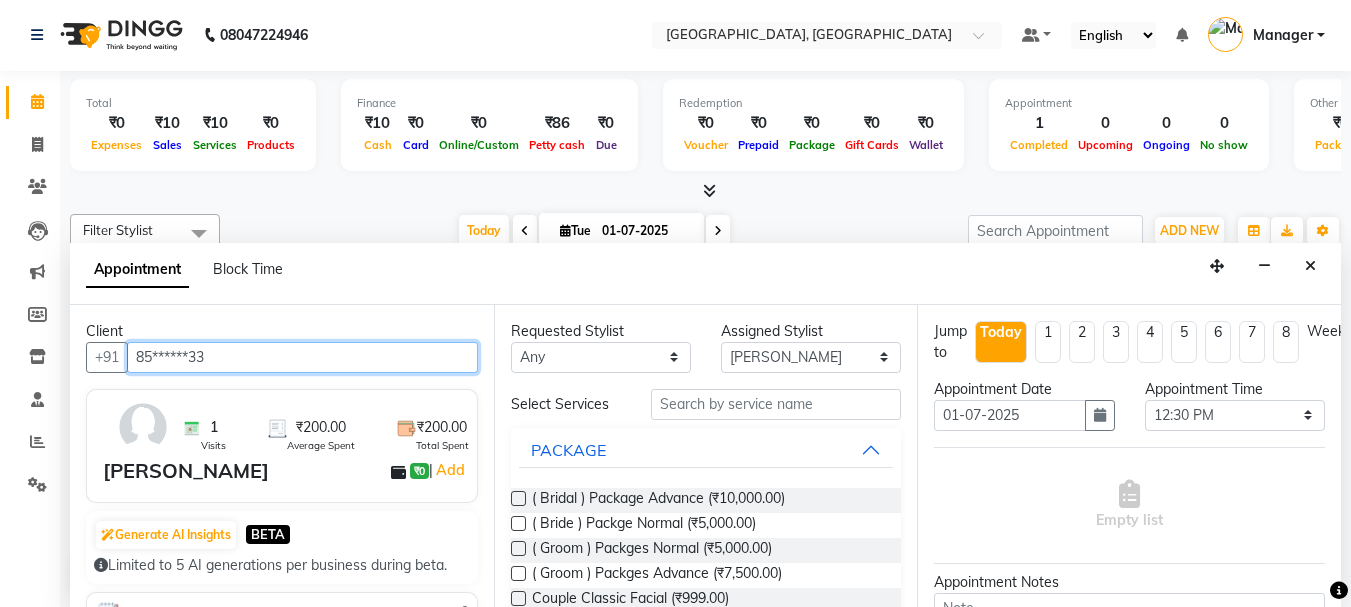 type on "85******33" 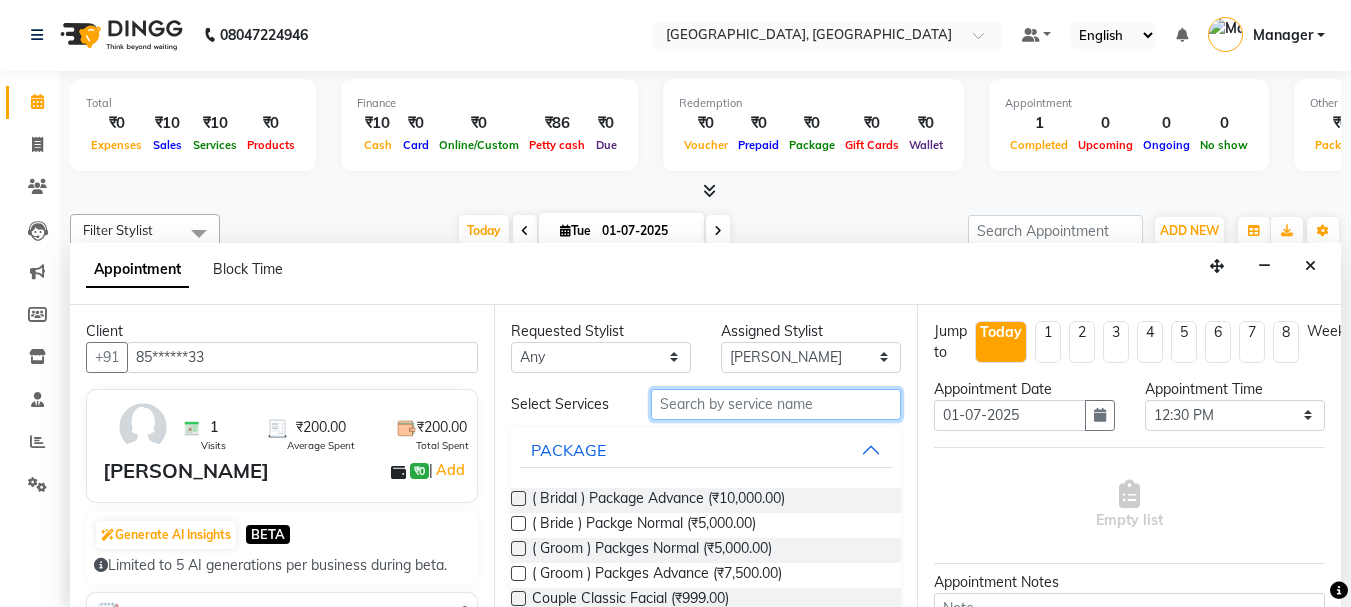 click at bounding box center [776, 404] 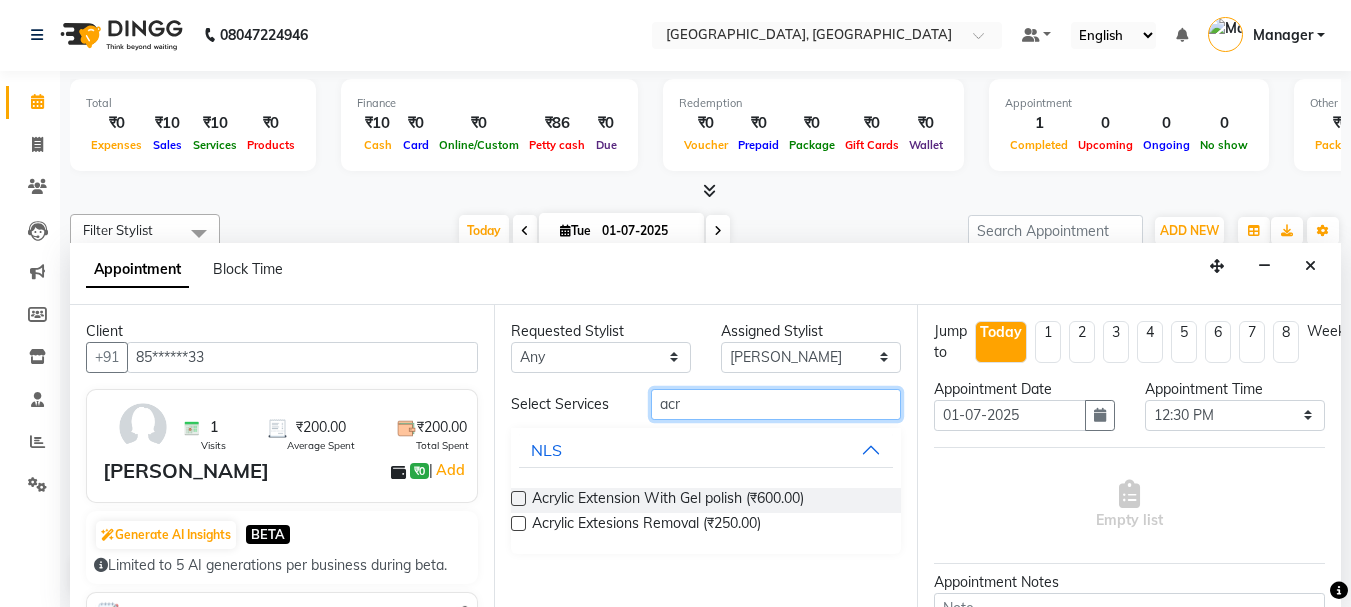 type on "acr" 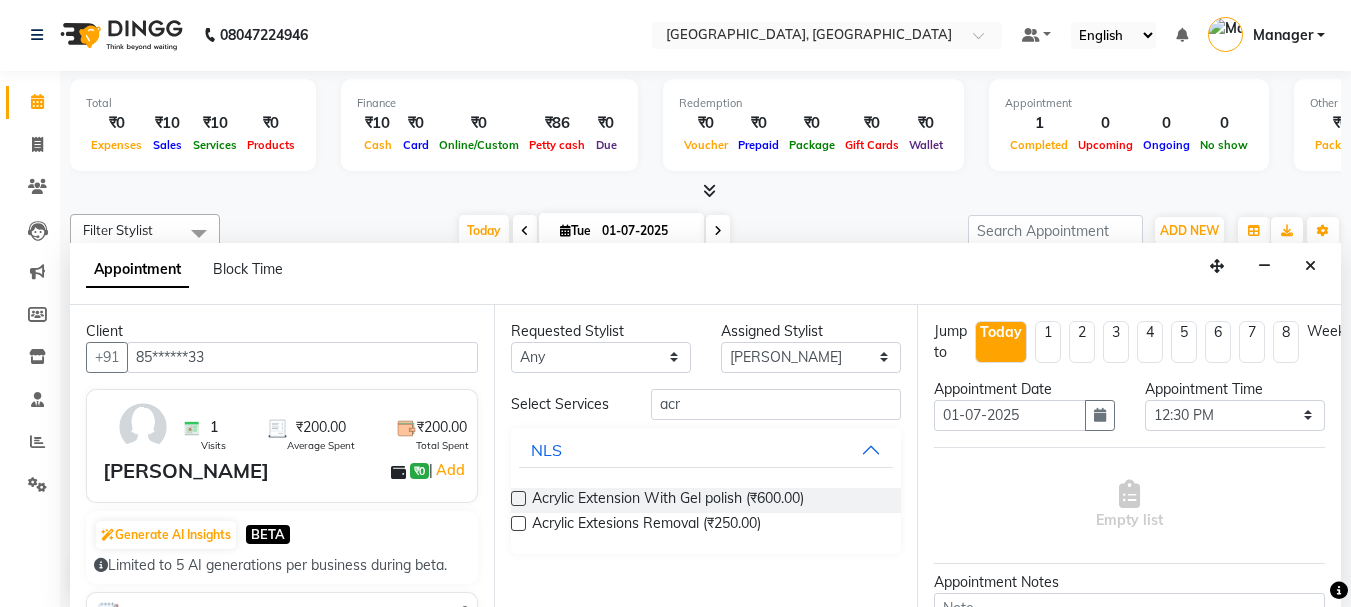 click at bounding box center (518, 498) 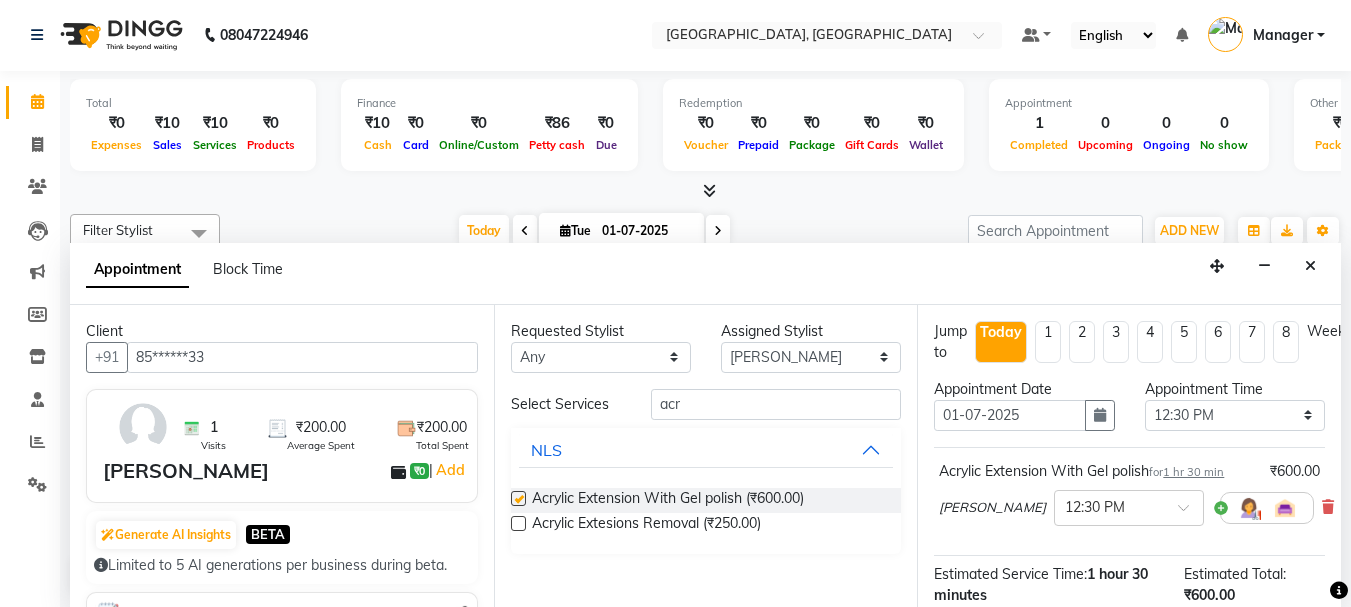 checkbox on "false" 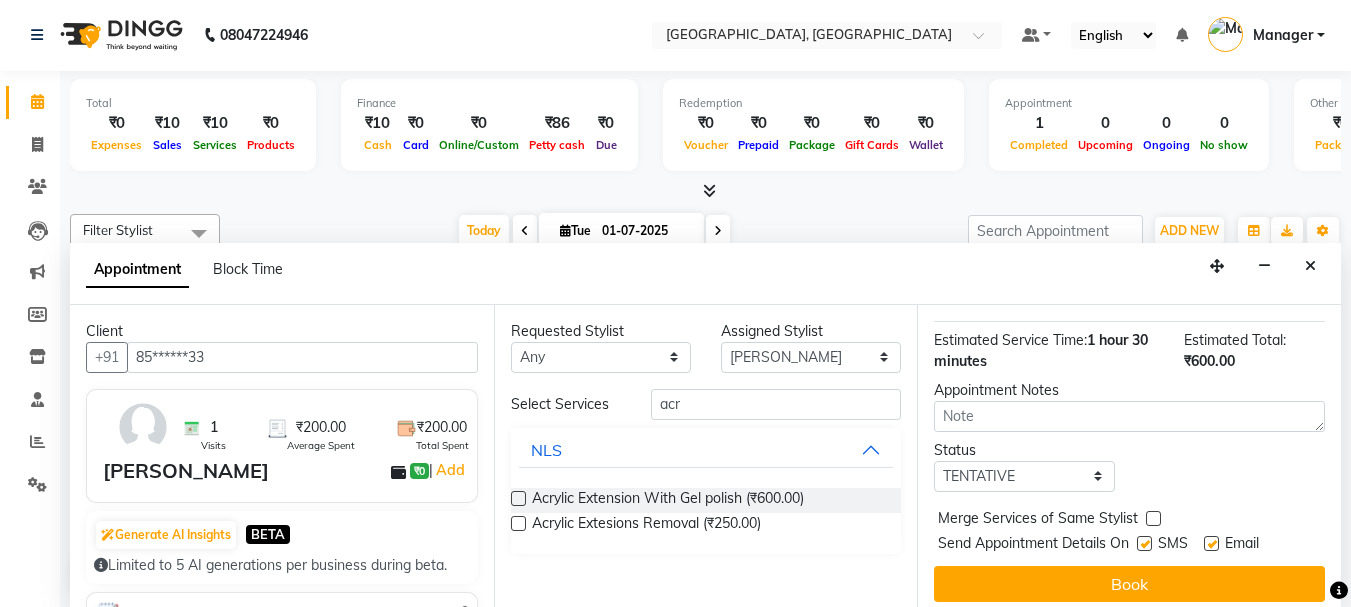 scroll, scrollTop: 247, scrollLeft: 0, axis: vertical 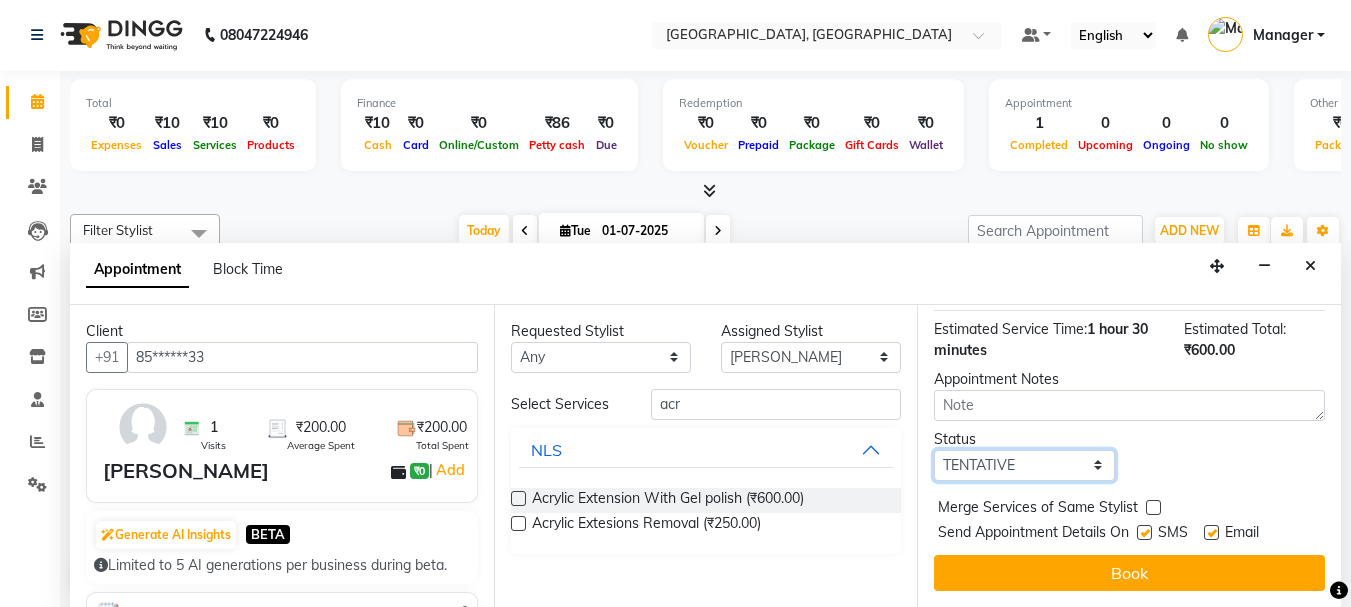 click on "Select TENTATIVE CONFIRM CHECK-IN UPCOMING" at bounding box center (1024, 465) 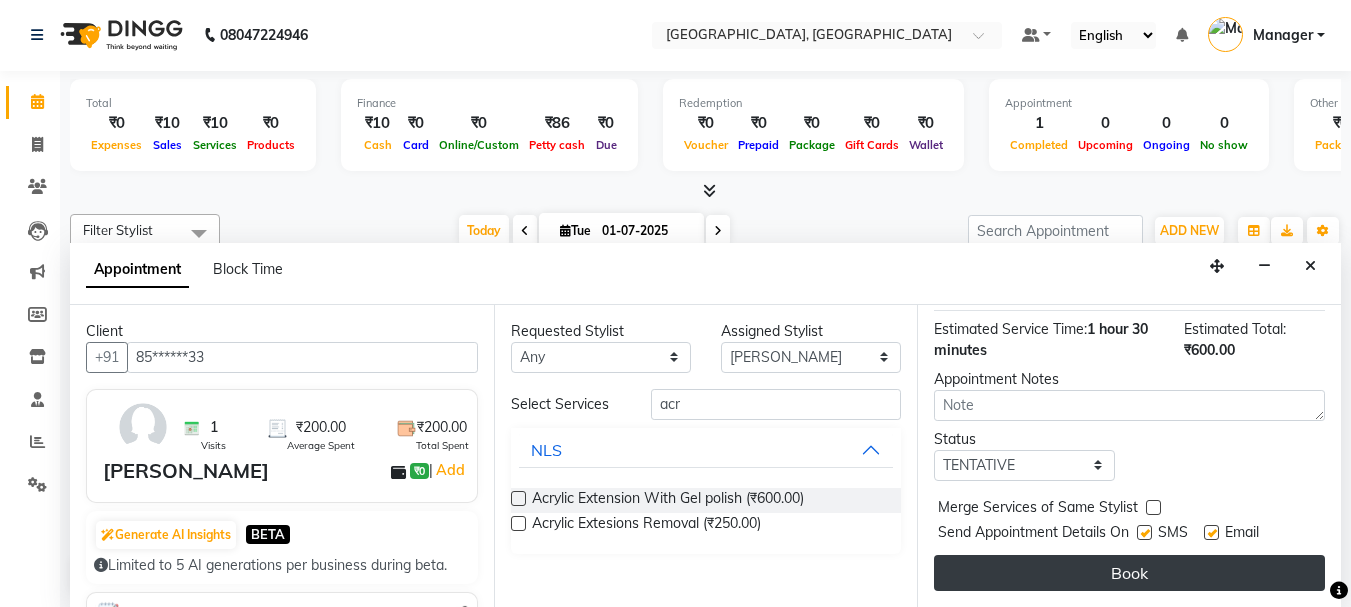 click on "Book" at bounding box center [1129, 573] 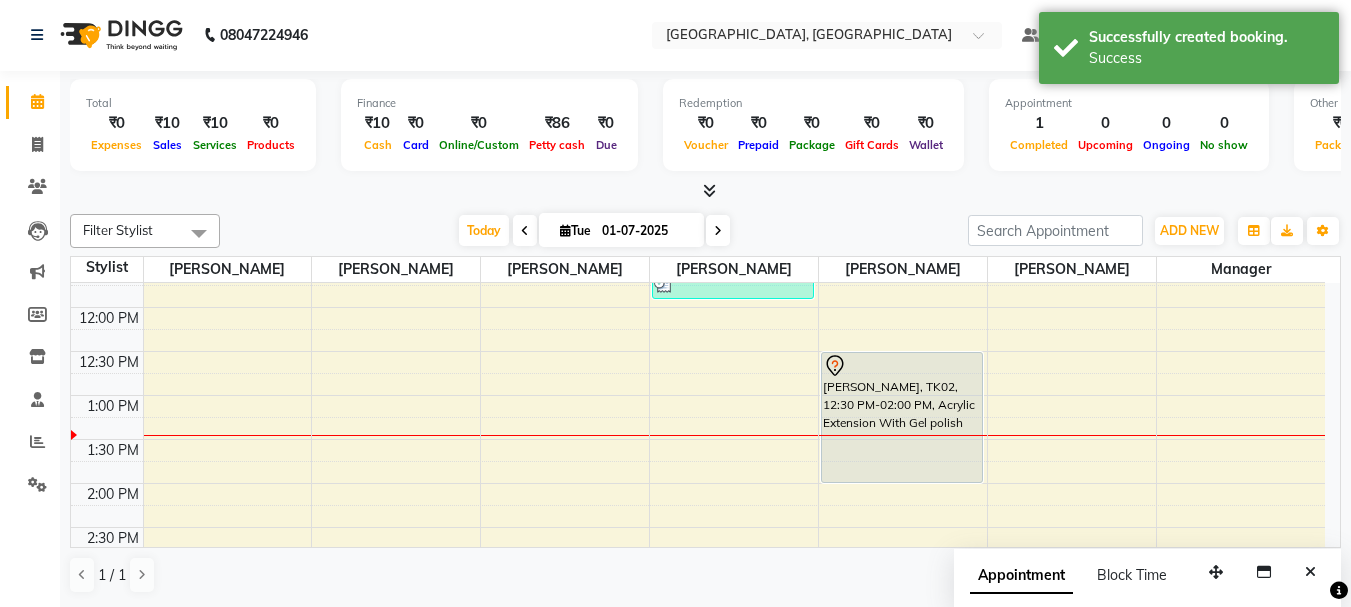 scroll, scrollTop: 0, scrollLeft: 0, axis: both 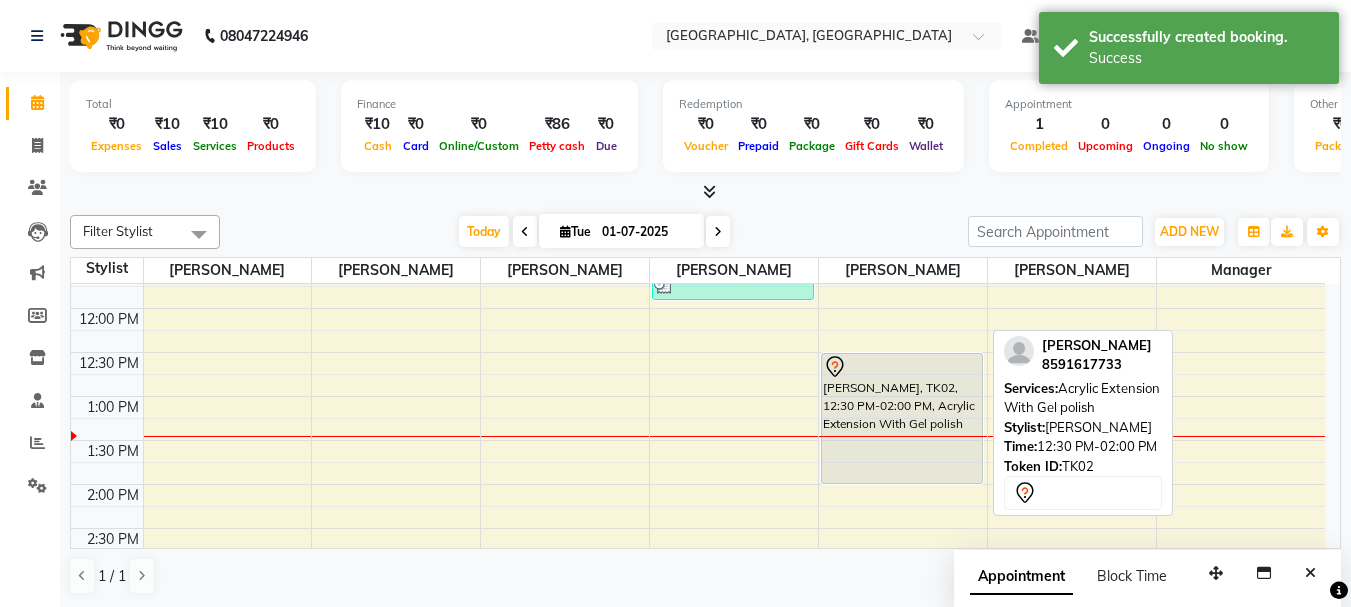 click on "[PERSON_NAME], TK02, 12:30 PM-02:00 PM, Acrylic Extension With Gel polish" at bounding box center [902, 418] 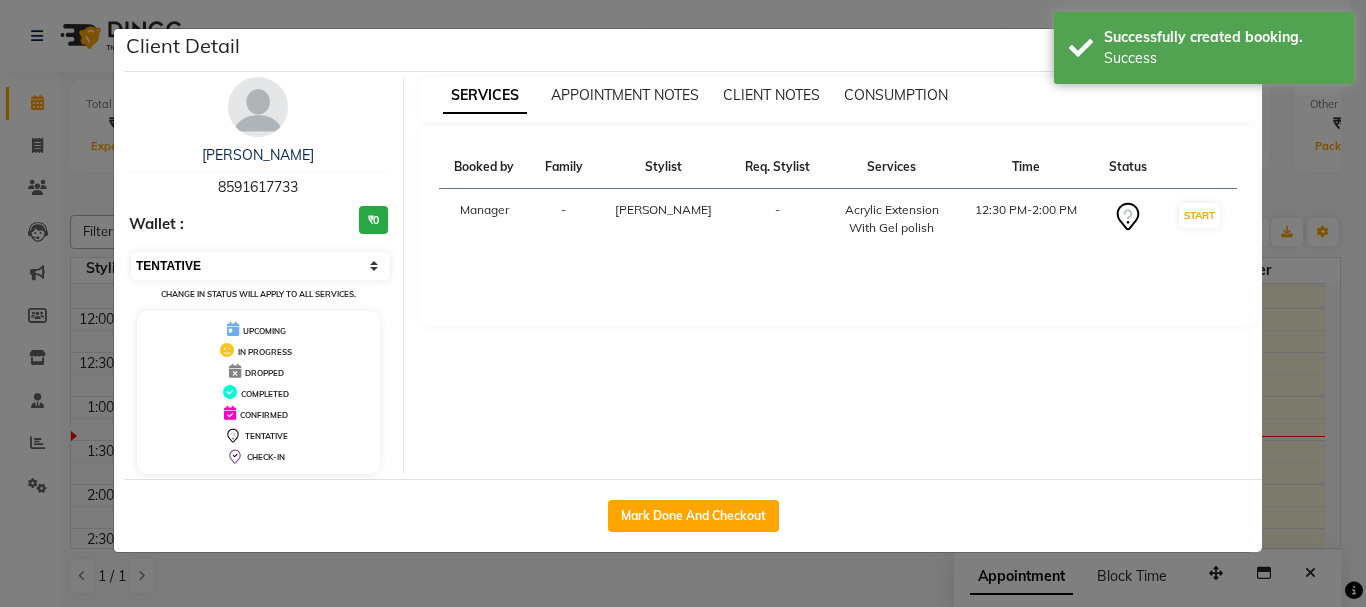 click on "Select IN SERVICE CONFIRMED TENTATIVE CHECK IN MARK DONE DROPPED UPCOMING" at bounding box center (260, 266) 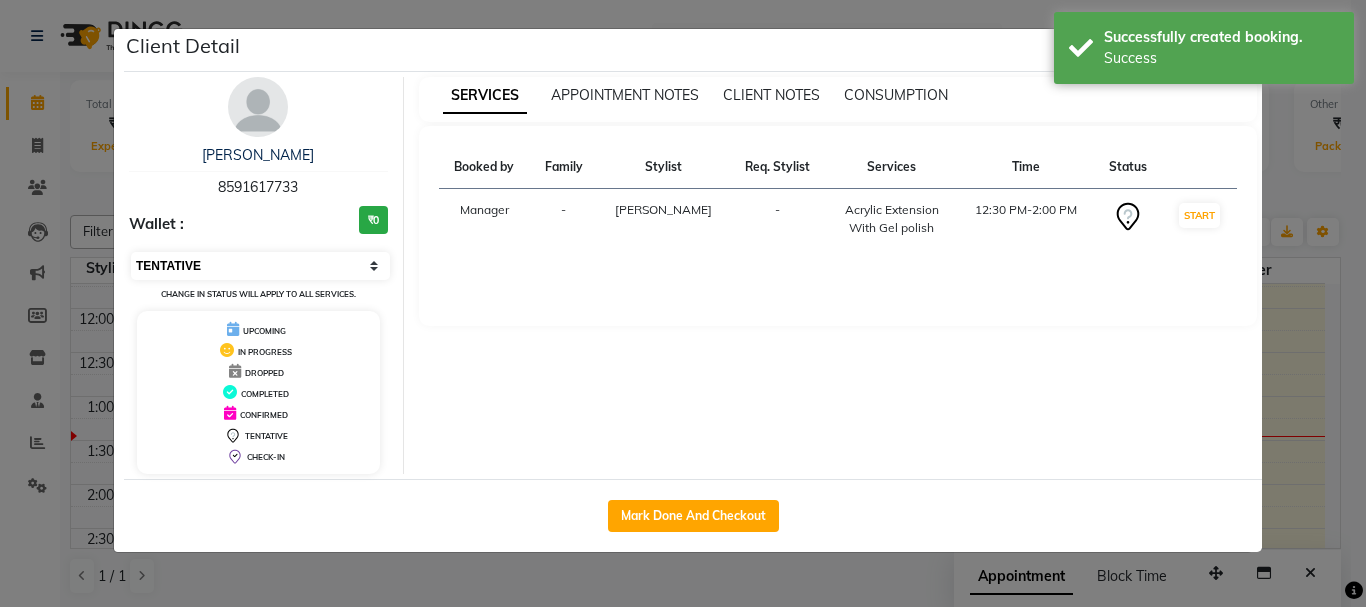 select on "1" 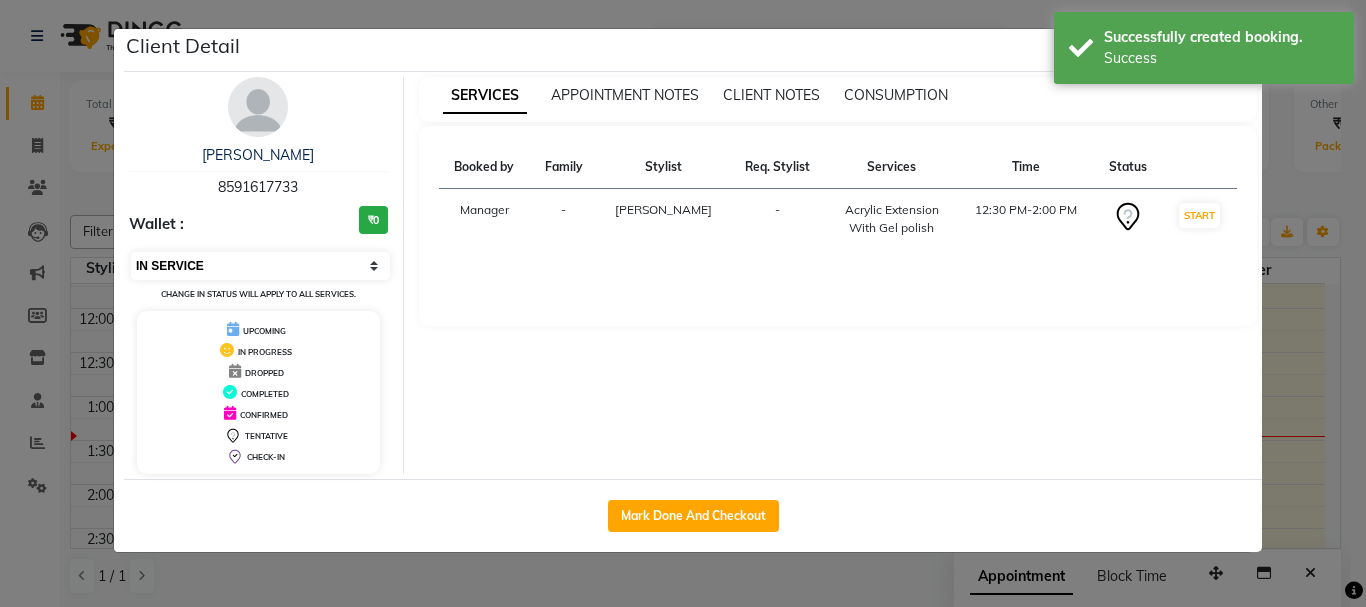 click on "Select IN SERVICE CONFIRMED TENTATIVE CHECK IN MARK DONE DROPPED UPCOMING" at bounding box center [260, 266] 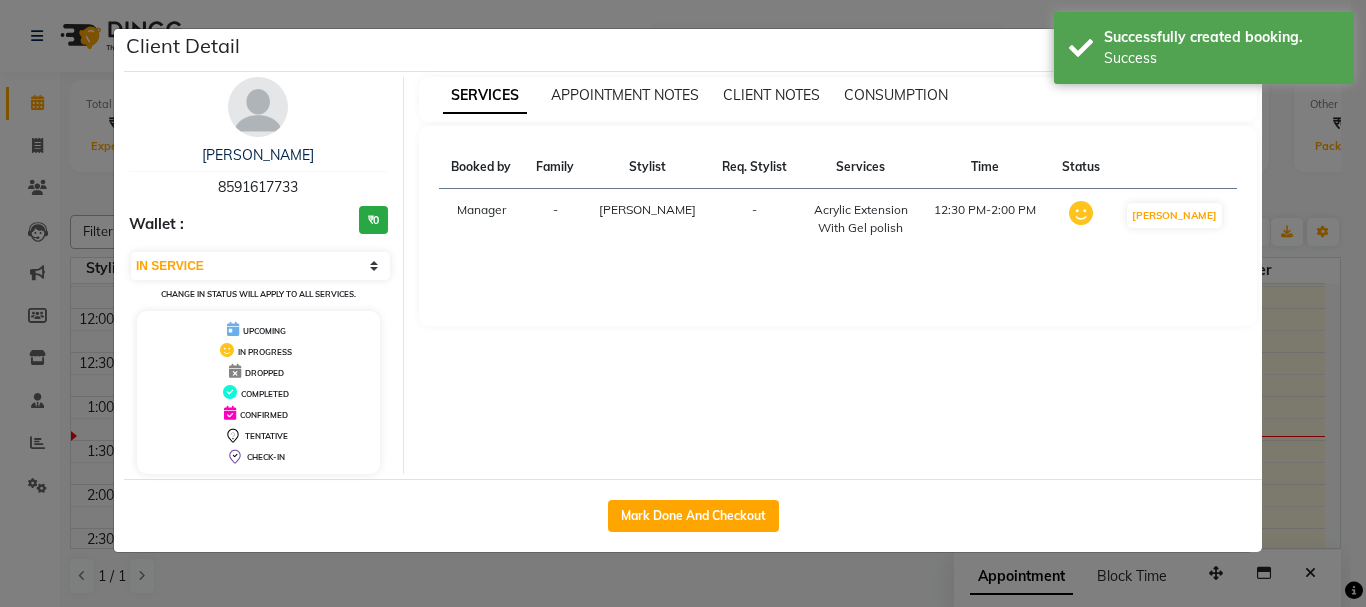 click on "SERVICES APPOINTMENT NOTES CLIENT NOTES CONSUMPTION Booked by Family Stylist Req. Stylist Services Time Status  Manager  - [PERSON_NAME] -  Acrylic Extension With Gel polish   12:30 PM-2:00 PM   MARK DONE" at bounding box center (838, 275) 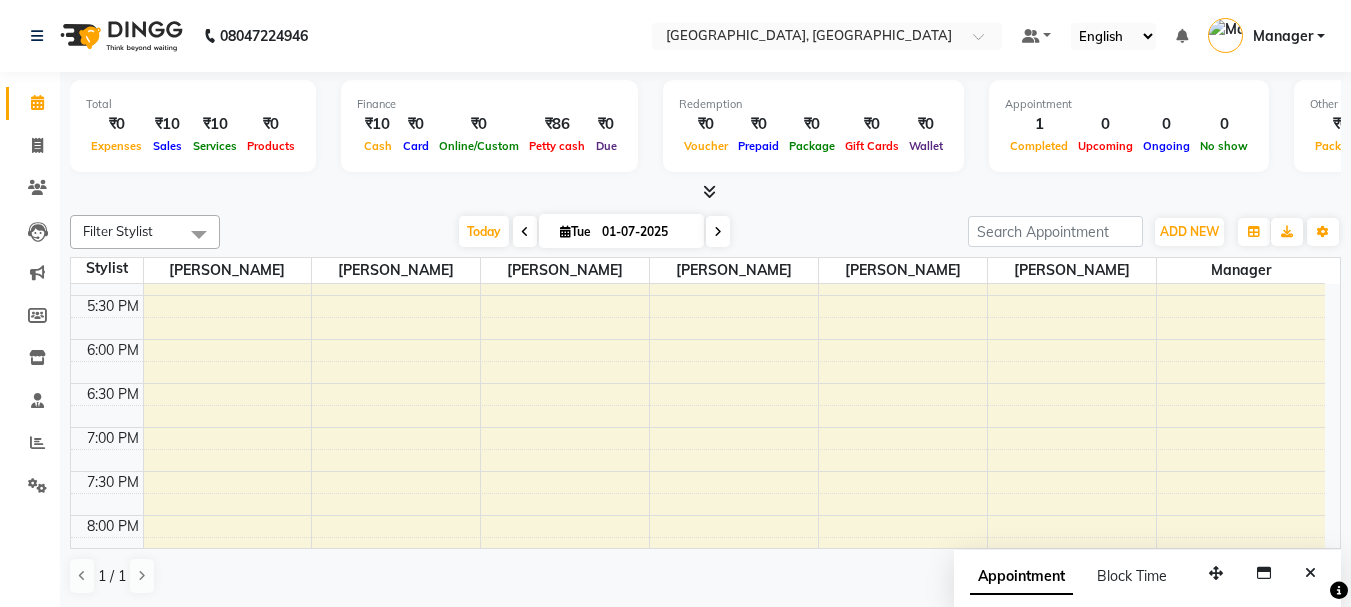 scroll, scrollTop: 659, scrollLeft: 0, axis: vertical 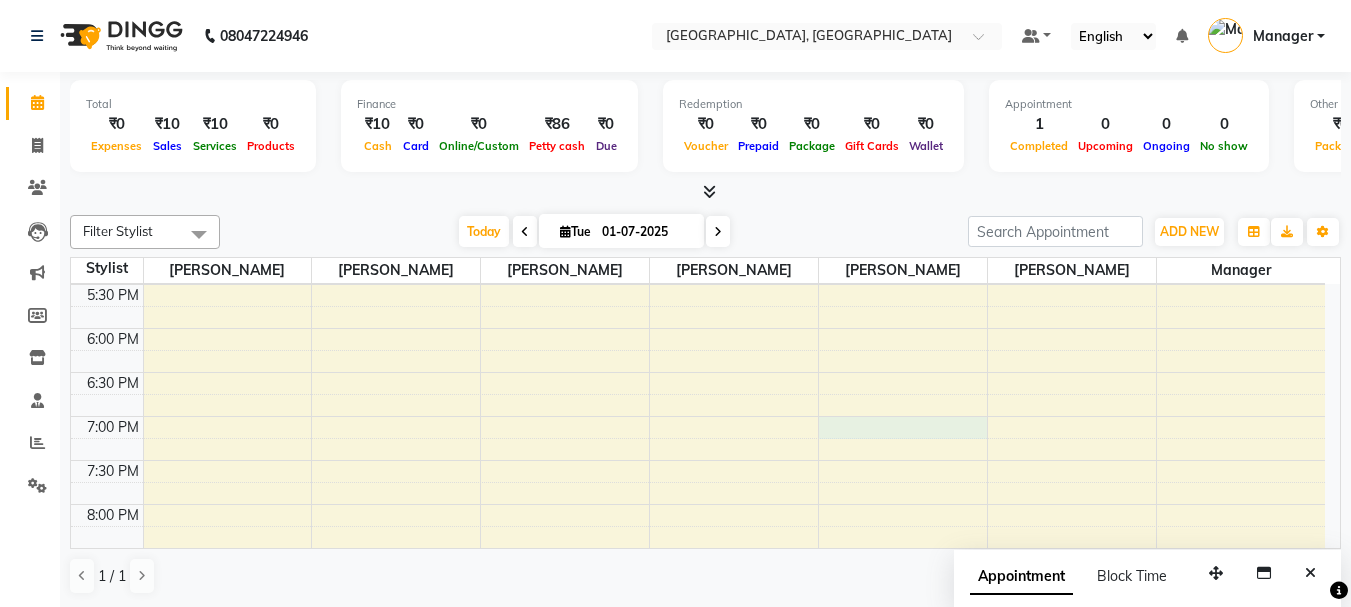 click on "10:00 AM 10:30 AM 11:00 AM 11:30 AM 12:00 PM 12:30 PM 1:00 PM 1:30 PM 2:00 PM 2:30 PM 3:00 PM 3:30 PM 4:00 PM 4:30 PM 5:00 PM 5:30 PM 6:00 PM 6:30 PM 7:00 PM 7:30 PM 8:00 PM 8:30 PM 9:00 PM 9:30 PM 10:00 PM 10:30 PM 11:00 PM 11:30 PM     [PERSON_NAME], TK01, 11:35 AM-11:55 AM, Threading Eyebrow    [PERSON_NAME], TK02, 12:30 PM-02:00 PM, Acrylic Extension With Gel polish" at bounding box center [698, 240] 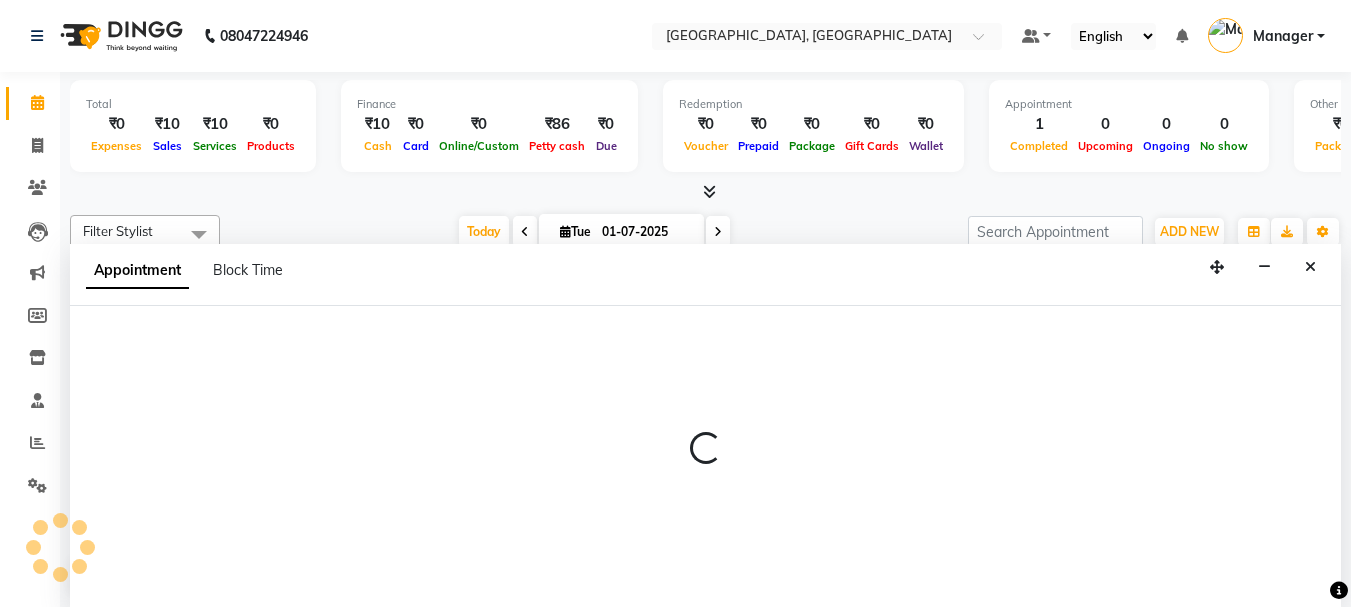 scroll, scrollTop: 1, scrollLeft: 0, axis: vertical 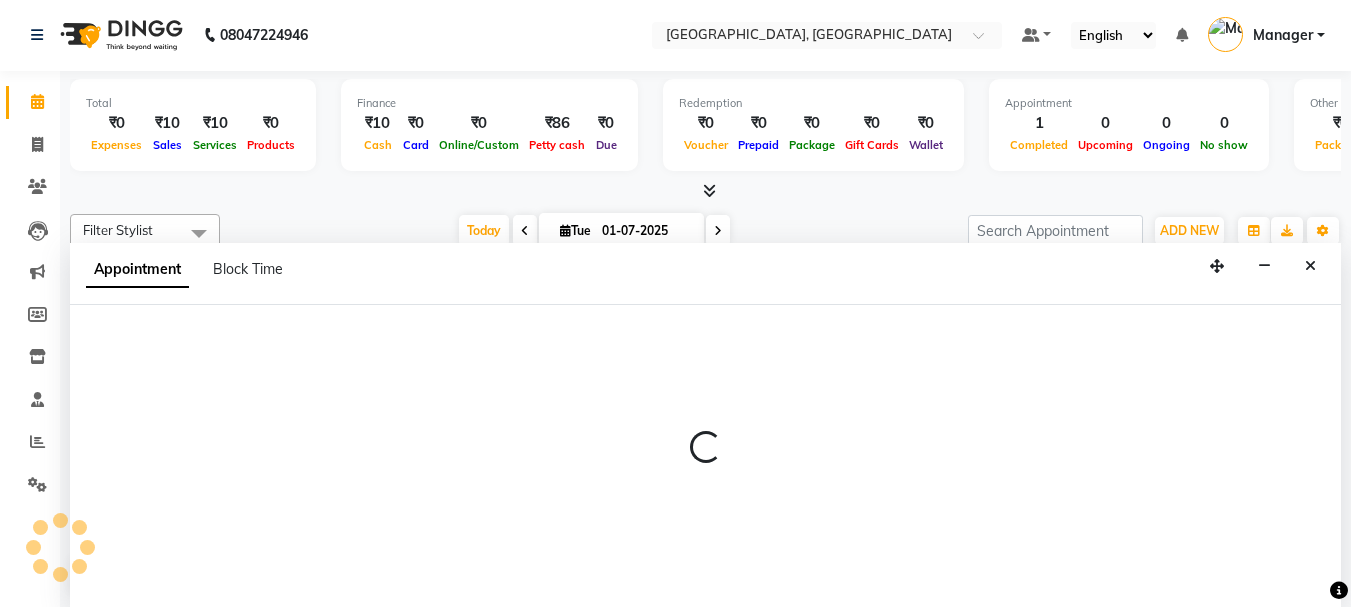 select on "78161" 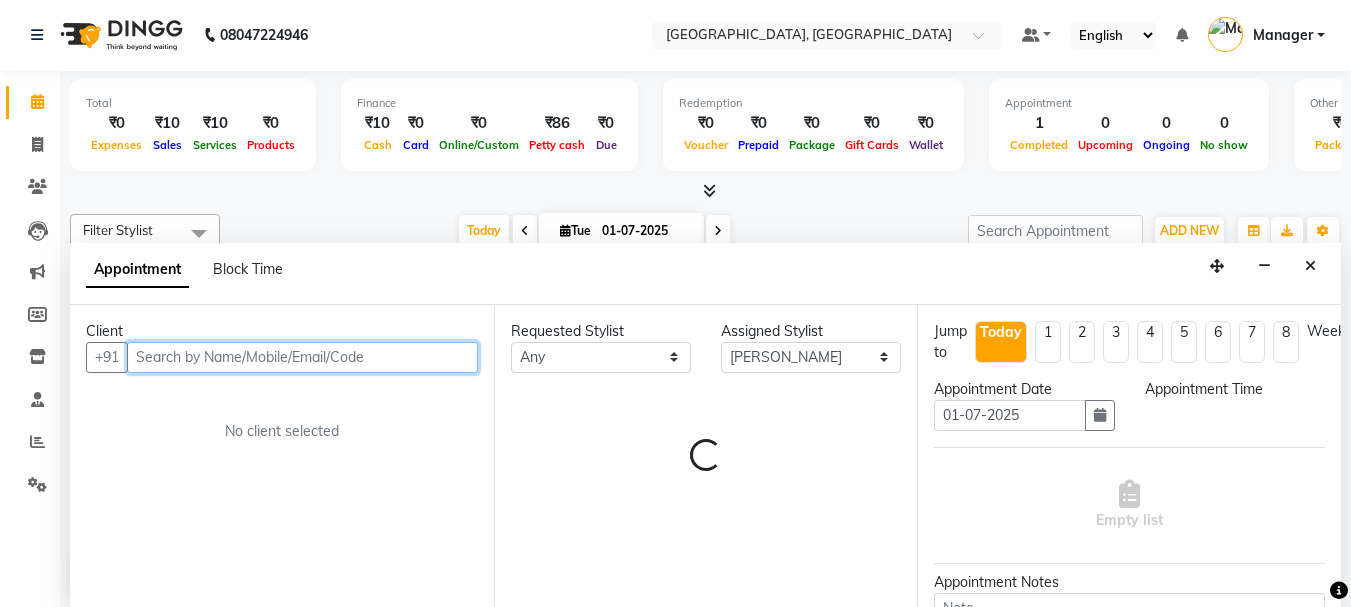 select on "1140" 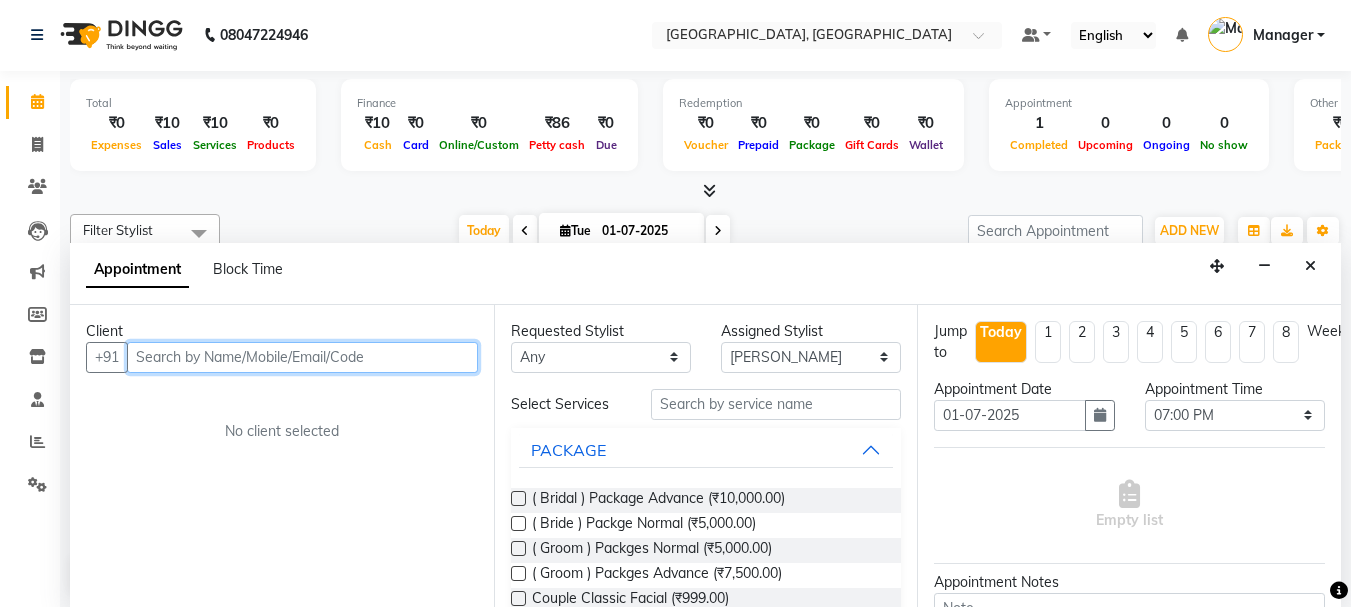 click at bounding box center [302, 357] 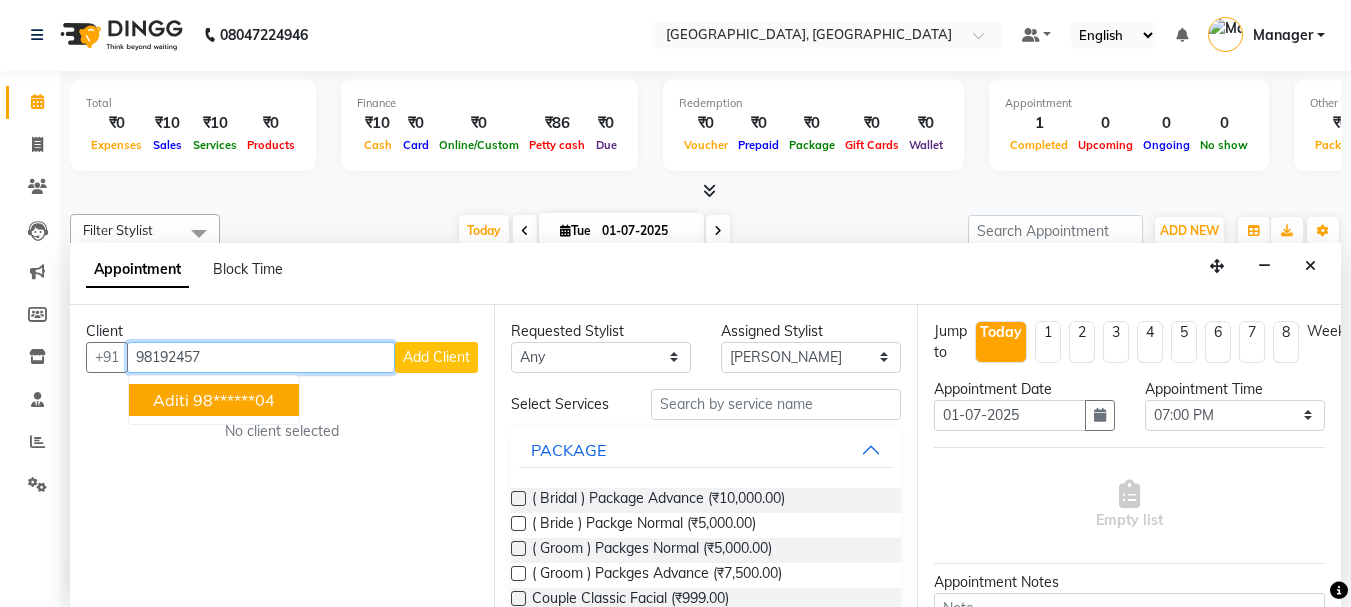 click on "98******04" at bounding box center [234, 400] 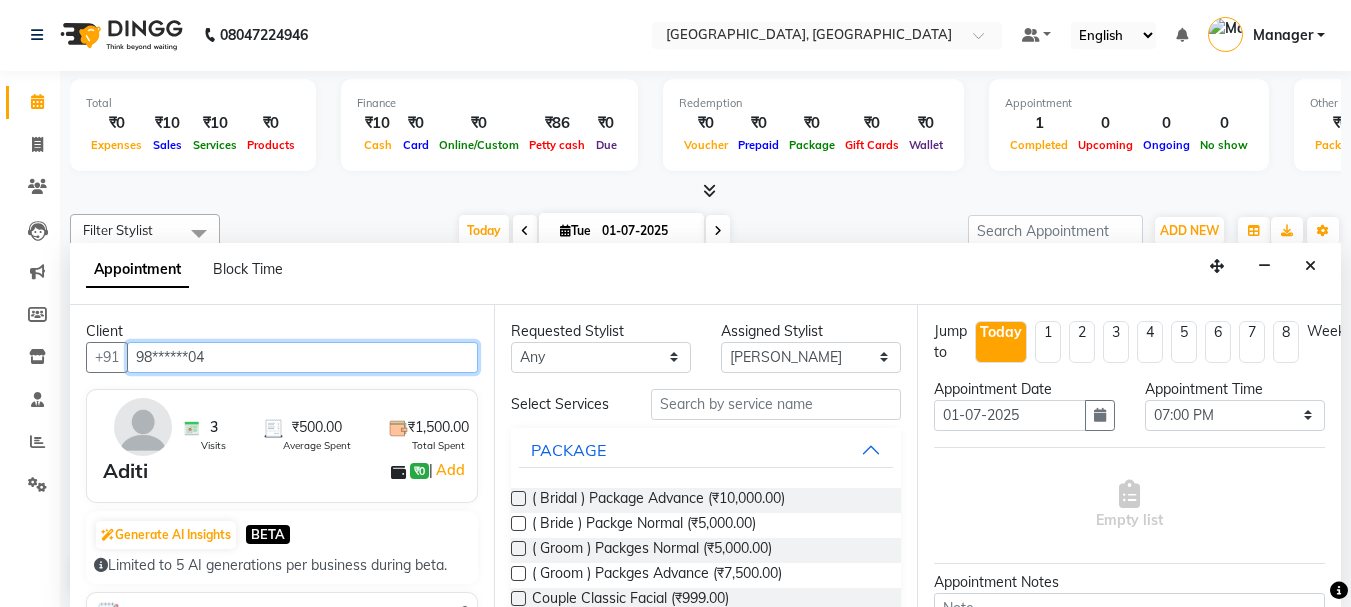 type on "98******04" 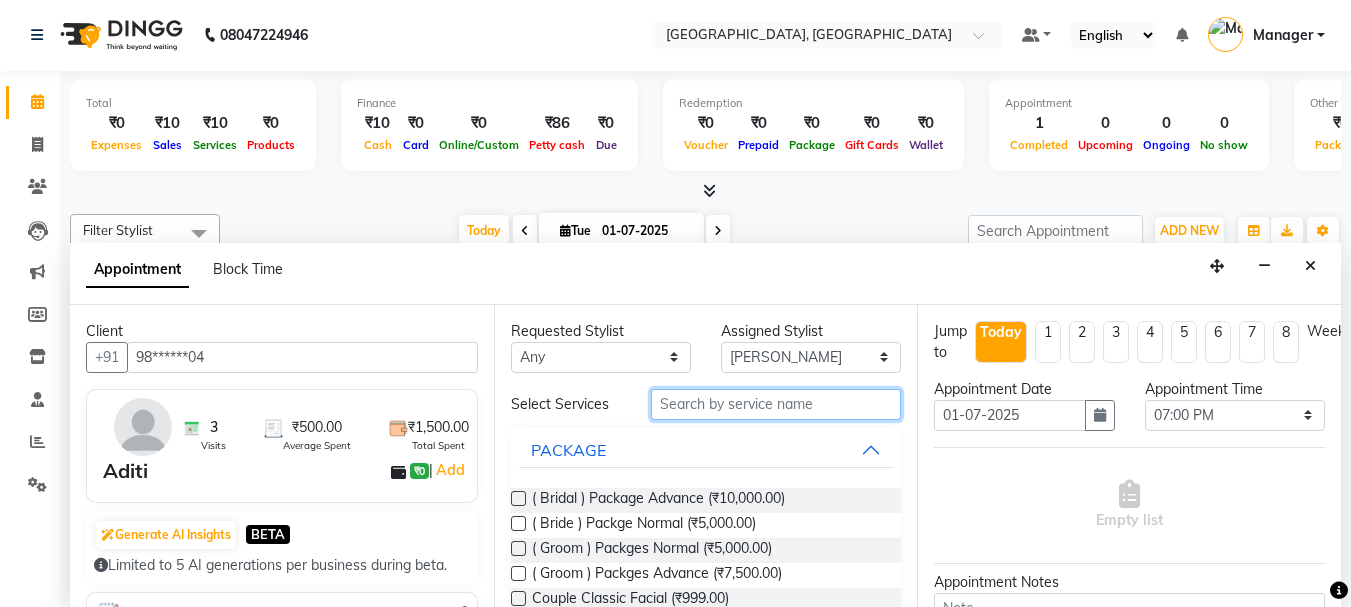 click at bounding box center (776, 404) 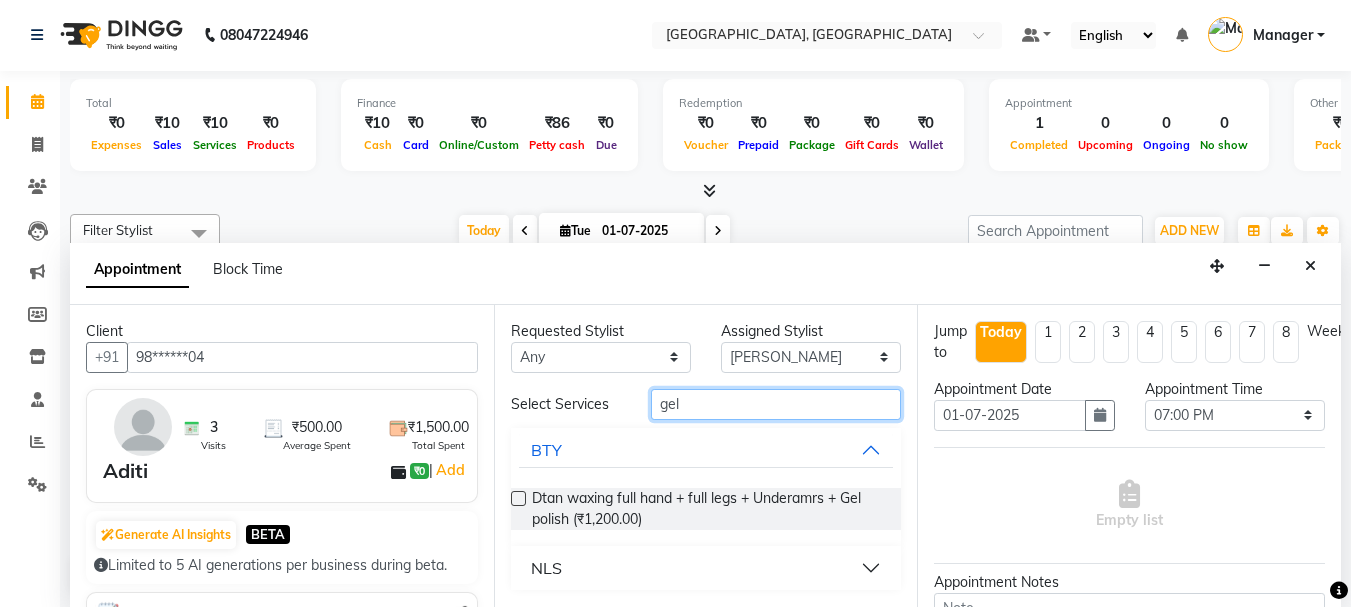 type on "gel" 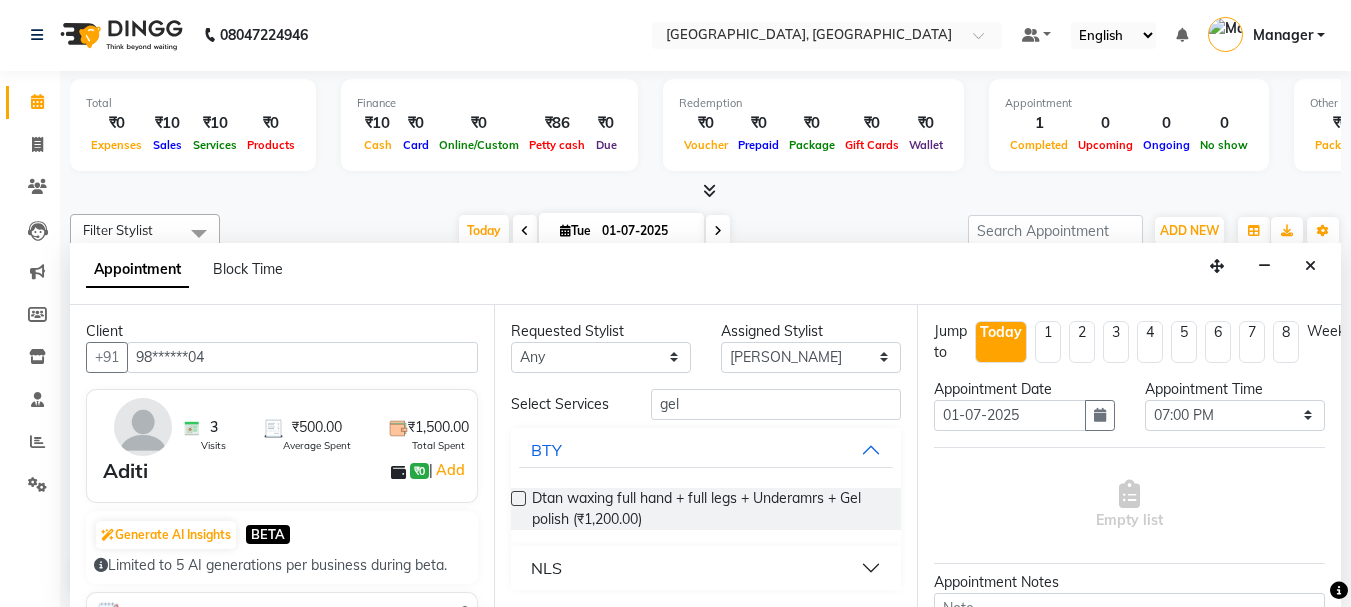 click on "NLS" at bounding box center [706, 568] 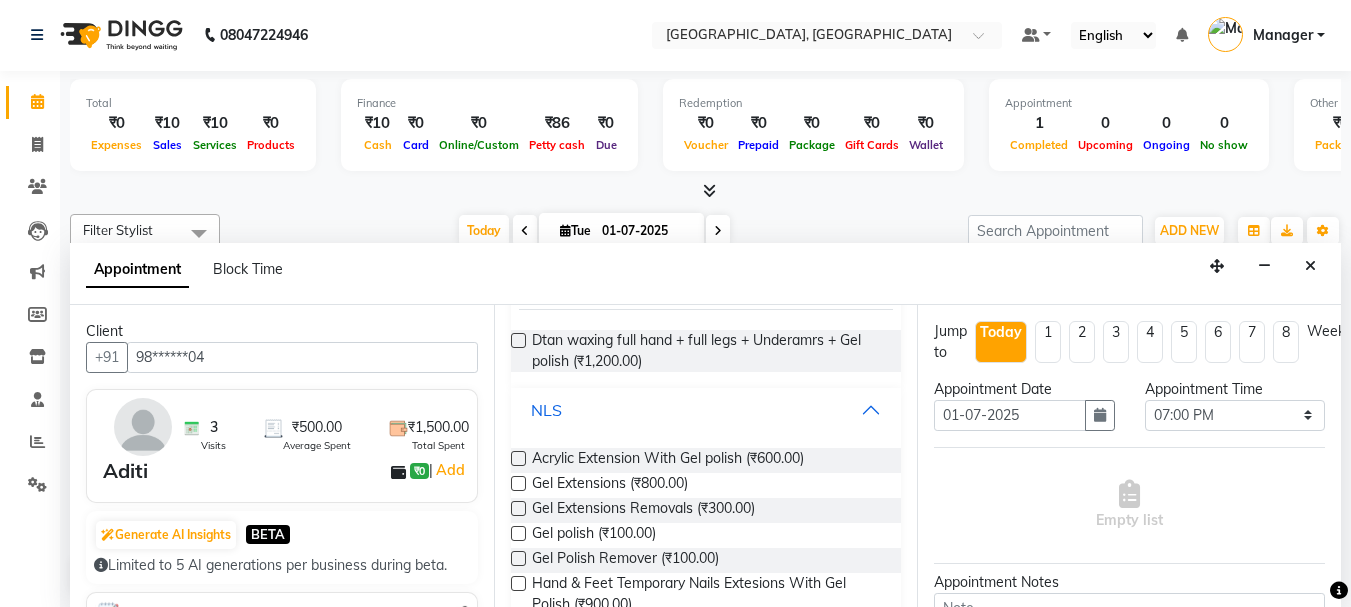 scroll, scrollTop: 160, scrollLeft: 0, axis: vertical 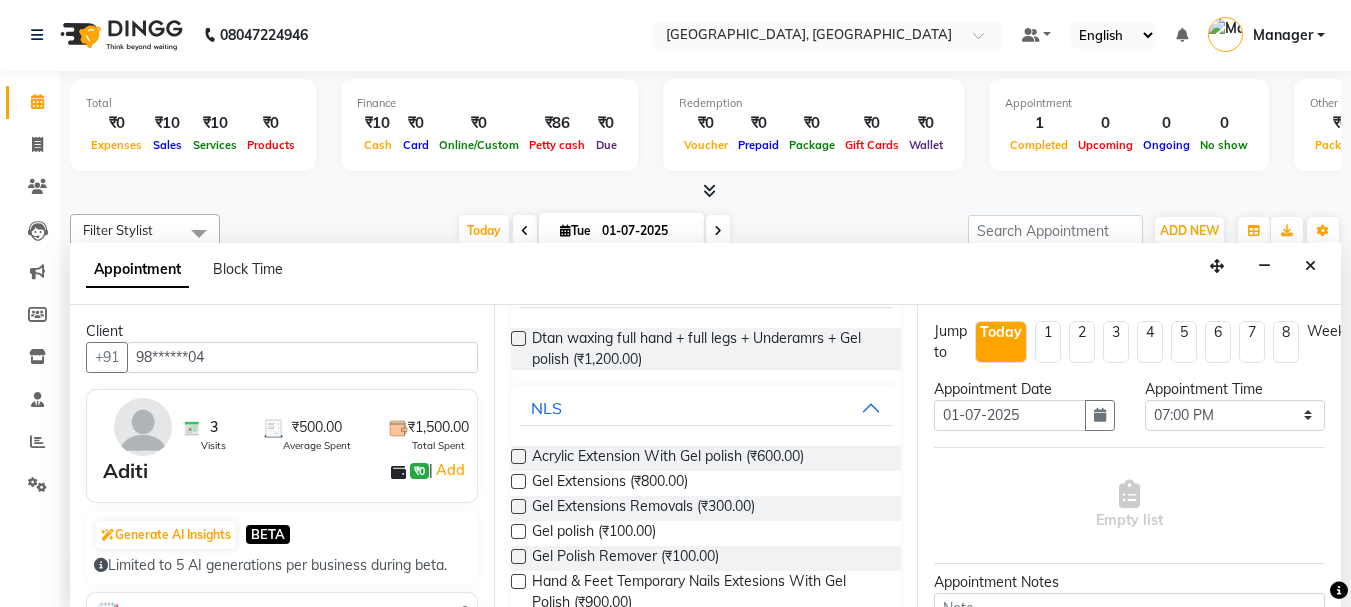 click at bounding box center (518, 531) 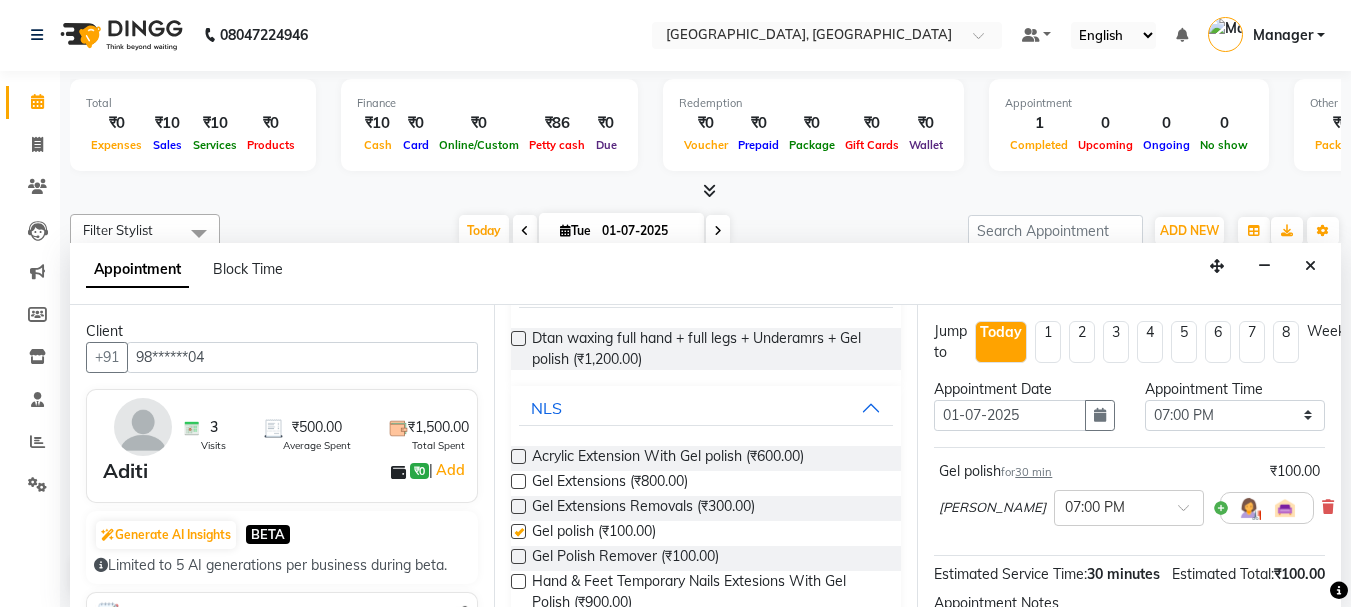 checkbox on "false" 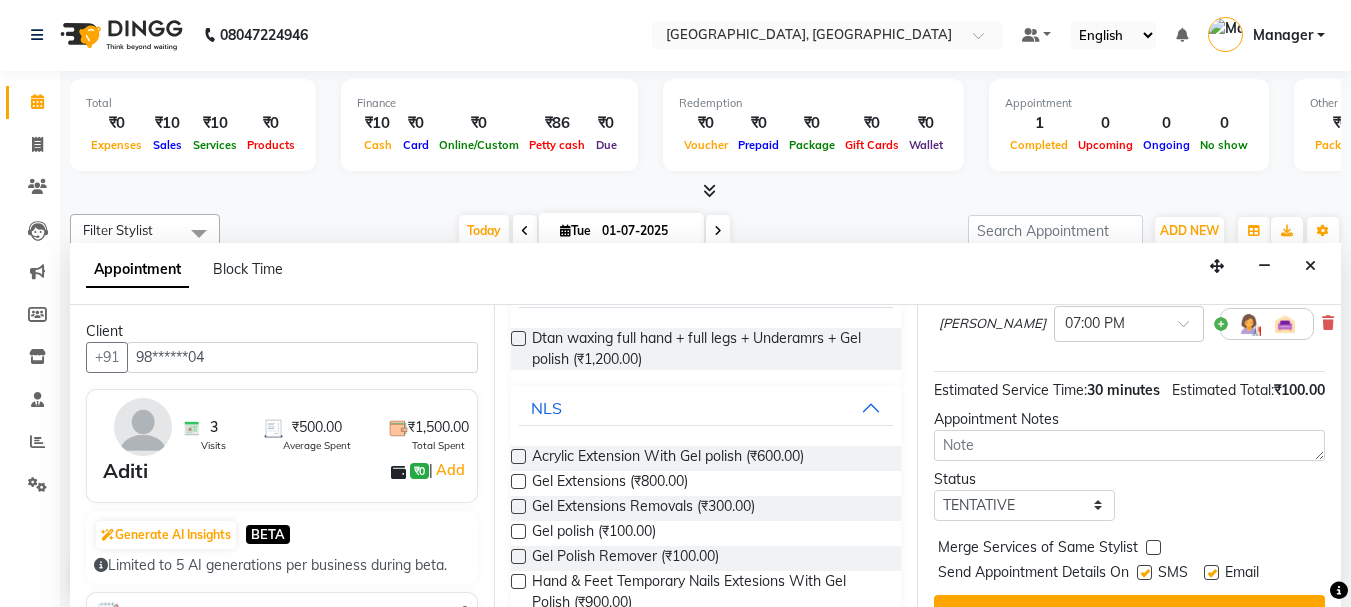 scroll, scrollTop: 260, scrollLeft: 0, axis: vertical 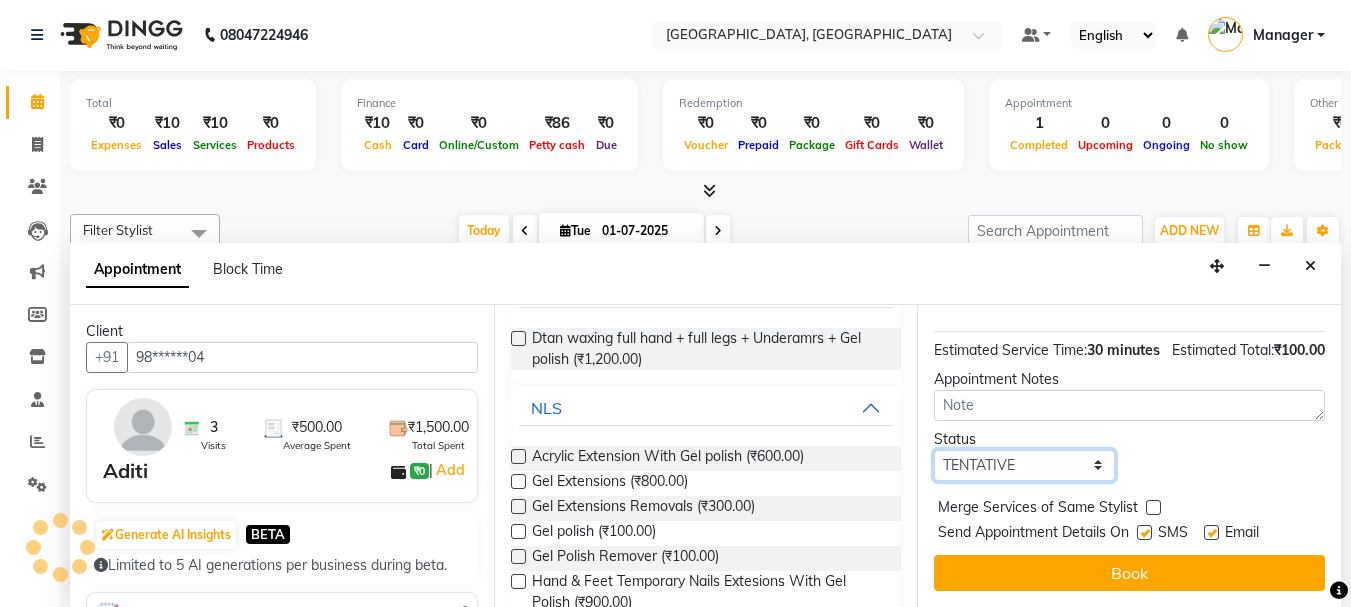 click on "Select TENTATIVE CONFIRM CHECK-IN UPCOMING" at bounding box center (1024, 465) 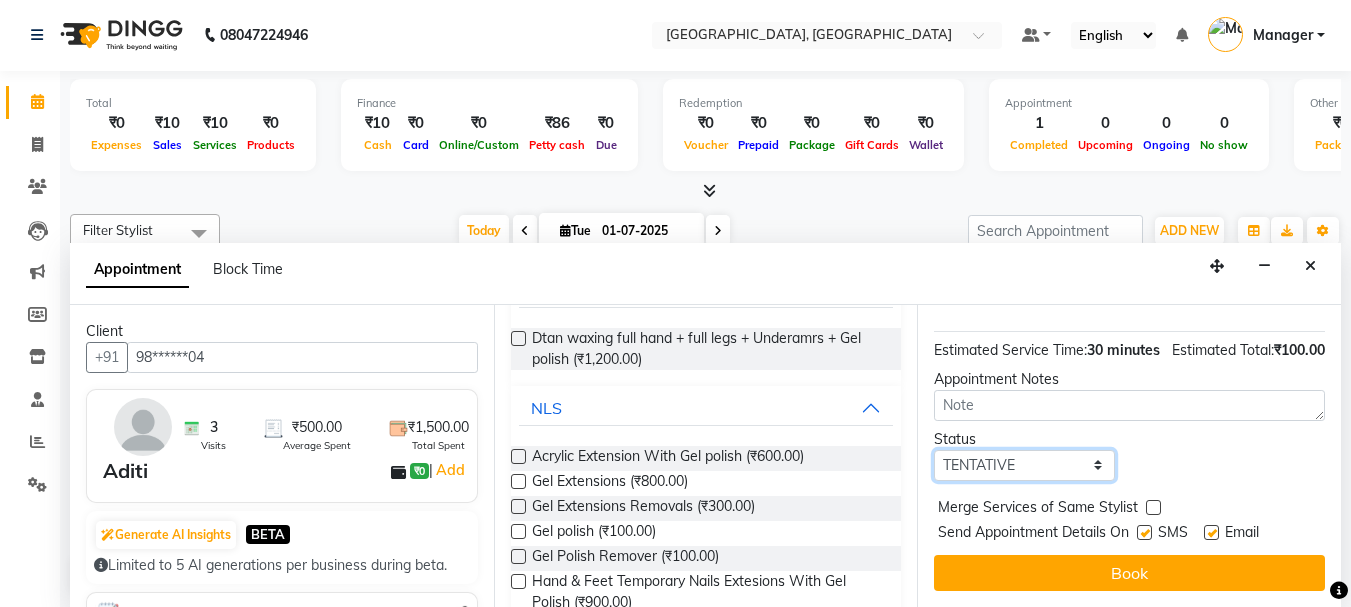 select on "upcoming" 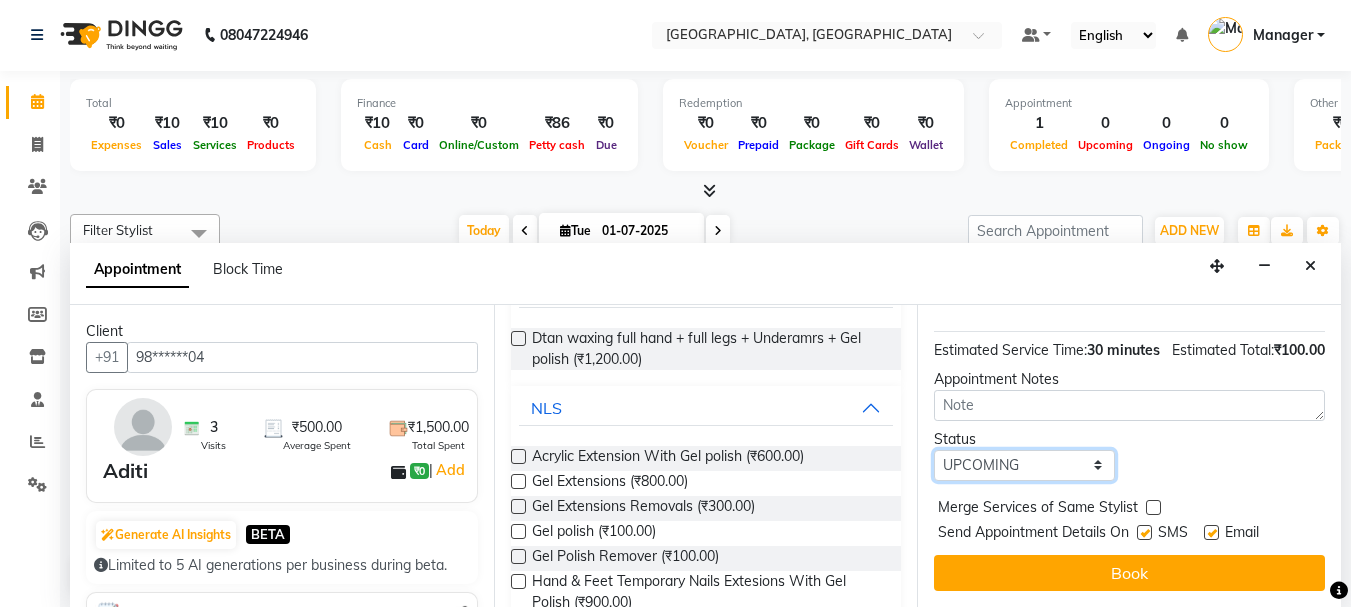 click on "Select TENTATIVE CONFIRM CHECK-IN UPCOMING" at bounding box center [1024, 465] 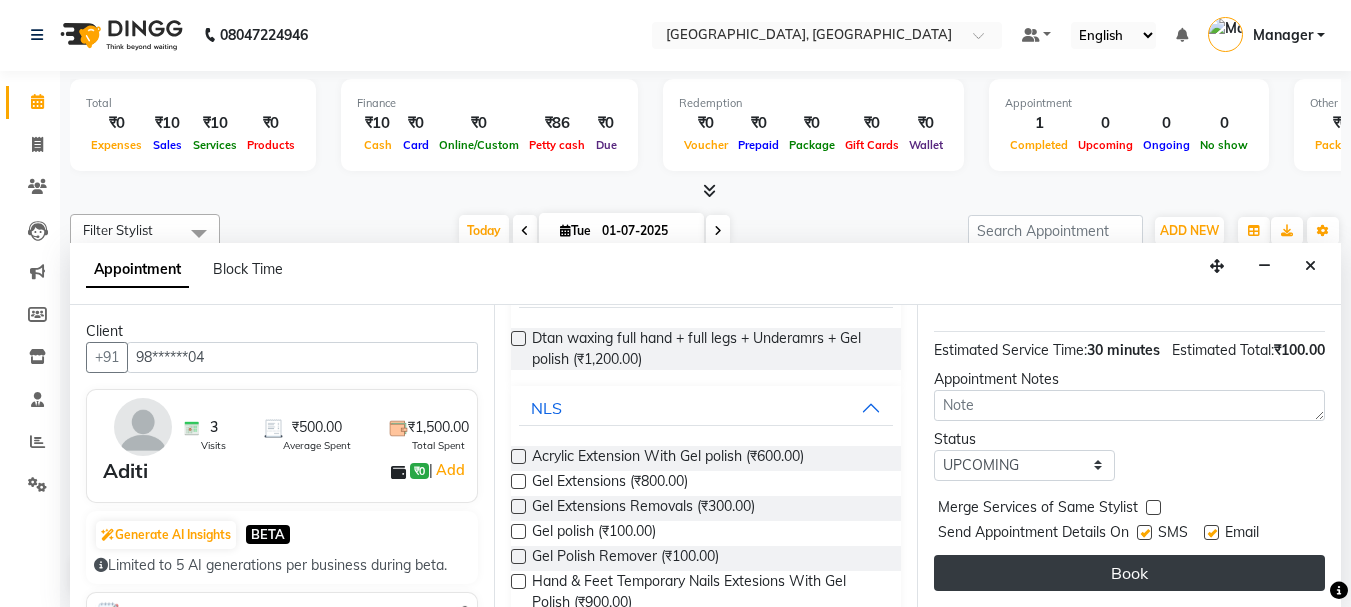 click on "Book" at bounding box center (1129, 573) 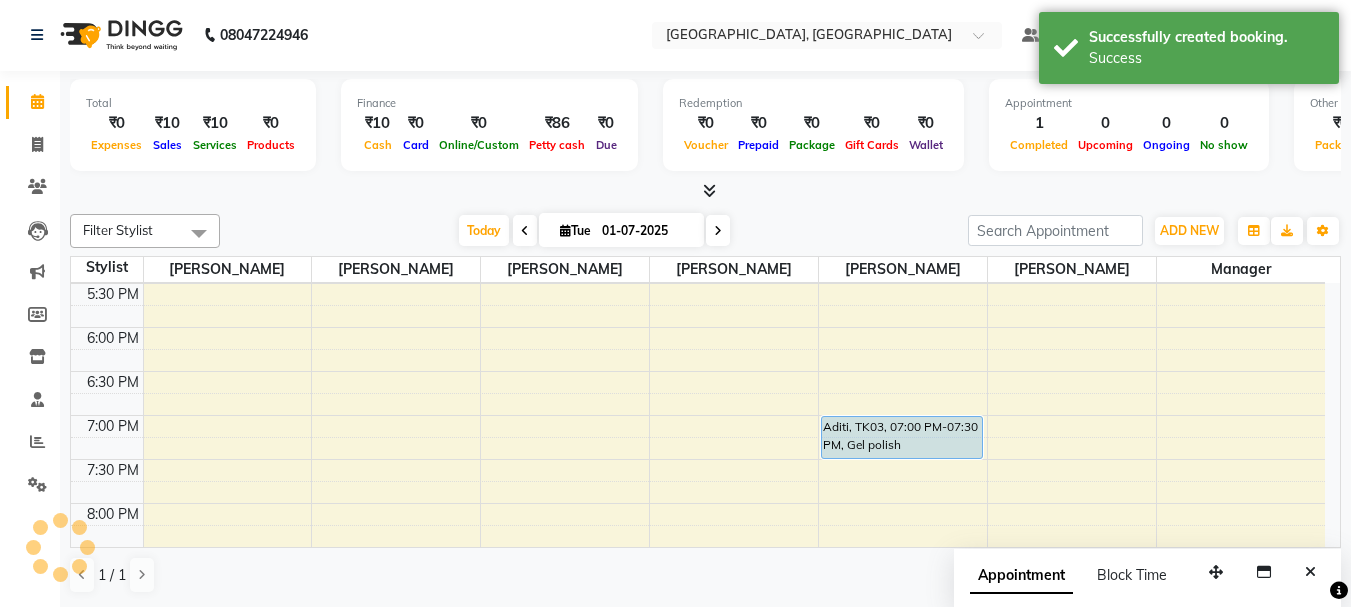 scroll, scrollTop: 0, scrollLeft: 0, axis: both 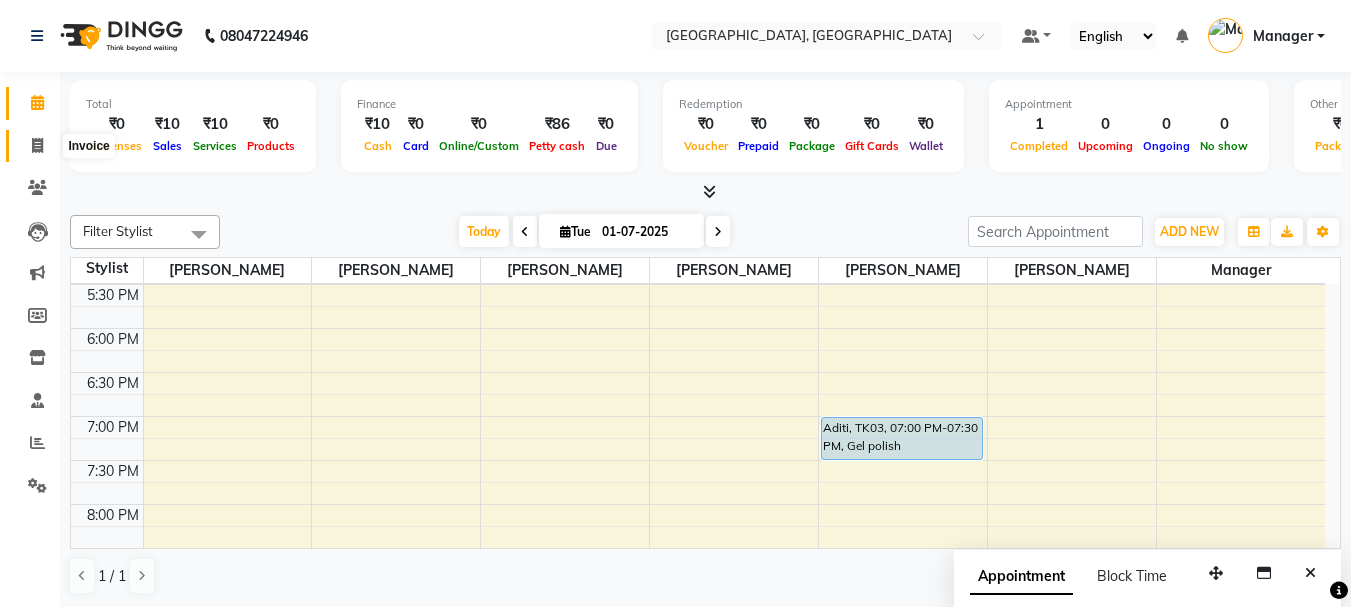 click 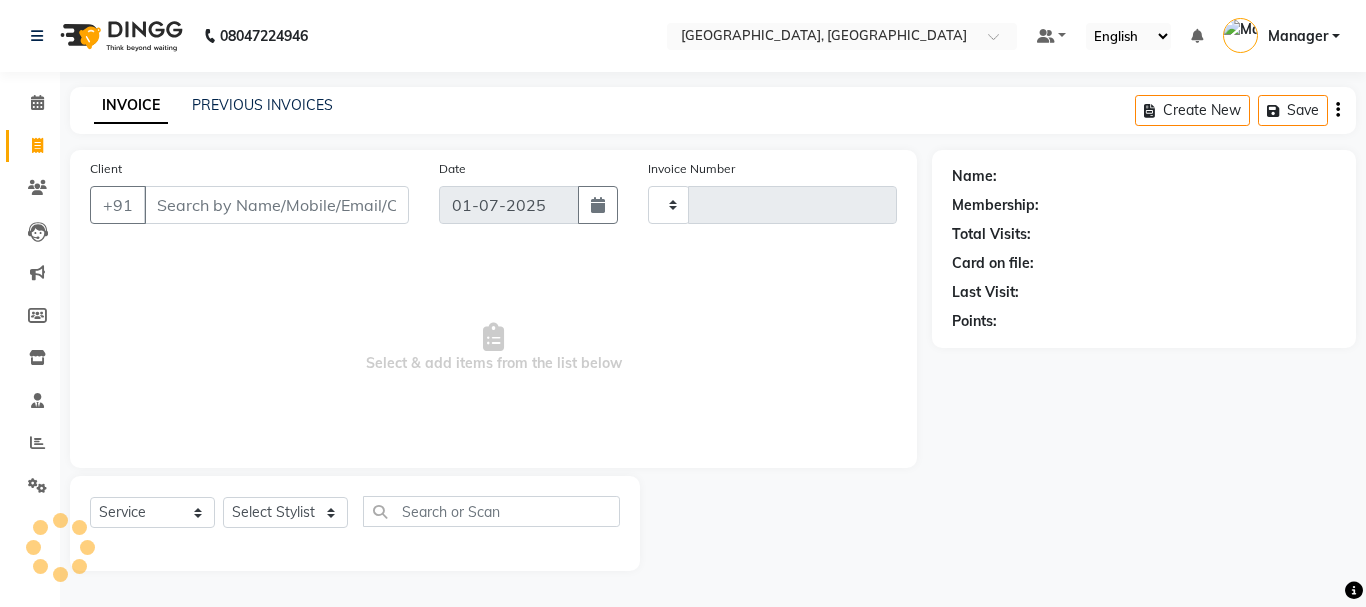 type on "0737" 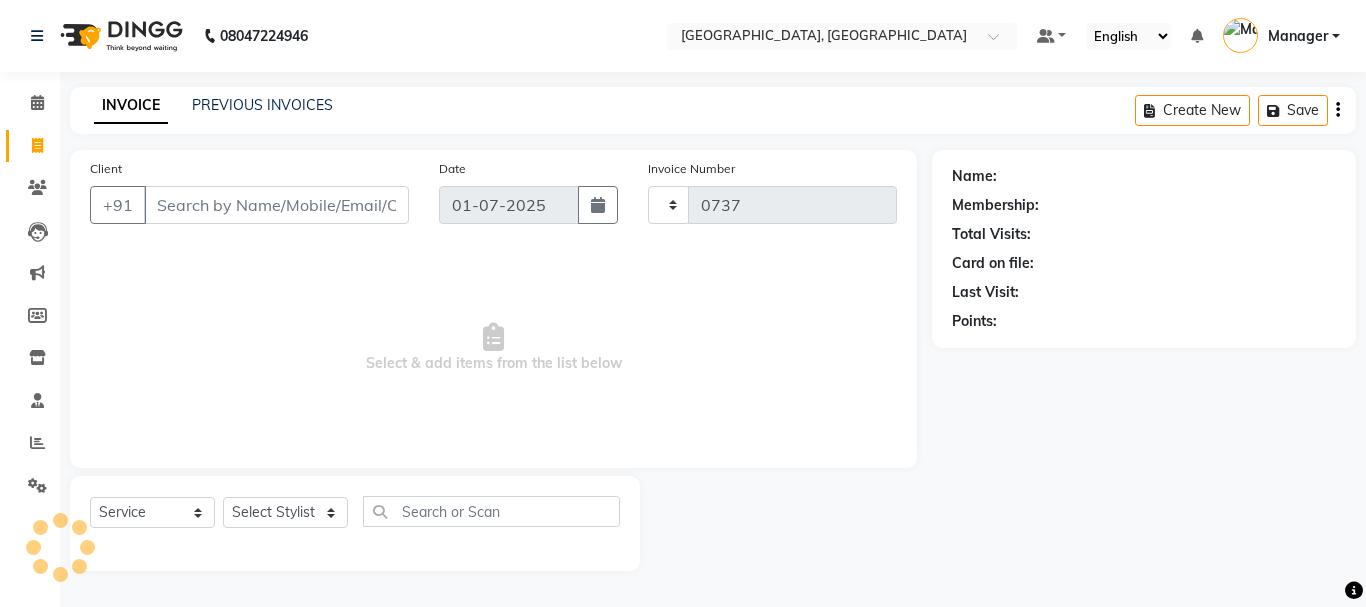 select on "7742" 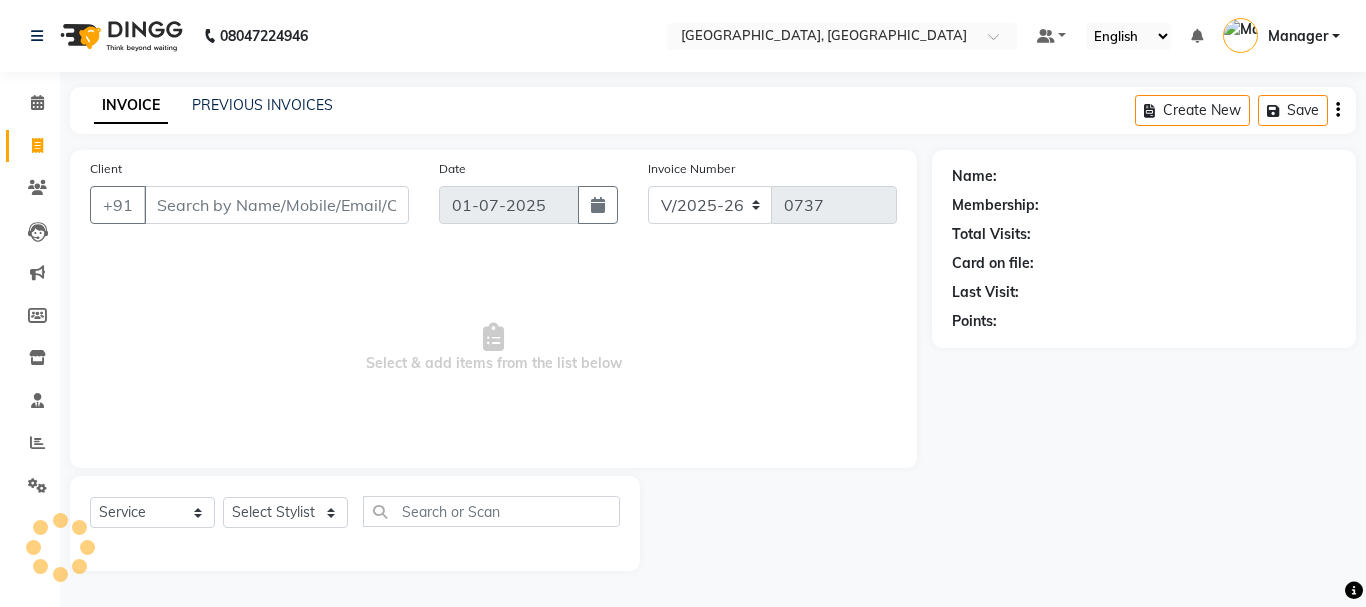 select on "membership" 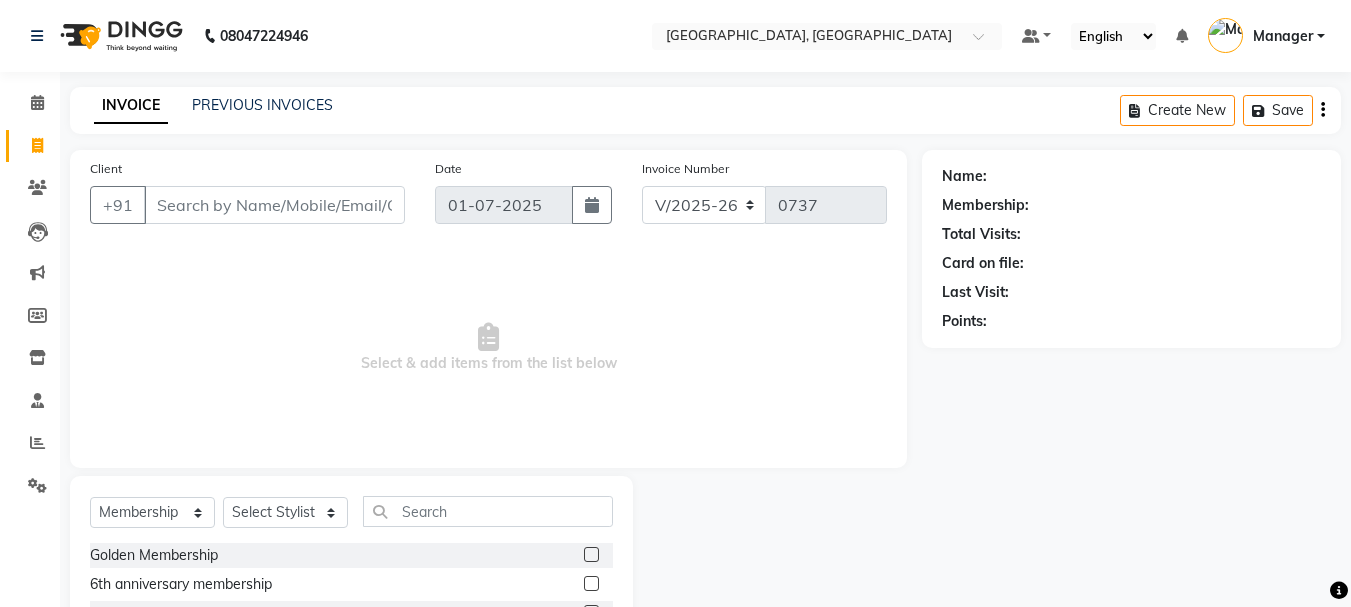 click on "Client" at bounding box center [274, 205] 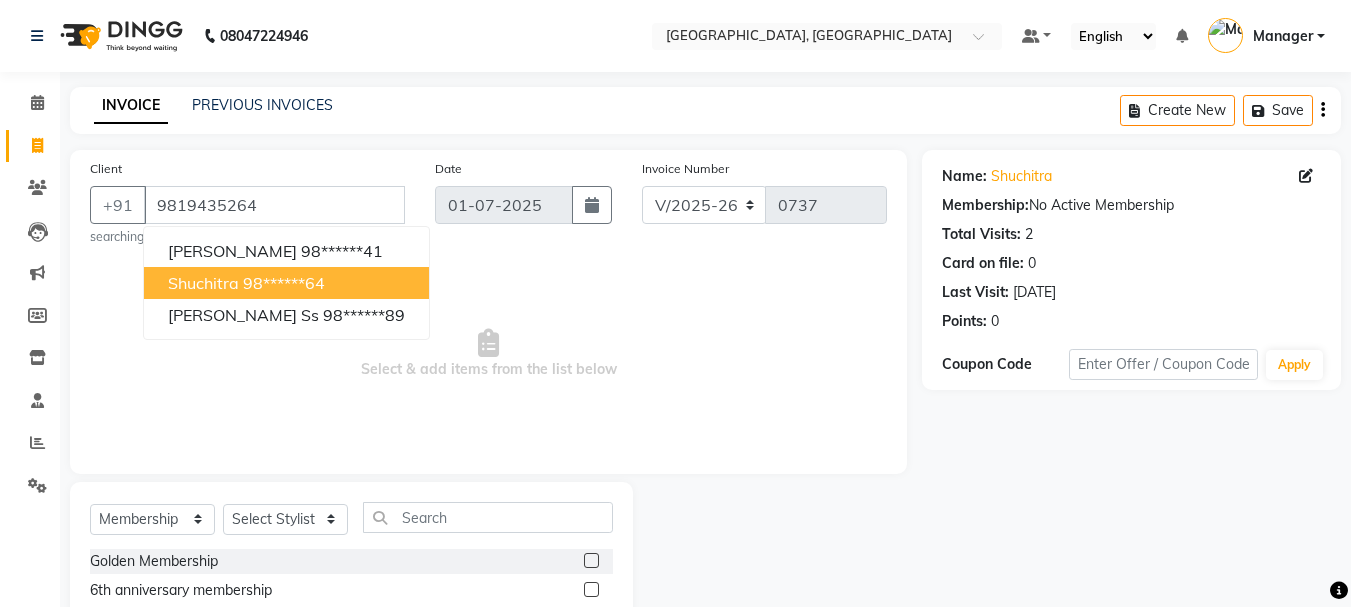 click on "shuchitra  98******64" at bounding box center (286, 283) 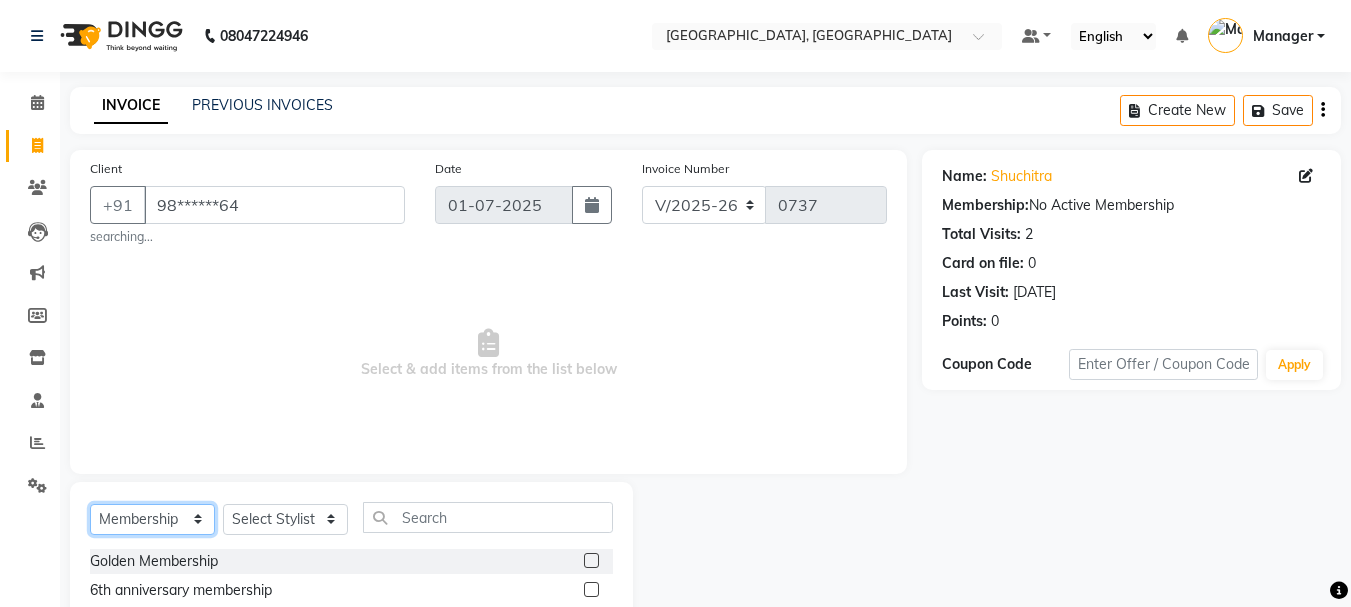 click on "Select  Service  Product  Membership  Package Voucher Prepaid Gift Card" 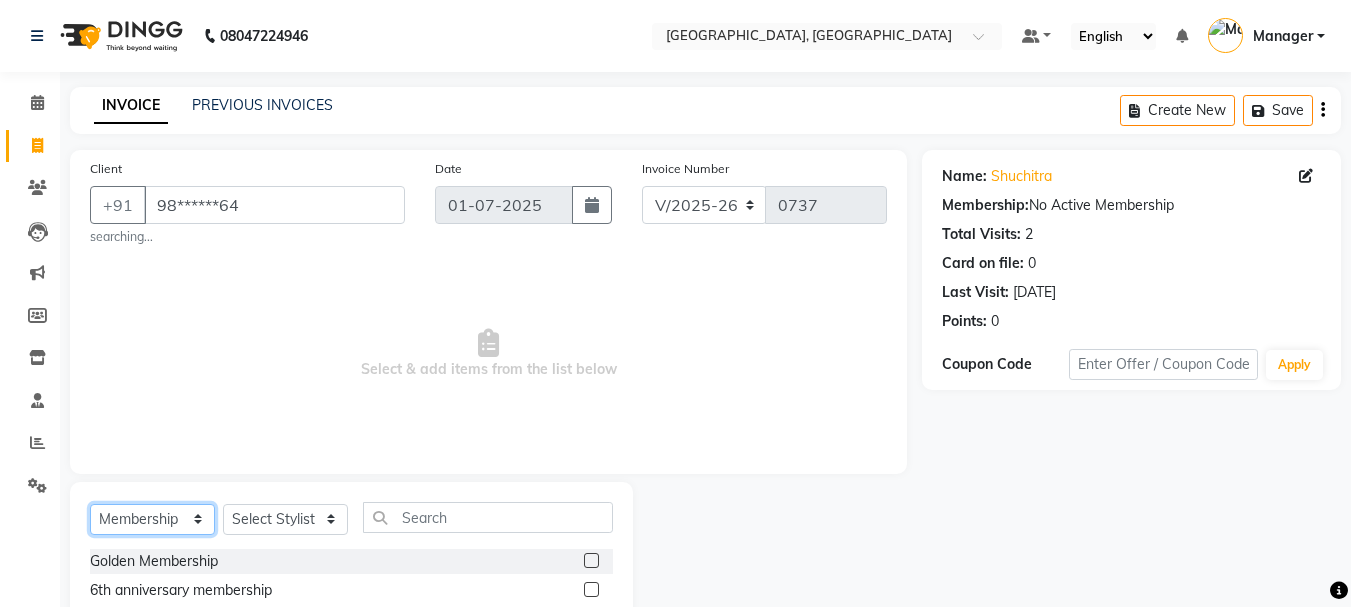 select on "service" 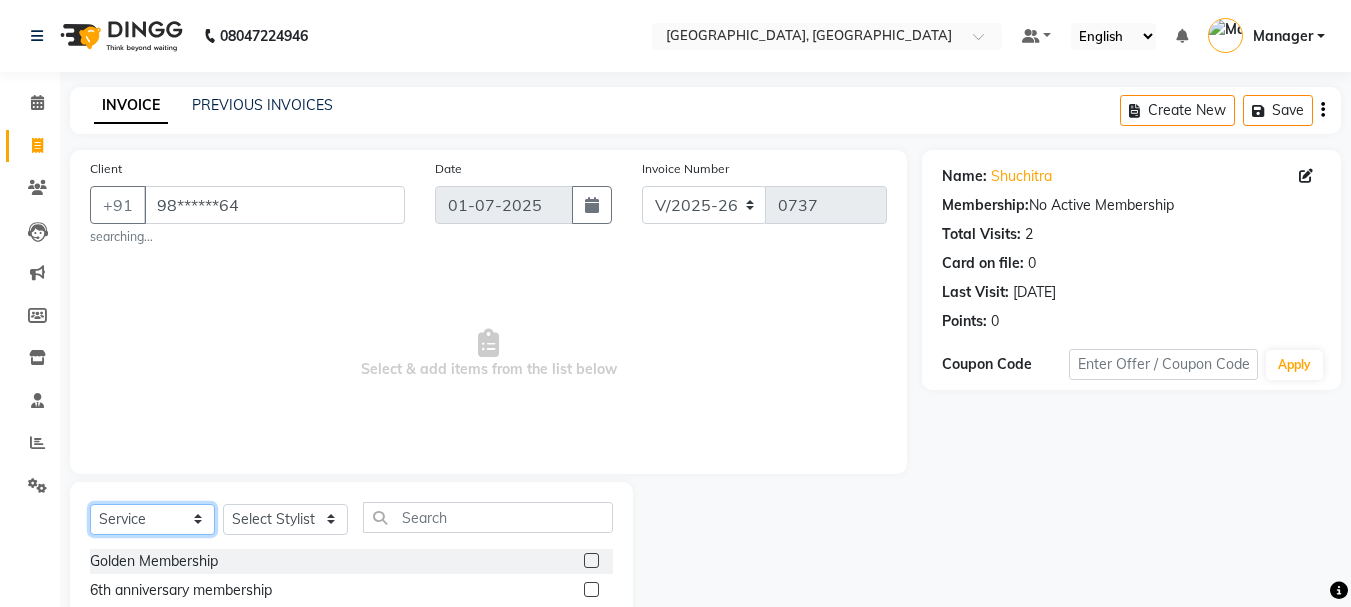 click on "Select  Service  Product  Membership  Package Voucher Prepaid Gift Card" 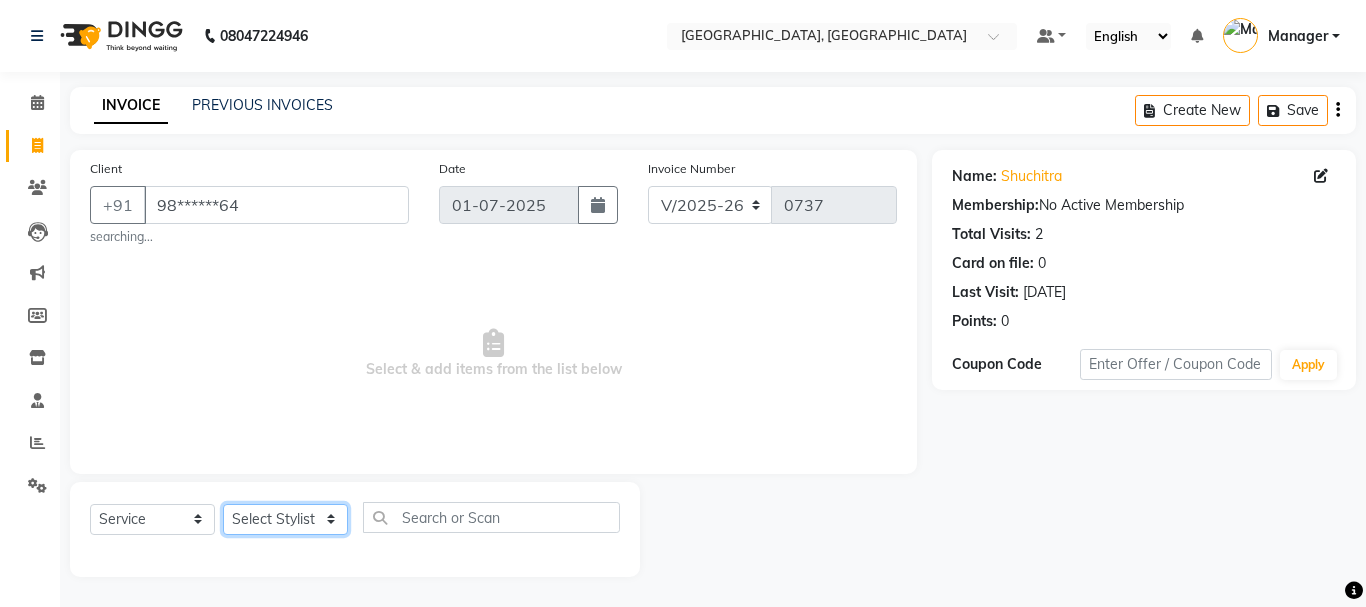 click on "Select Stylist Jyoti wadar Manager [PERSON_NAME] [PERSON_NAME]  [PERSON_NAME] [PERSON_NAME]  [PERSON_NAME] [PERSON_NAME] [PERSON_NAME]" 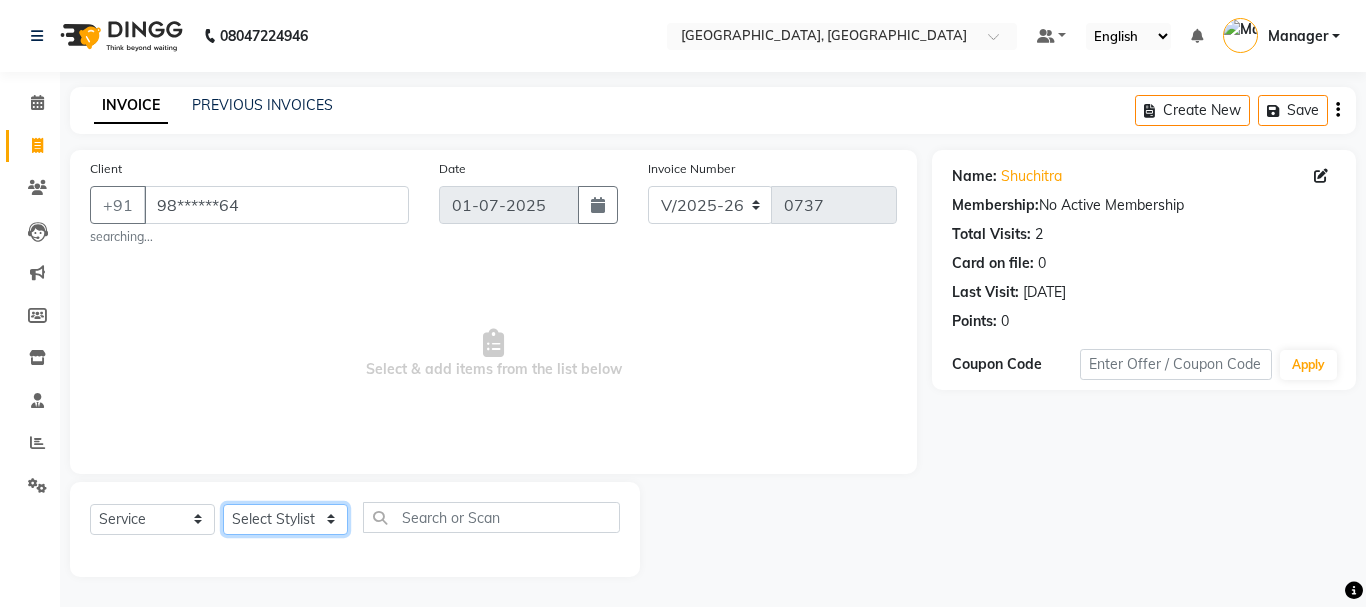 select on "70111" 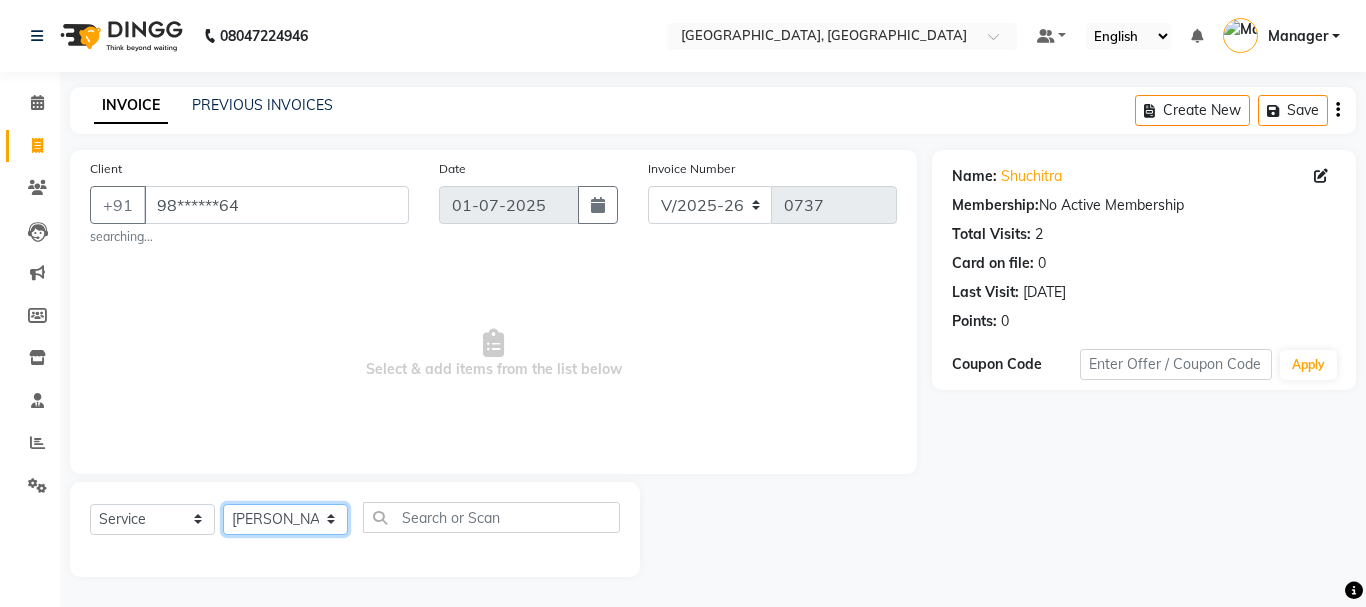 click on "Select Stylist Jyoti wadar Manager [PERSON_NAME] [PERSON_NAME]  [PERSON_NAME] [PERSON_NAME]  [PERSON_NAME] [PERSON_NAME] [PERSON_NAME]" 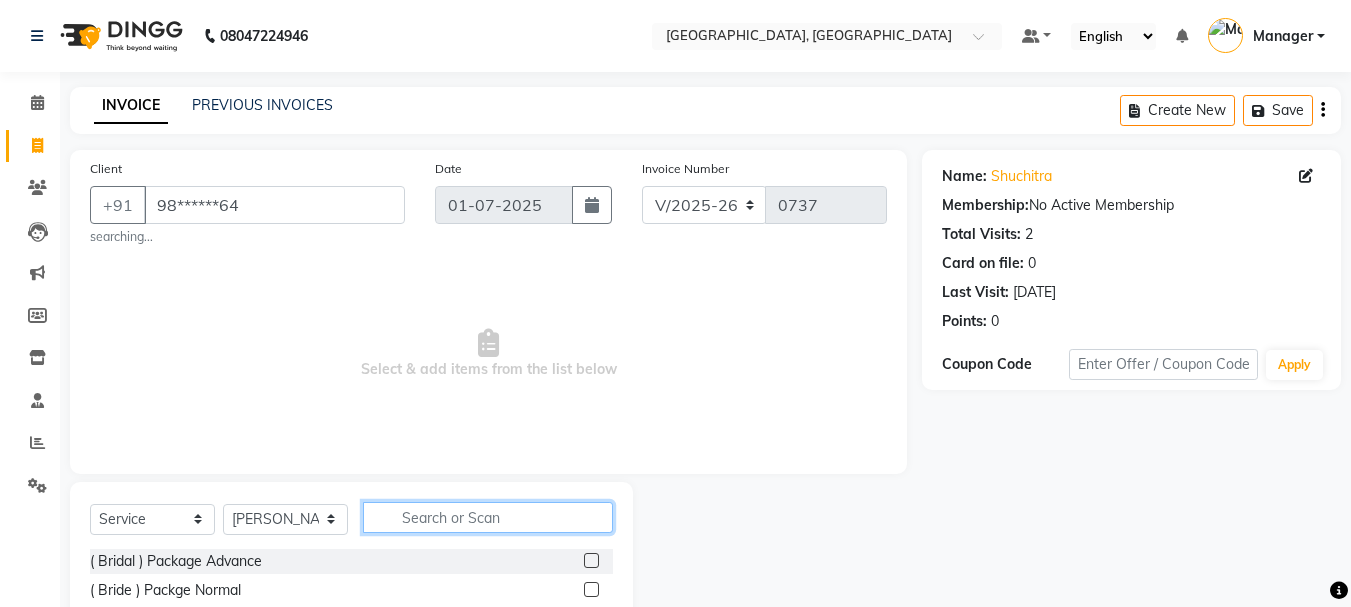 click 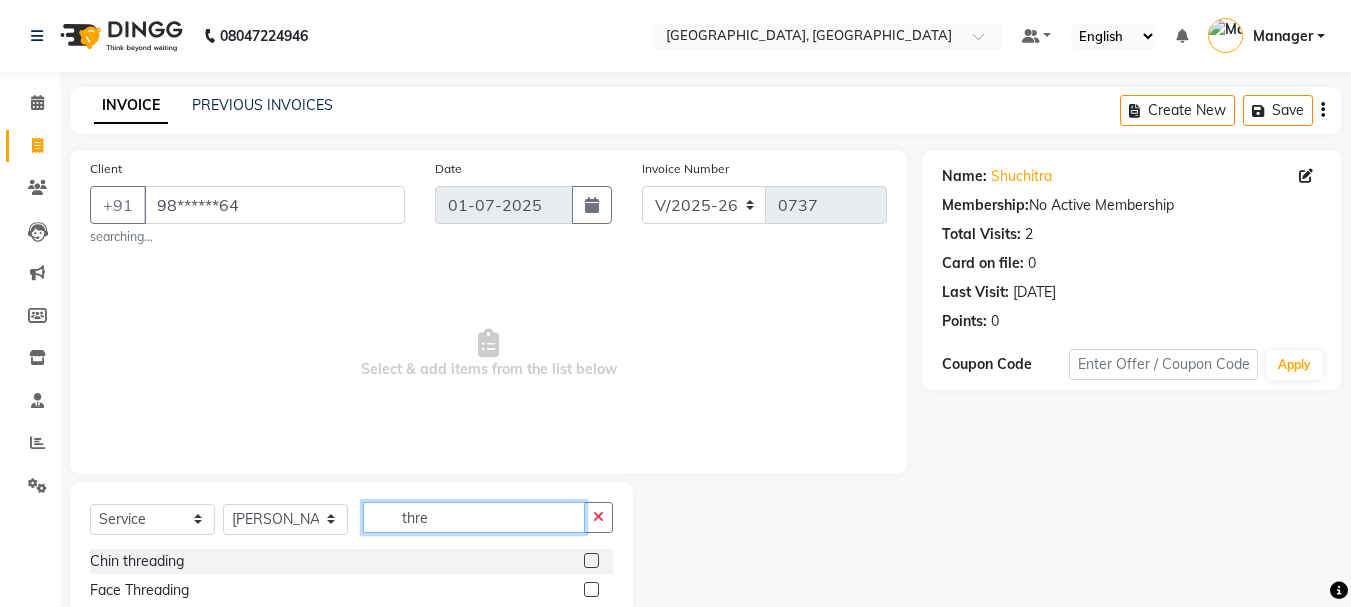 scroll, scrollTop: 116, scrollLeft: 0, axis: vertical 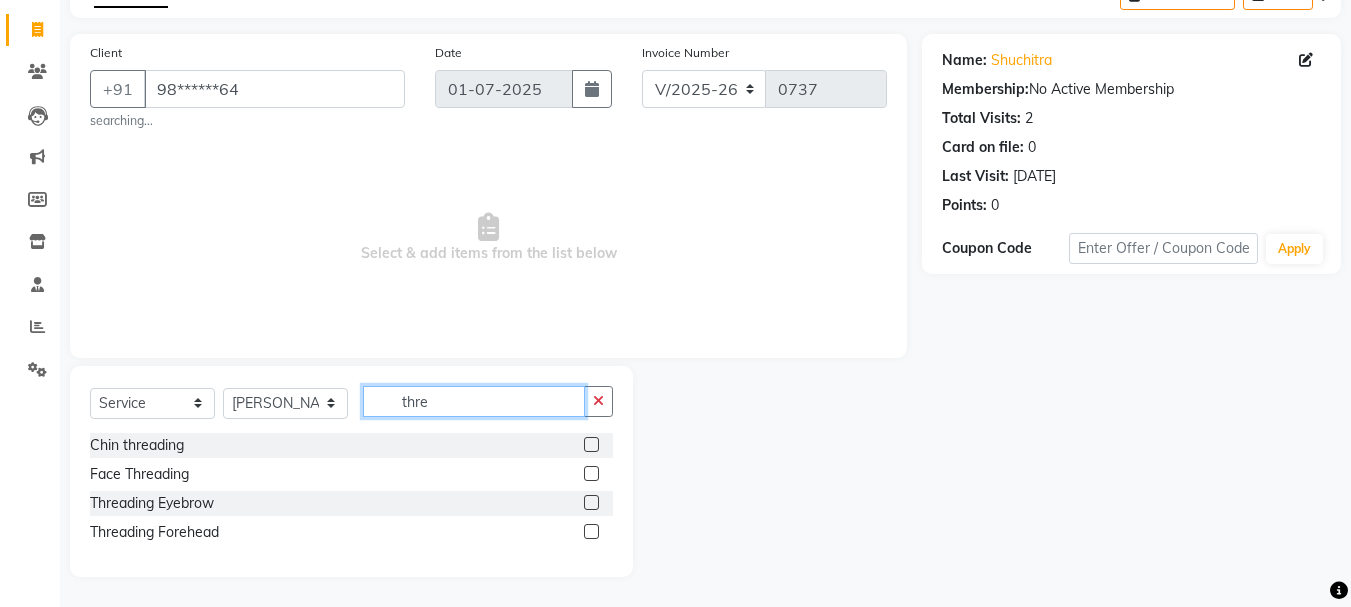 type on "thre" 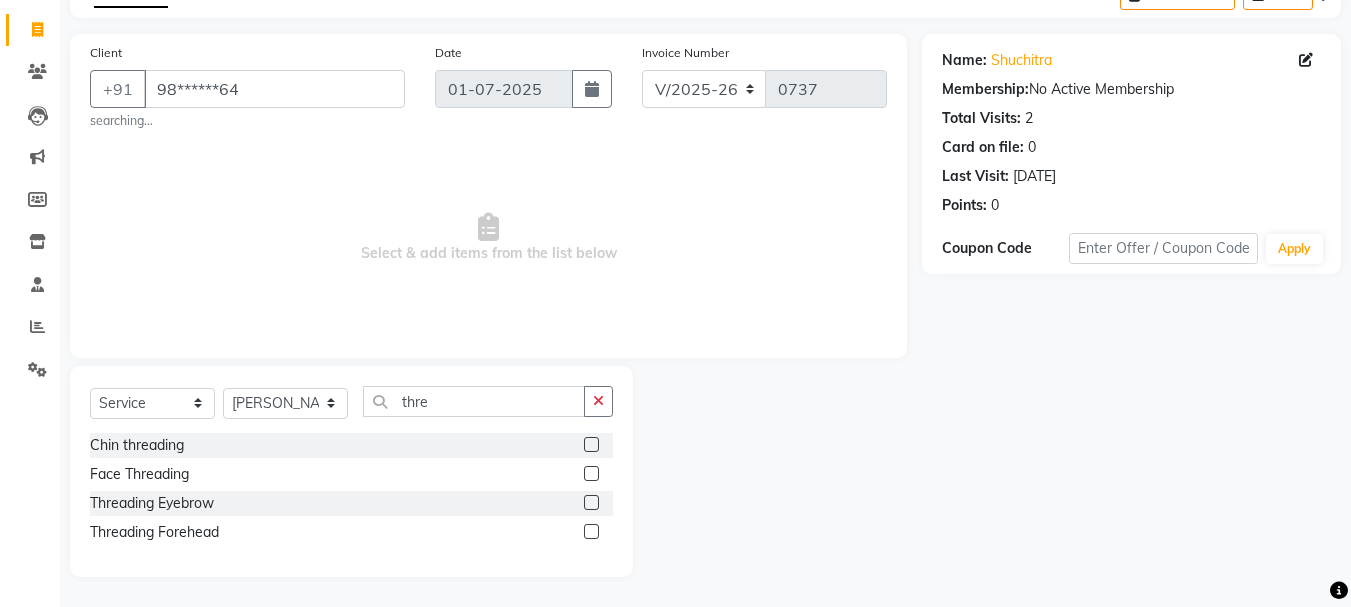 click 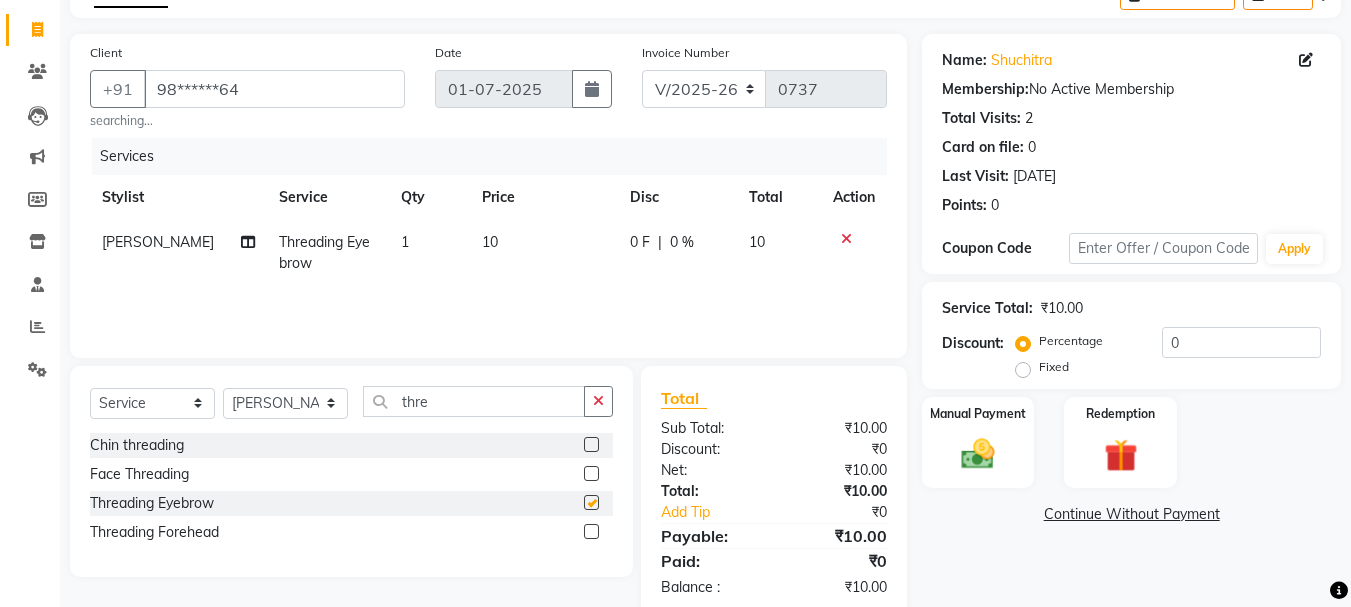 checkbox on "false" 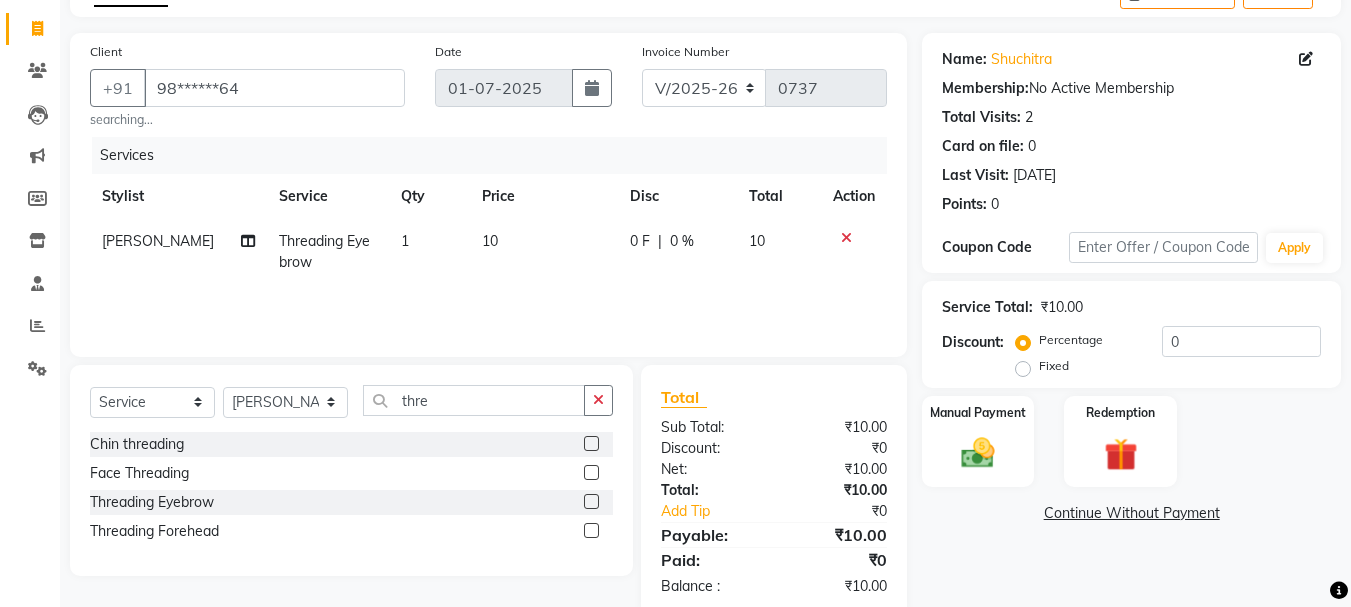 scroll, scrollTop: 157, scrollLeft: 0, axis: vertical 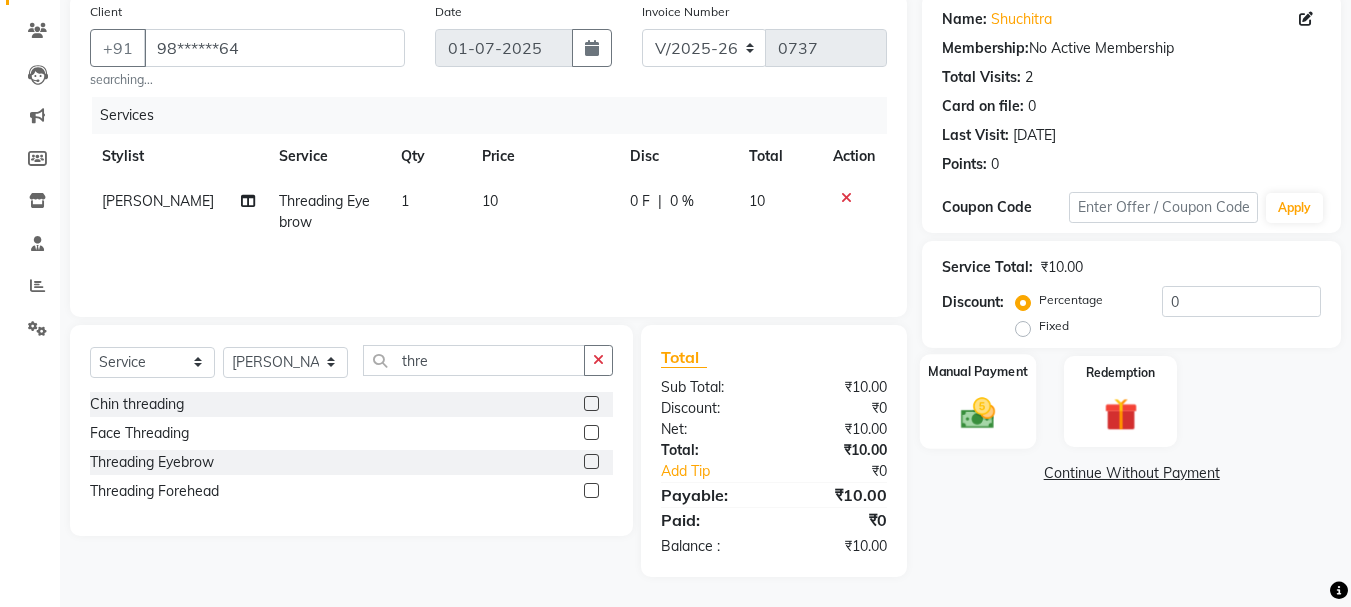 click 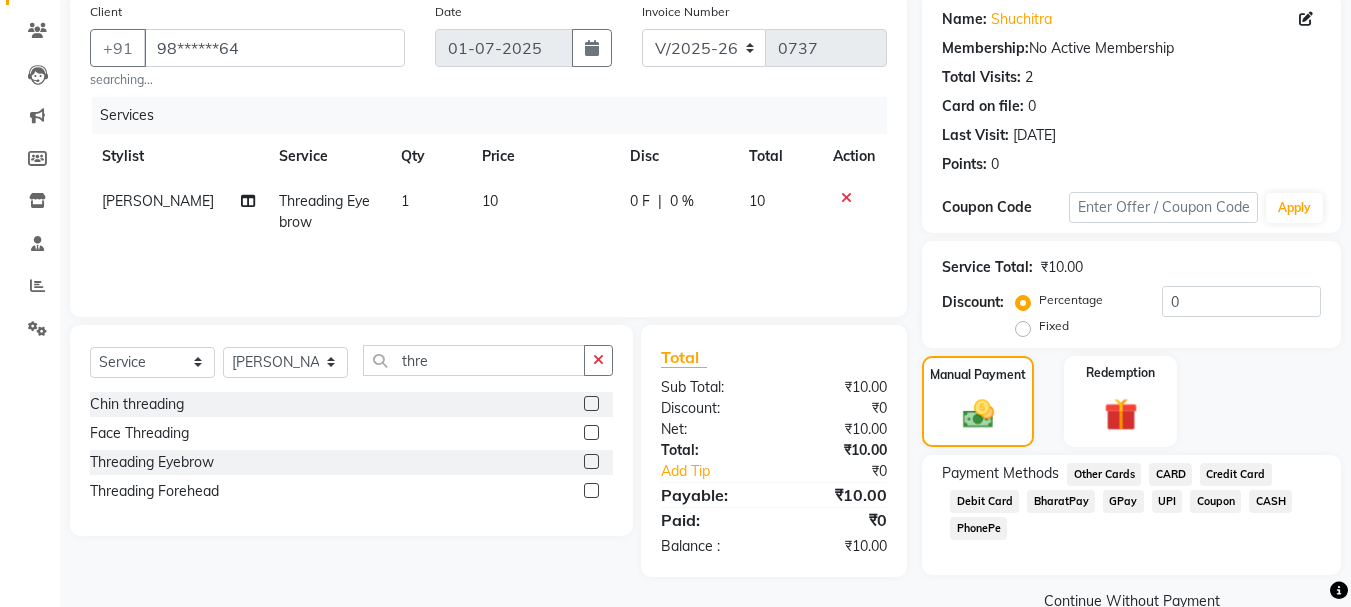 click on "GPay" 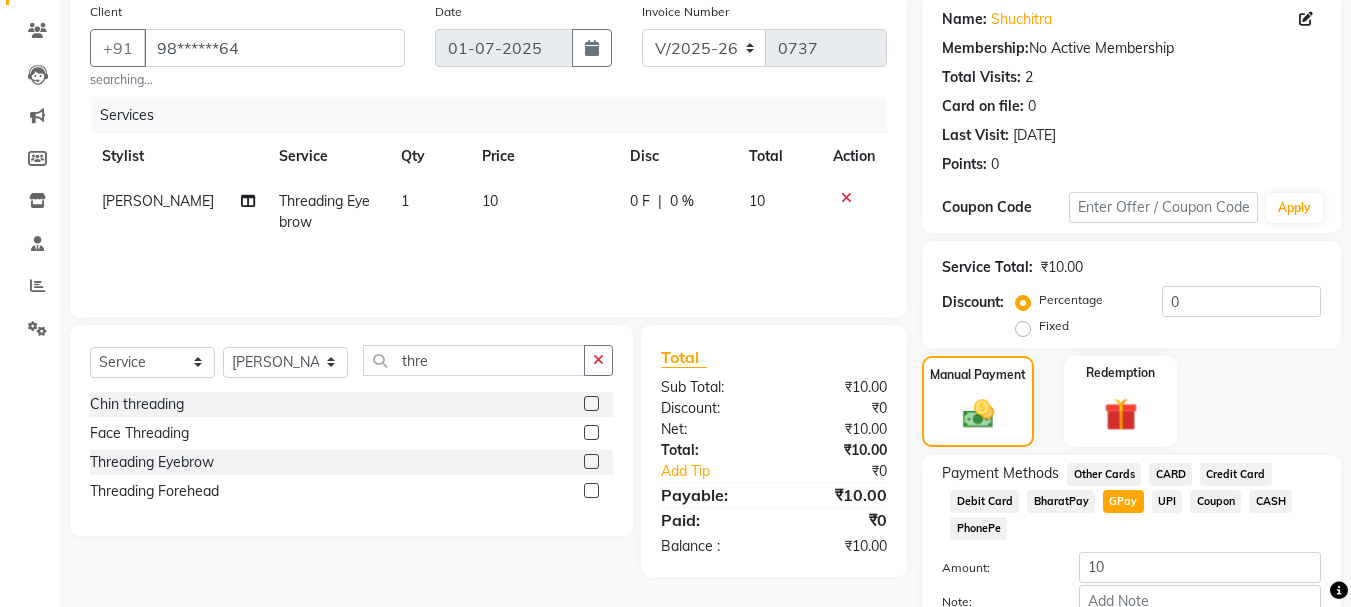 scroll, scrollTop: 279, scrollLeft: 0, axis: vertical 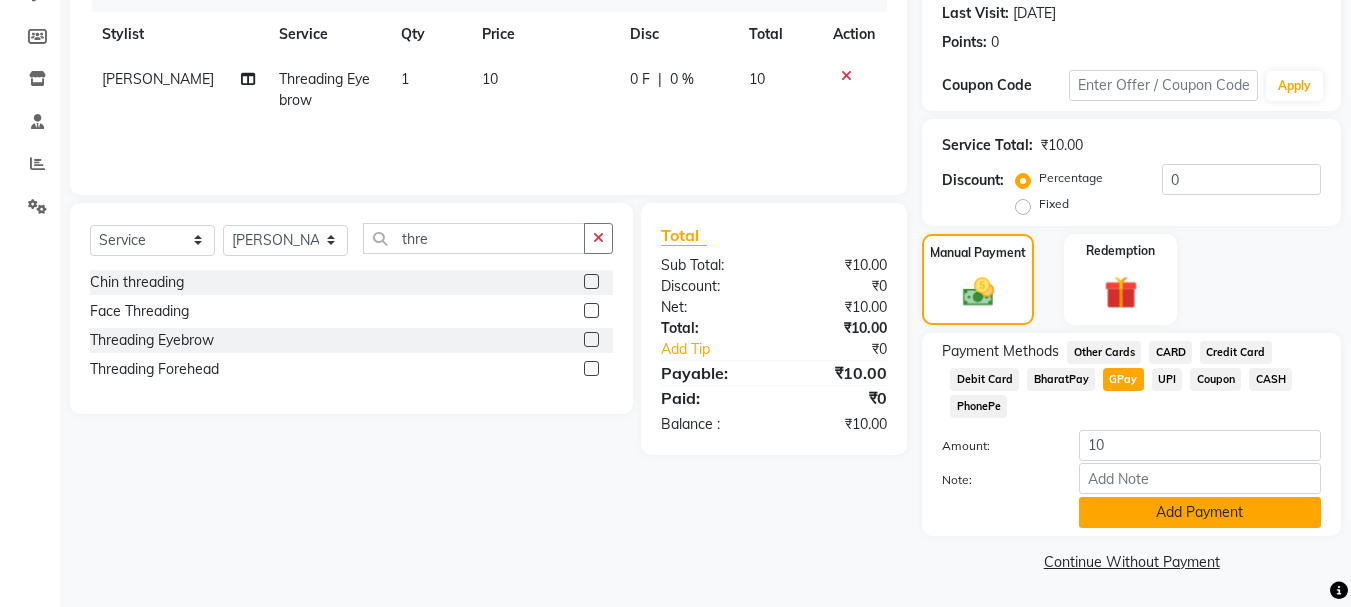 click on "Add Payment" 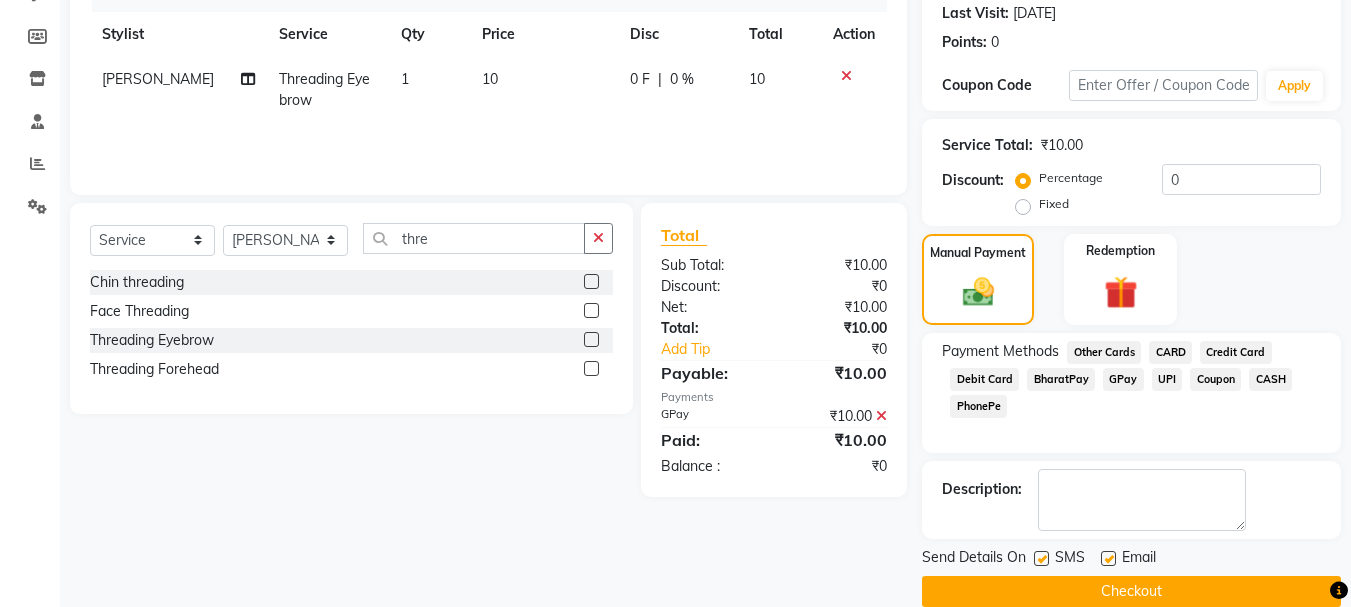scroll, scrollTop: 309, scrollLeft: 0, axis: vertical 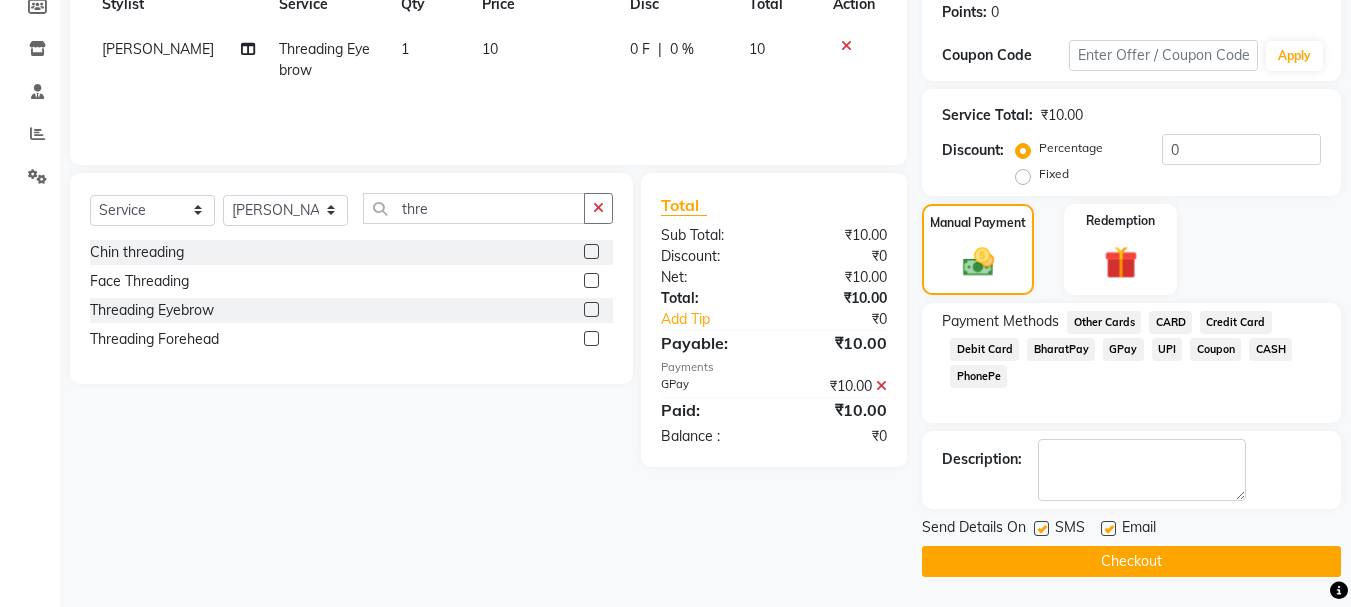 click on "Checkout" 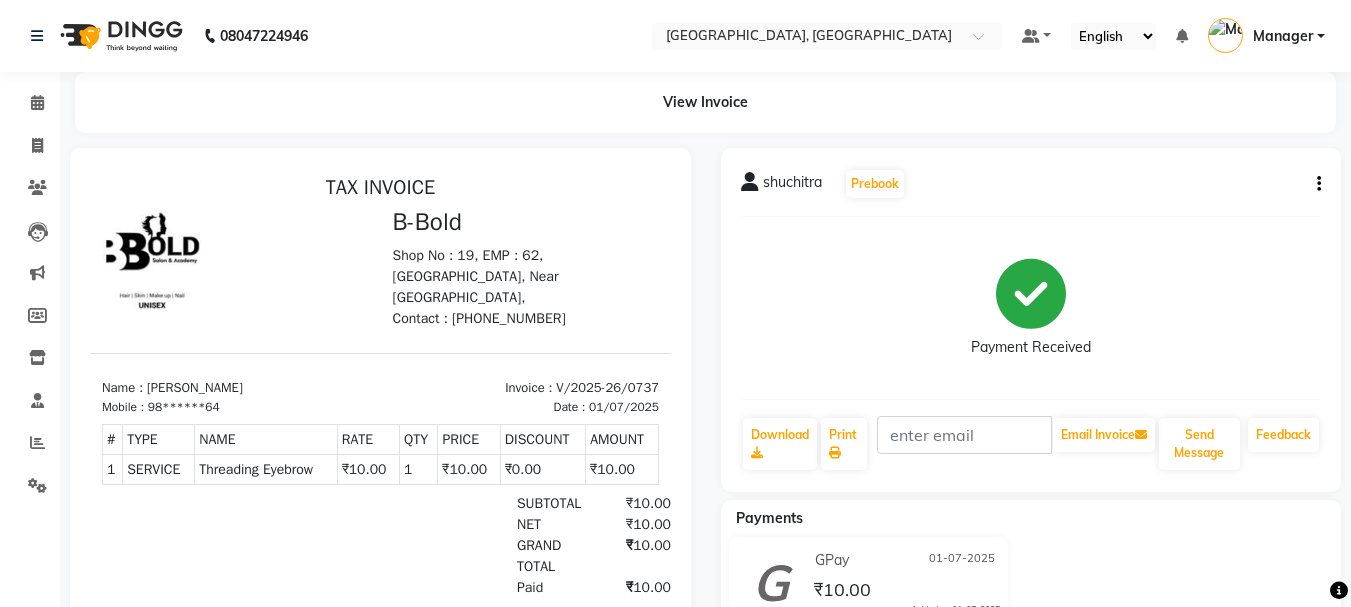scroll, scrollTop: 0, scrollLeft: 0, axis: both 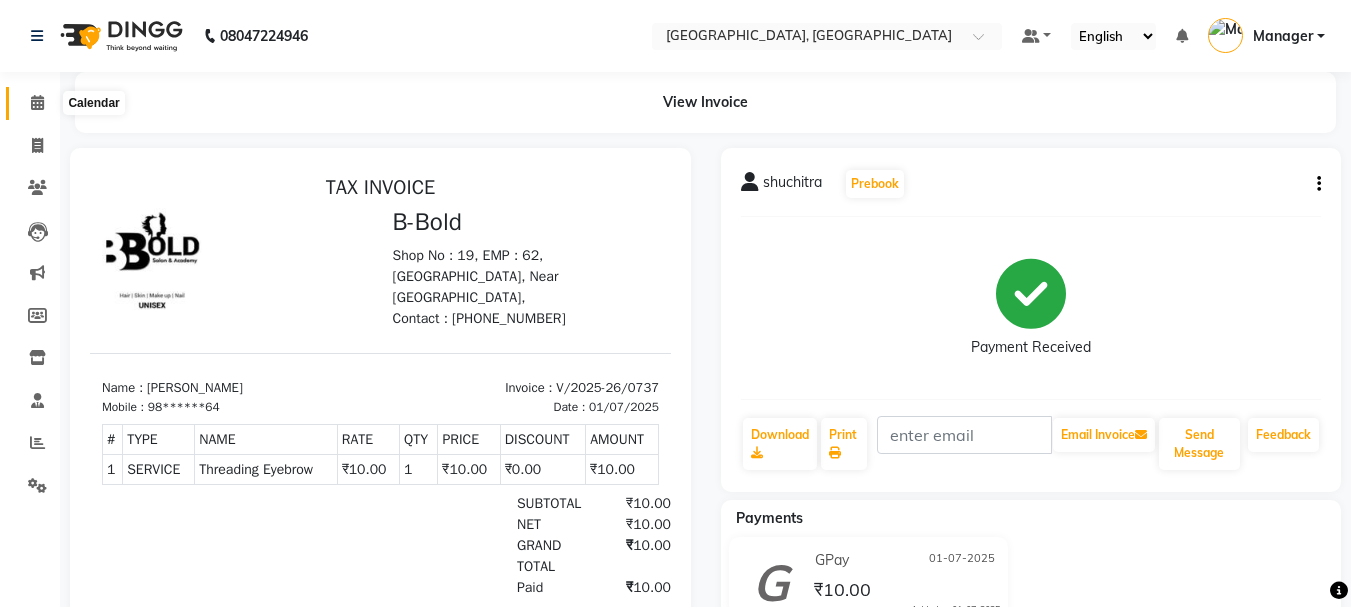 click 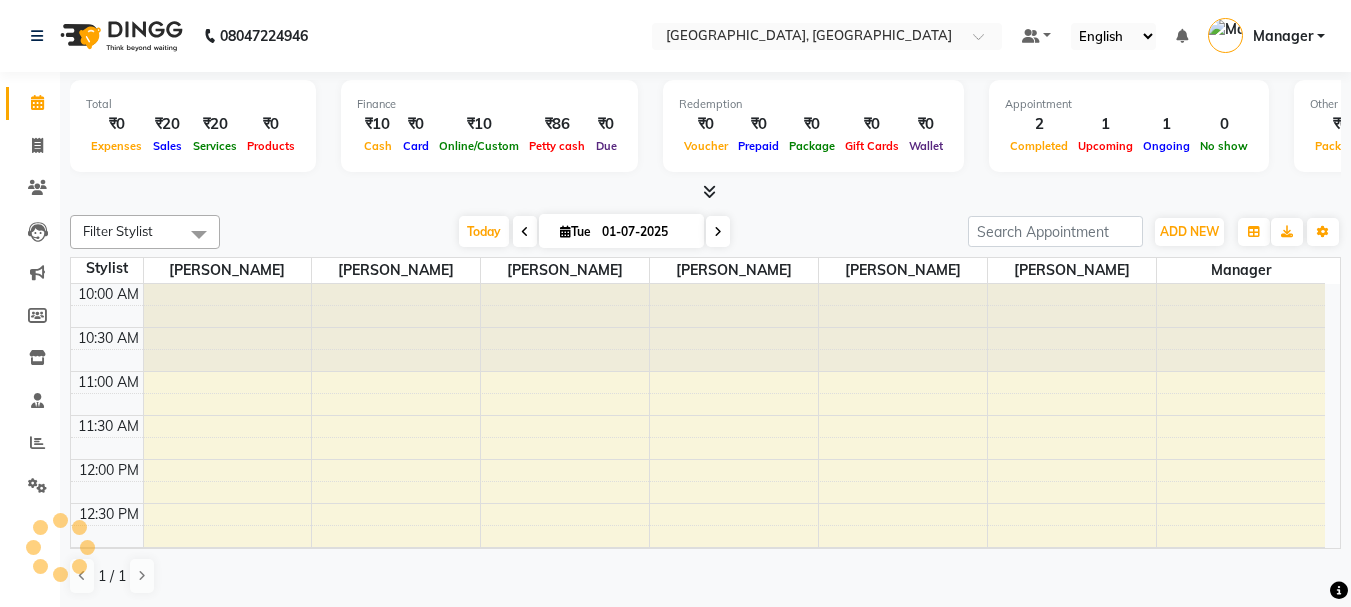 scroll, scrollTop: 0, scrollLeft: 0, axis: both 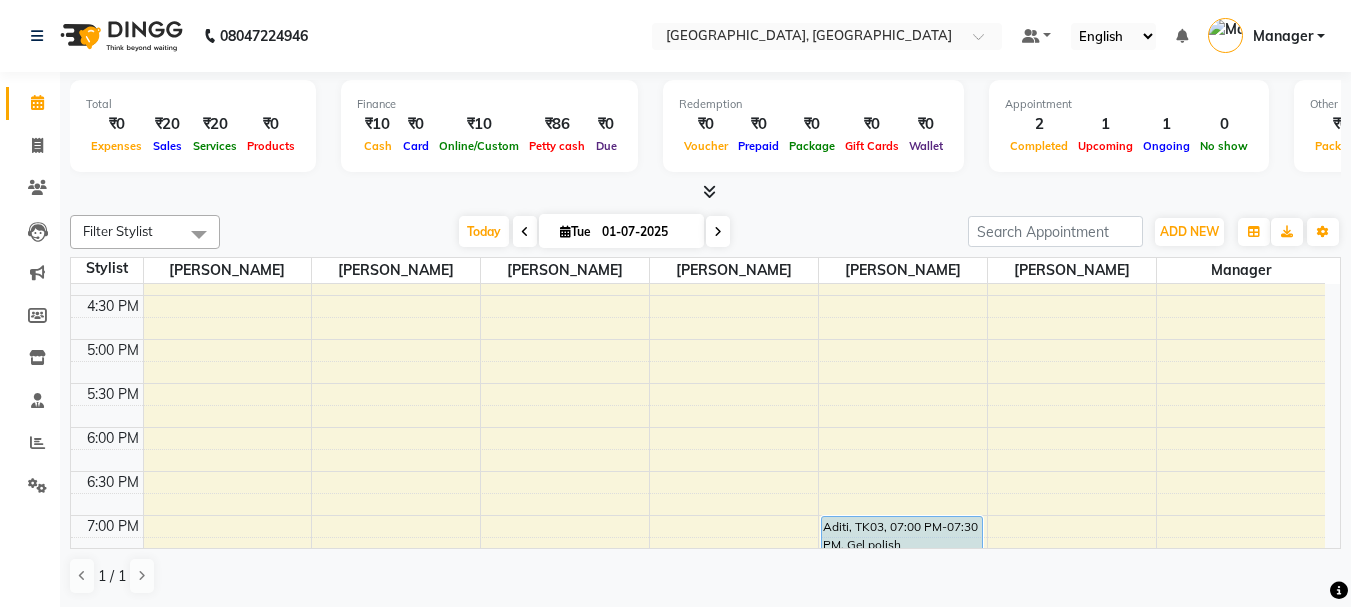 click on "10:00 AM 10:30 AM 11:00 AM 11:30 AM 12:00 PM 12:30 PM 1:00 PM 1:30 PM 2:00 PM 2:30 PM 3:00 PM 3:30 PM 4:00 PM 4:30 PM 5:00 PM 5:30 PM 6:00 PM 6:30 PM 7:00 PM 7:30 PM 8:00 PM 8:30 PM 9:00 PM 9:30 PM 10:00 PM 10:30 PM 11:00 PM 11:30 PM     [PERSON_NAME], TK01, 11:35 AM-11:55 AM, Threading Eyebrow     shuchitra, TK04, 01:10 PM-01:30 PM, Threading Eyebrow    [PERSON_NAME], TK02, 12:30 PM-02:00 PM, Acrylic Extension With Gel polish    Aditi, TK03, 07:00 PM-07:30 PM, Gel polish" at bounding box center [698, 339] 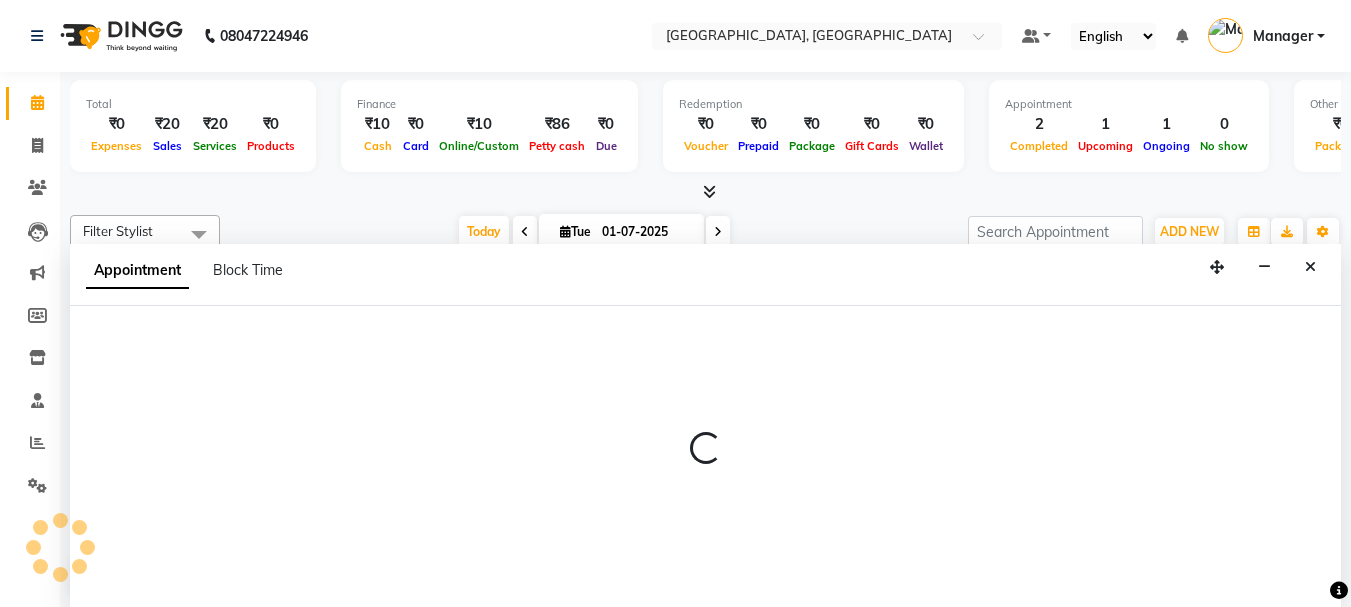 scroll, scrollTop: 1, scrollLeft: 0, axis: vertical 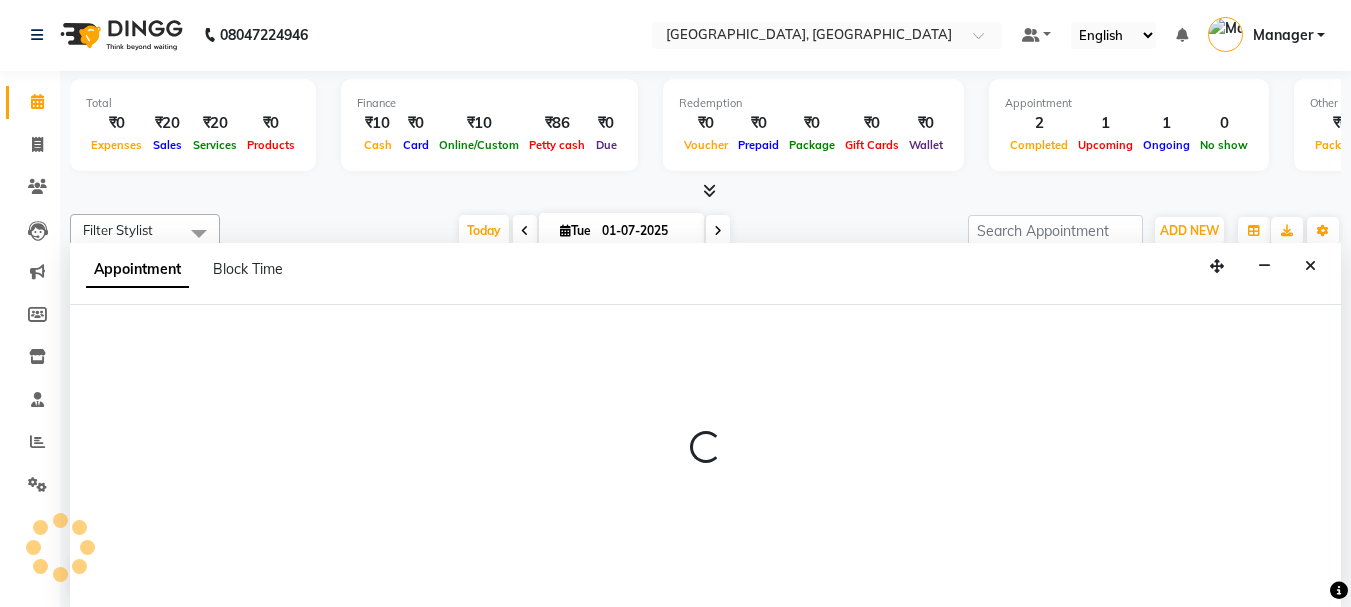 select on "78161" 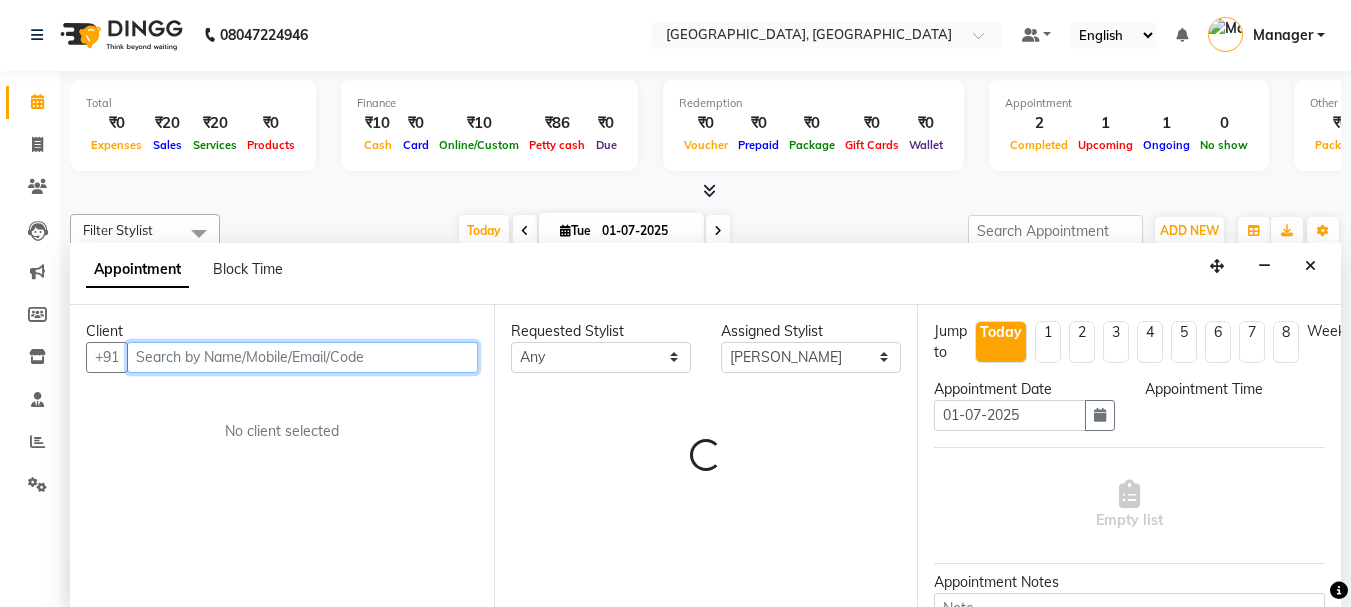 select on "1020" 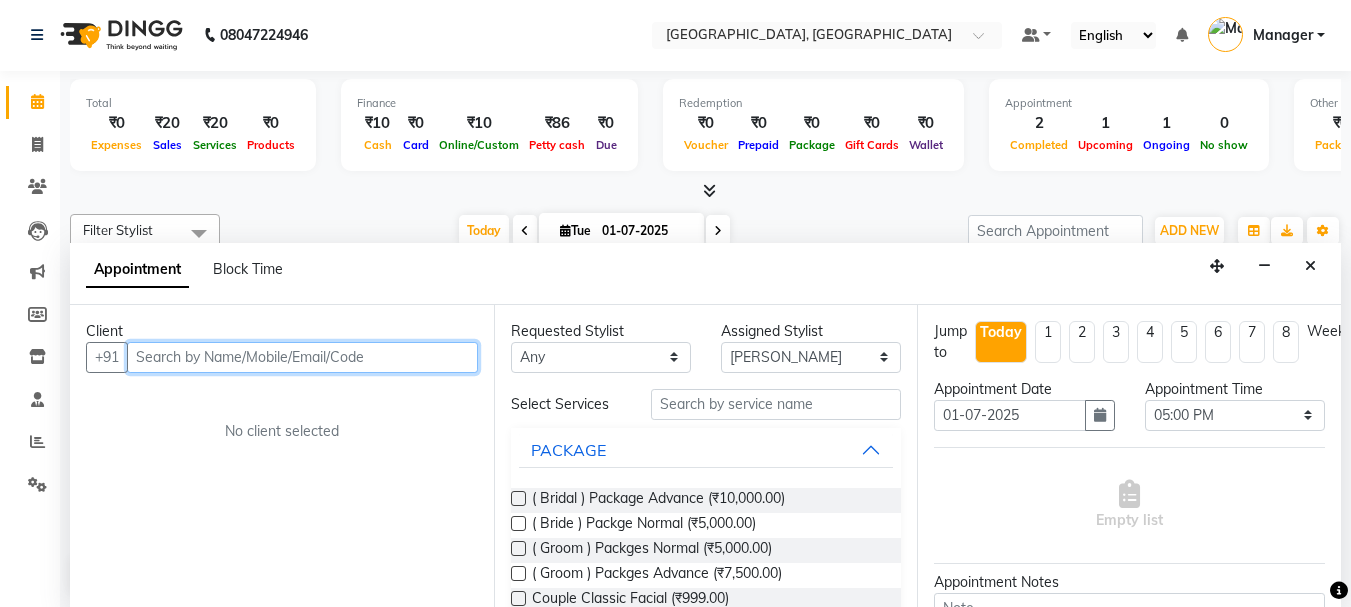 click at bounding box center (302, 357) 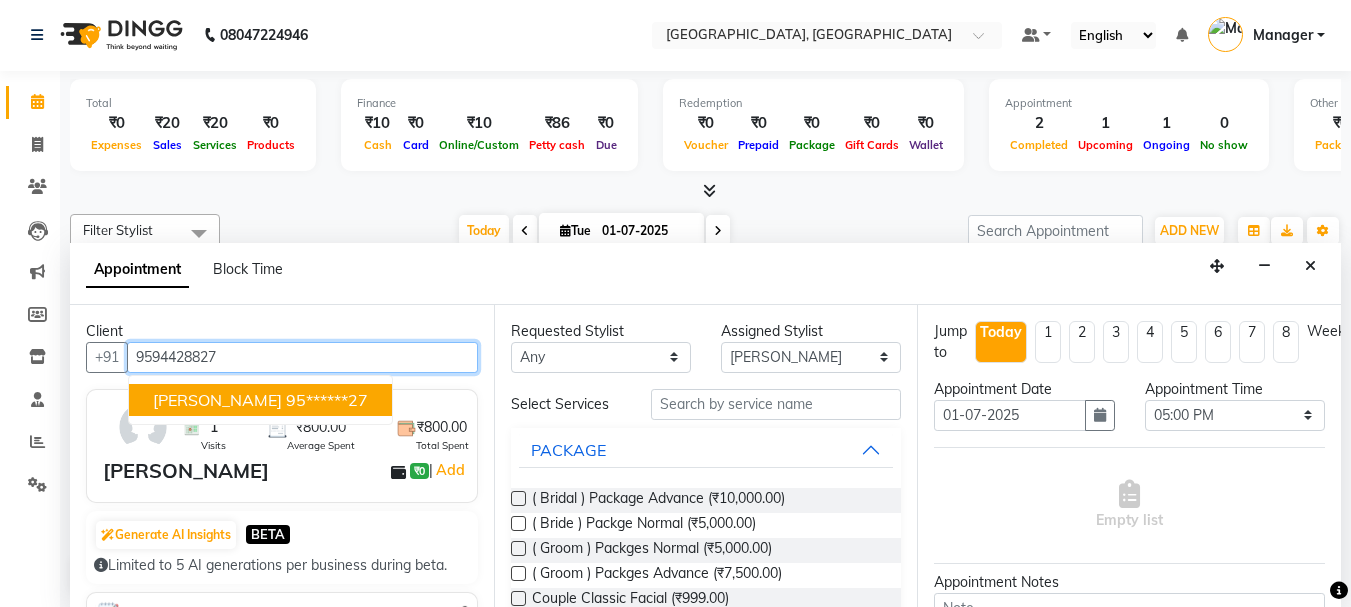 click on "[PERSON_NAME]  95******27" at bounding box center (260, 400) 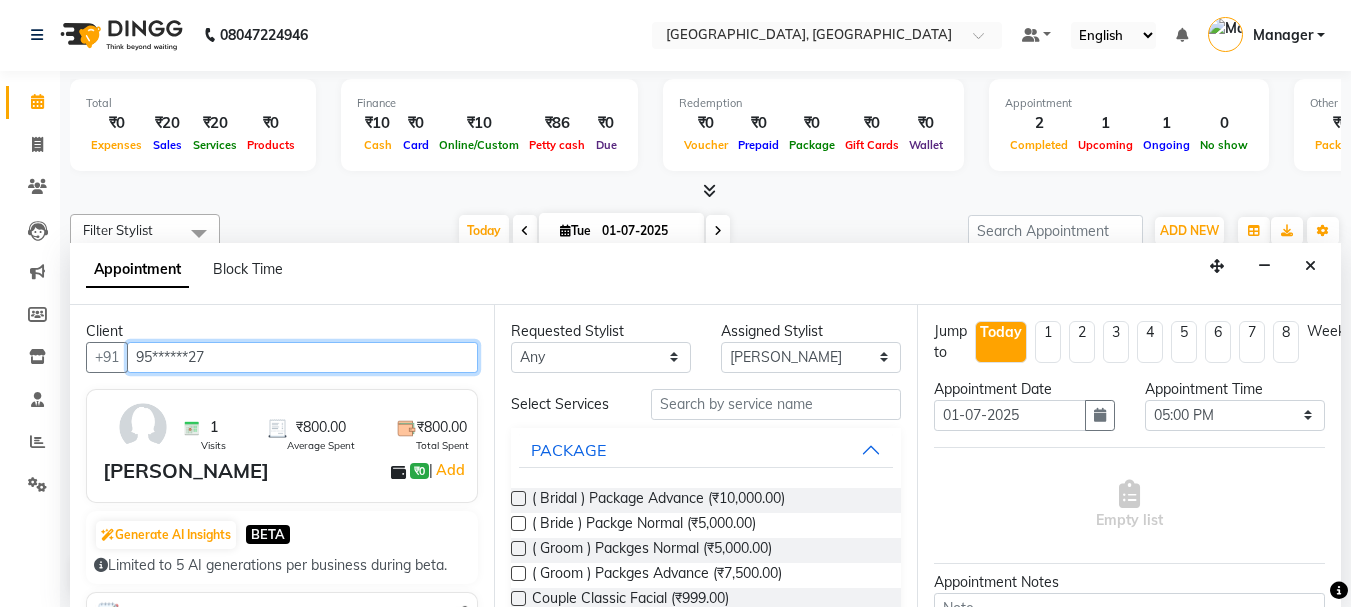 type on "95******27" 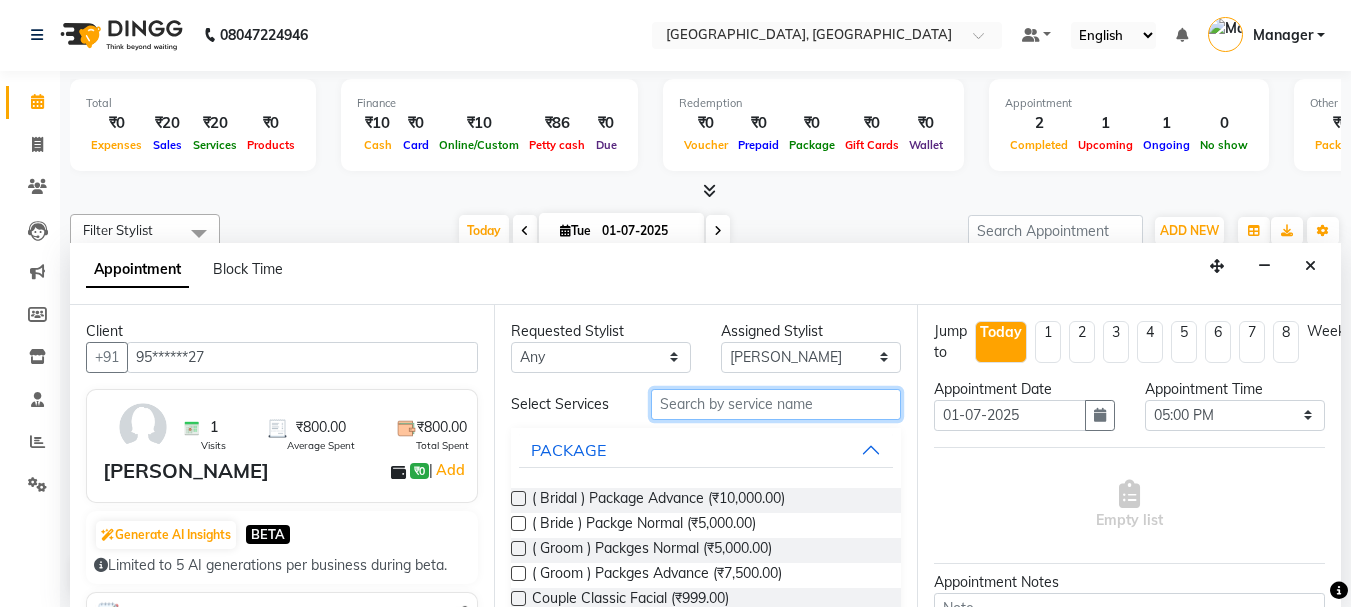 click at bounding box center [776, 404] 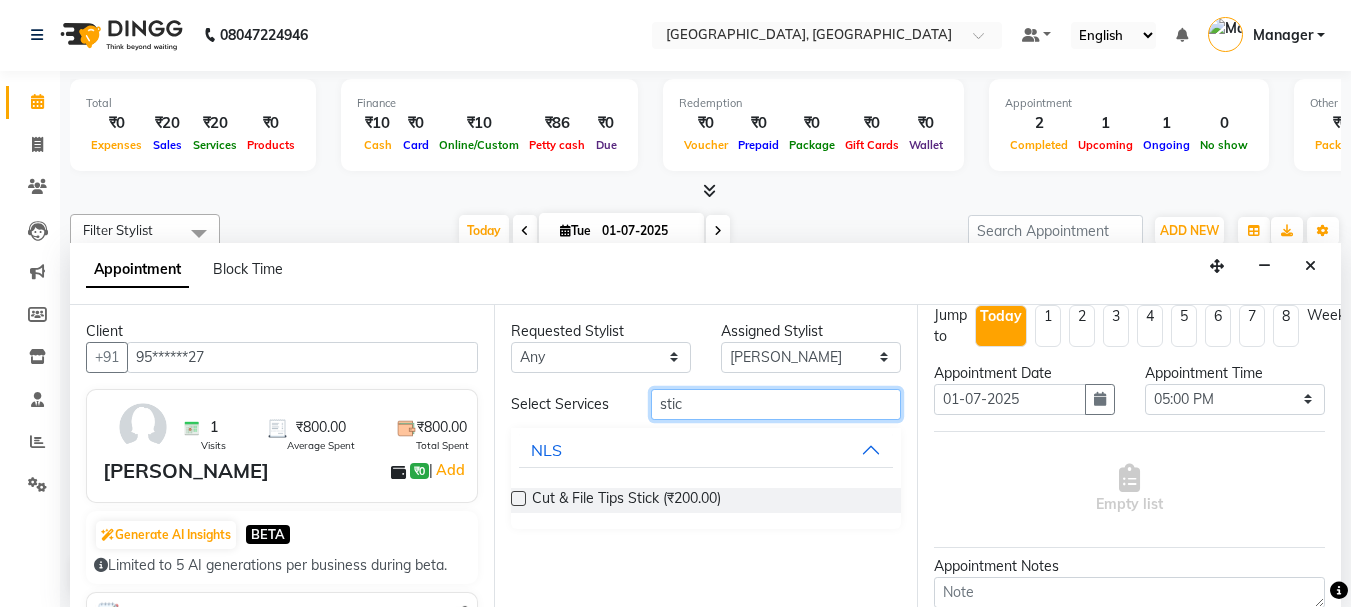 scroll, scrollTop: 6, scrollLeft: 0, axis: vertical 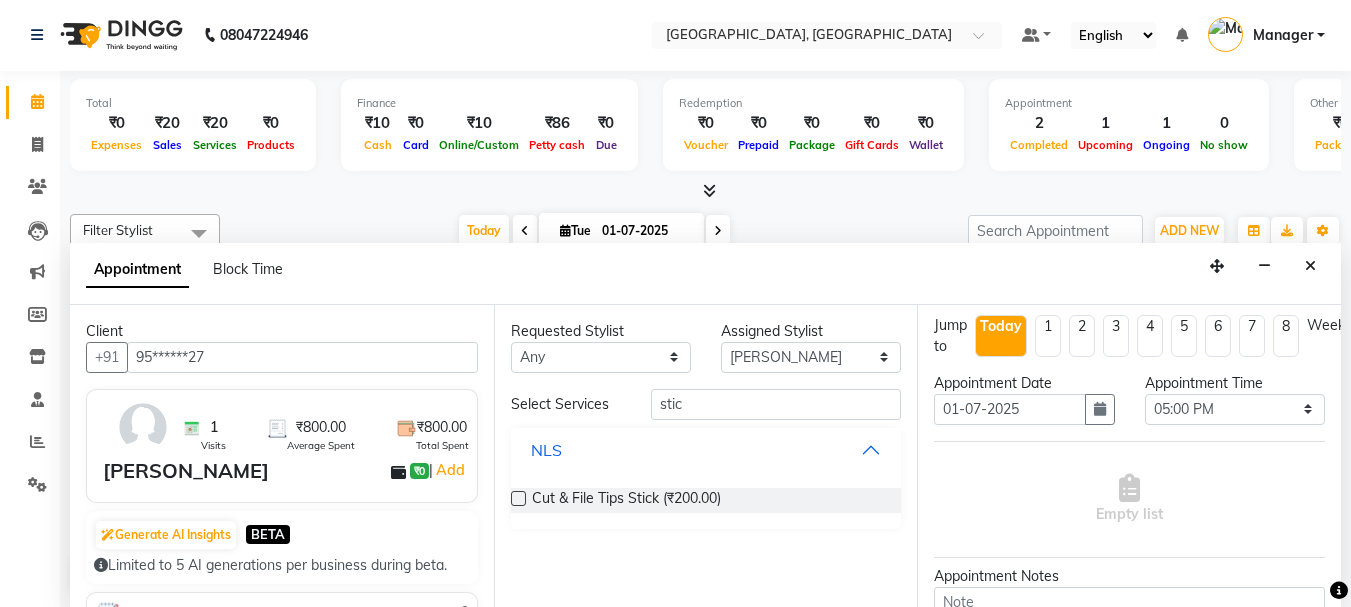 click on "NLS" at bounding box center [706, 450] 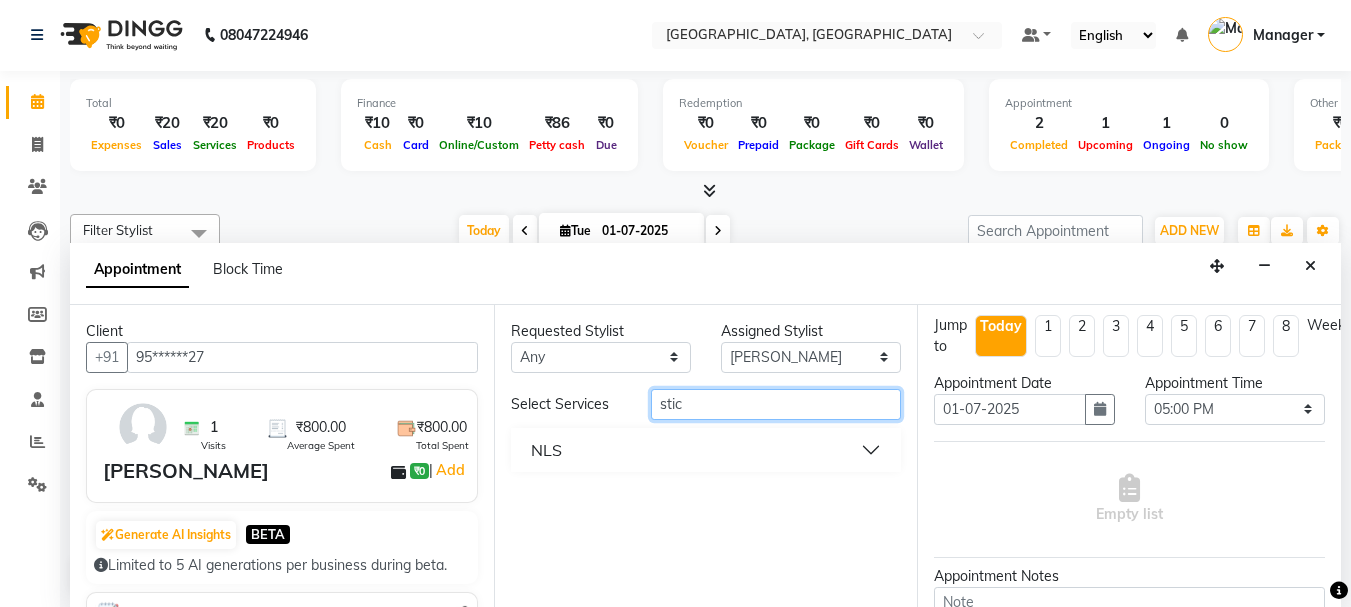 click on "stic" at bounding box center (776, 404) 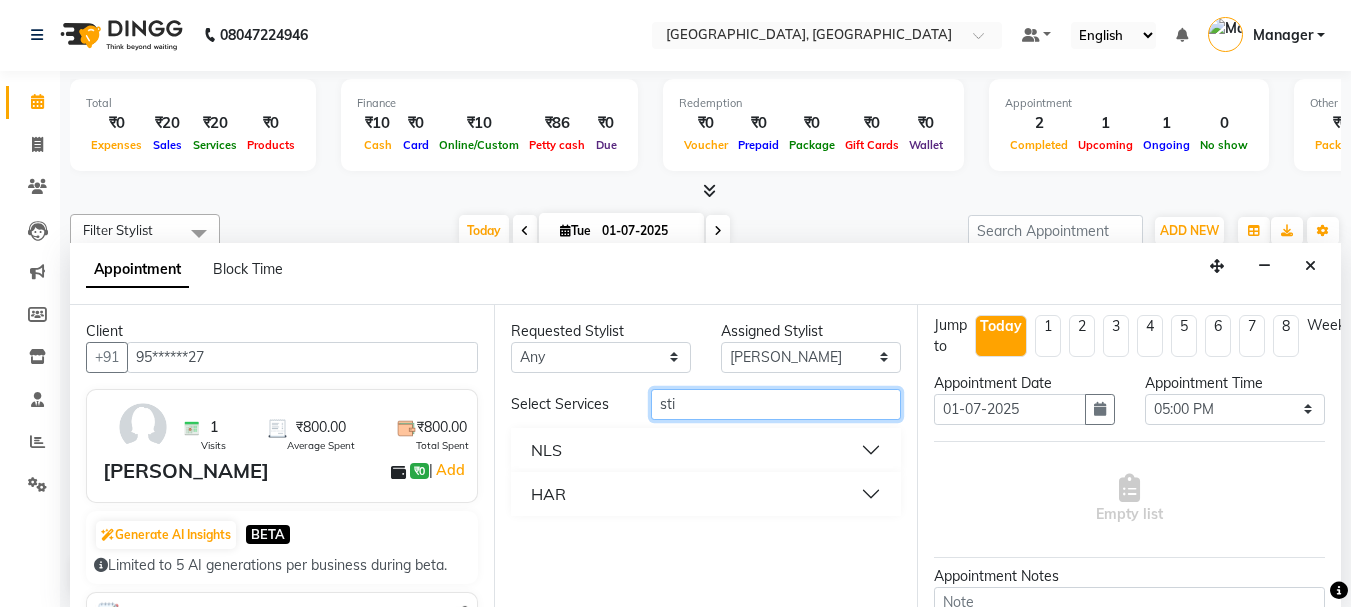 type on "sti" 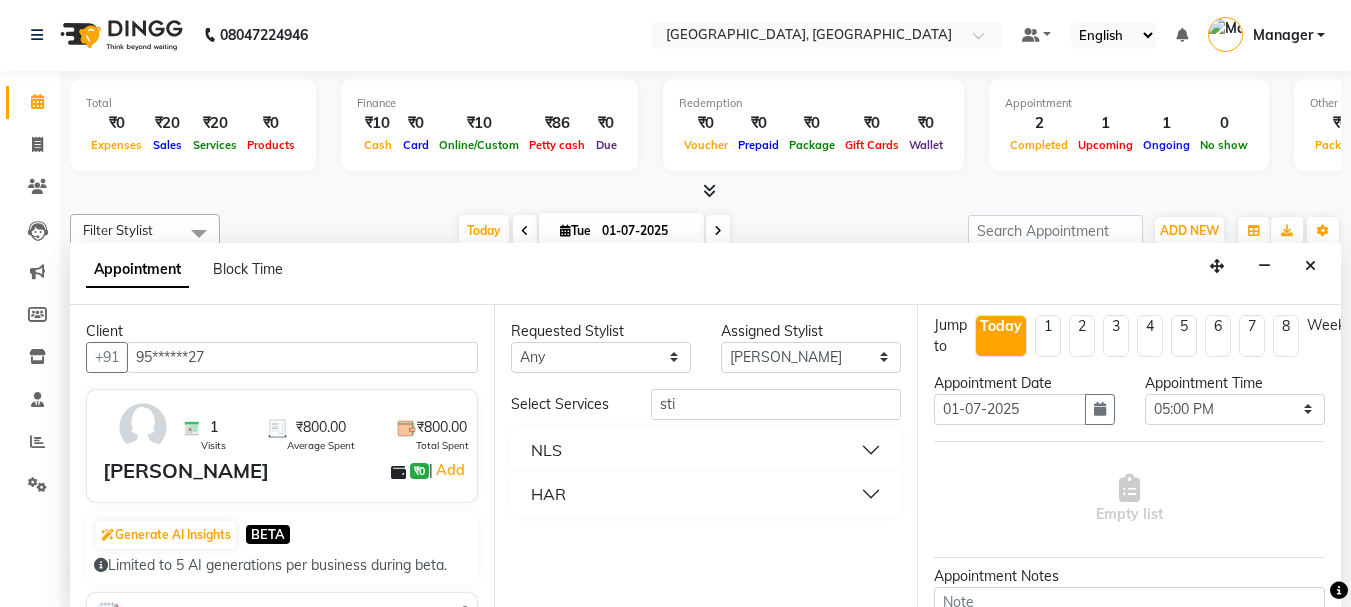 click on "NLS" at bounding box center (706, 450) 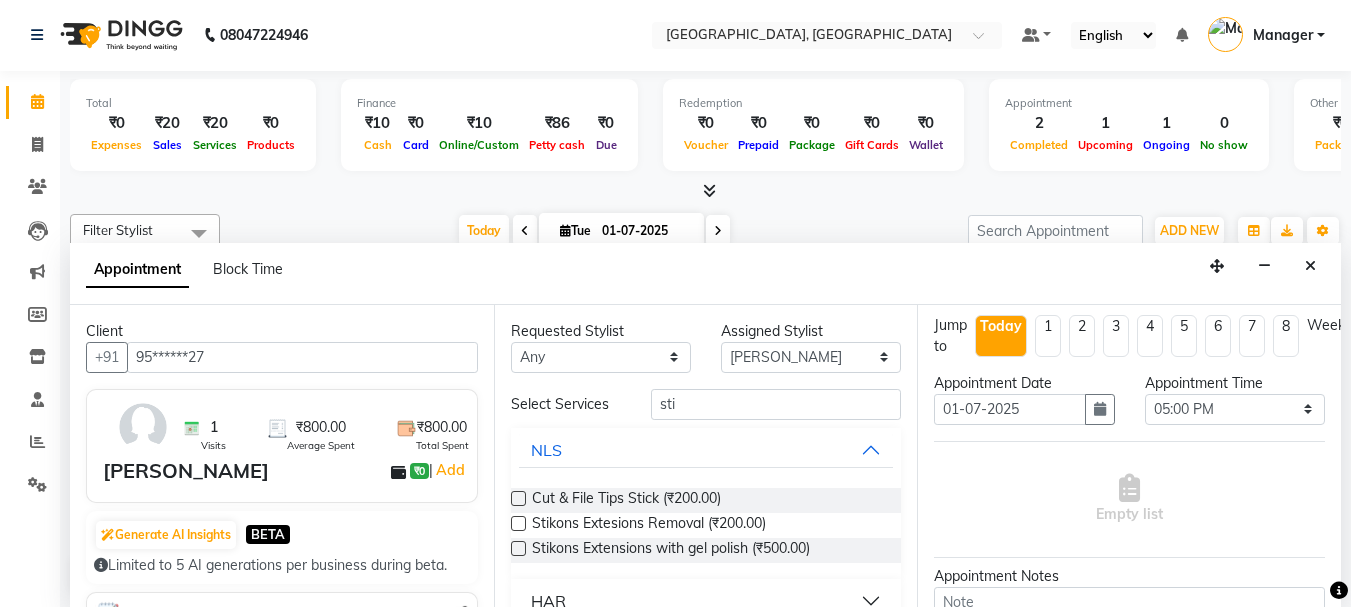 click at bounding box center (518, 548) 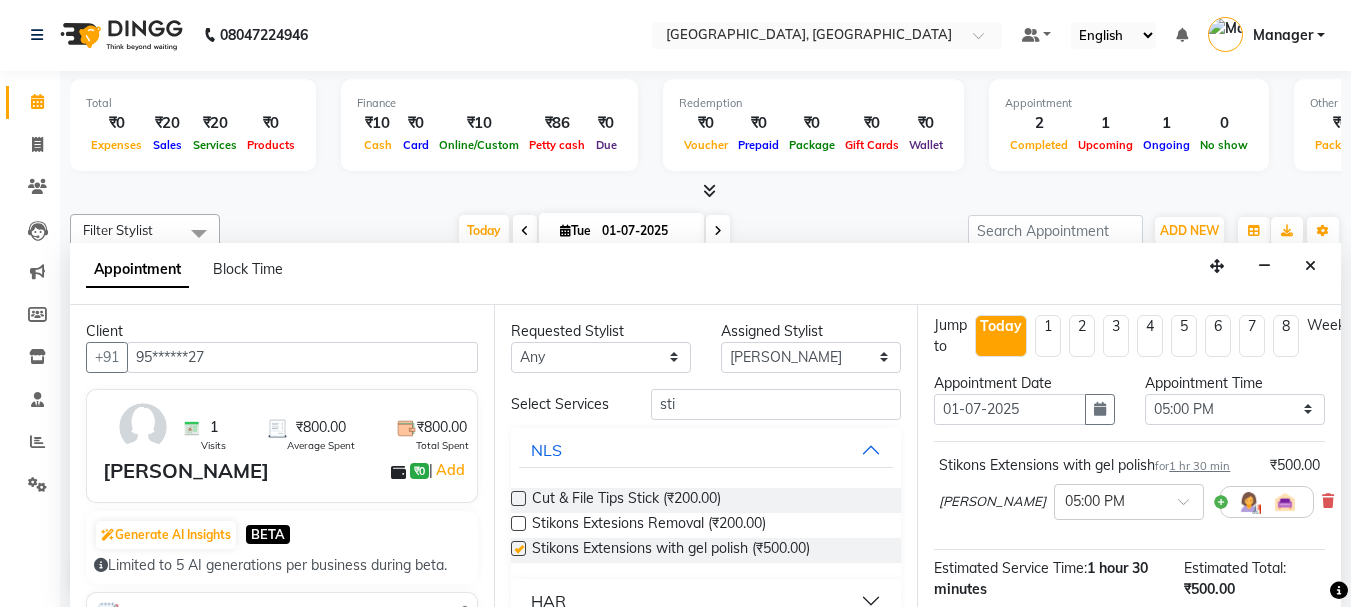 checkbox on "false" 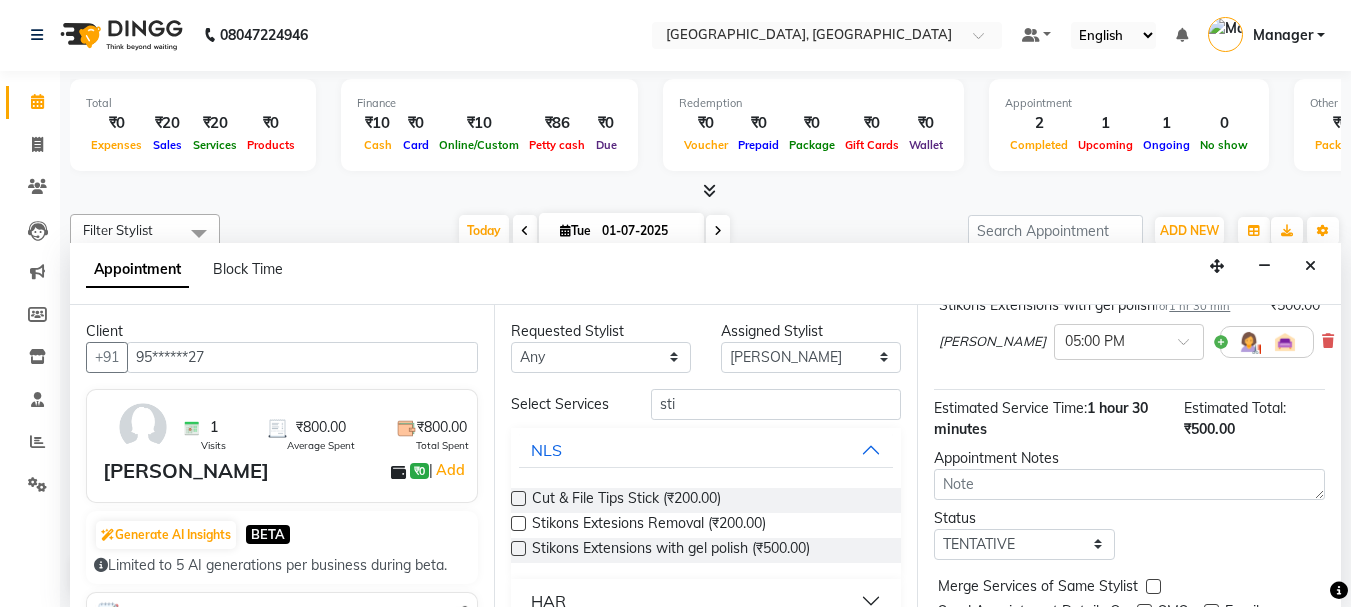 scroll, scrollTop: 170, scrollLeft: 0, axis: vertical 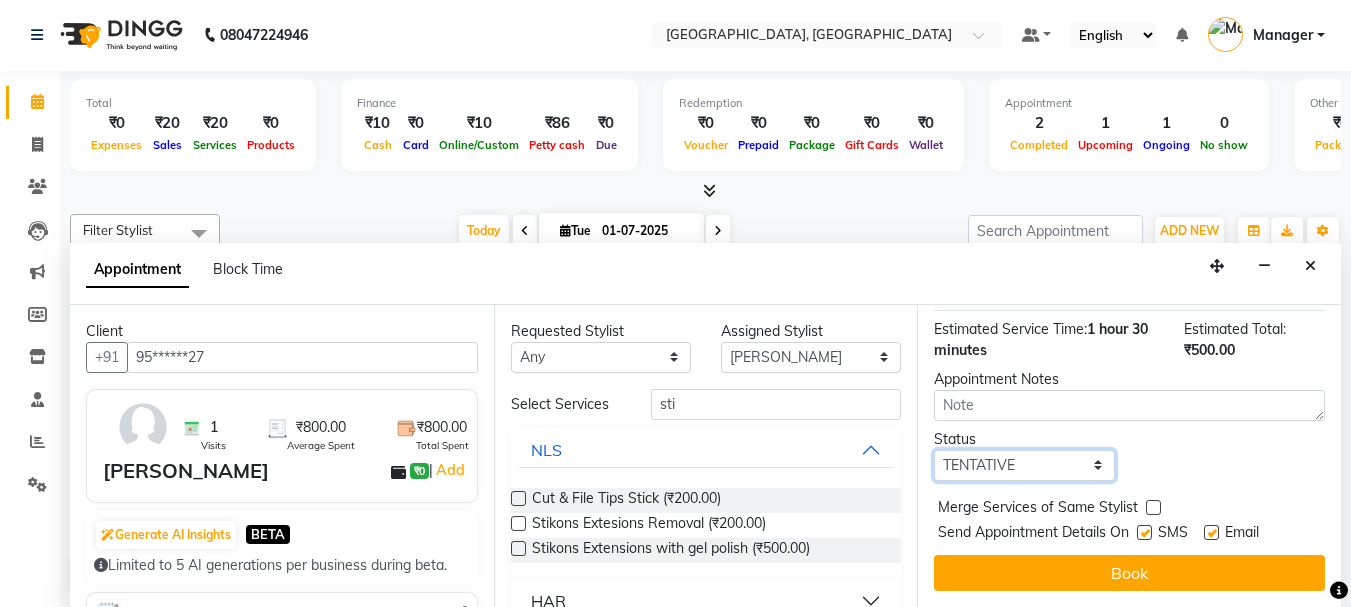 click on "Select TENTATIVE CONFIRM CHECK-IN UPCOMING" at bounding box center (1024, 465) 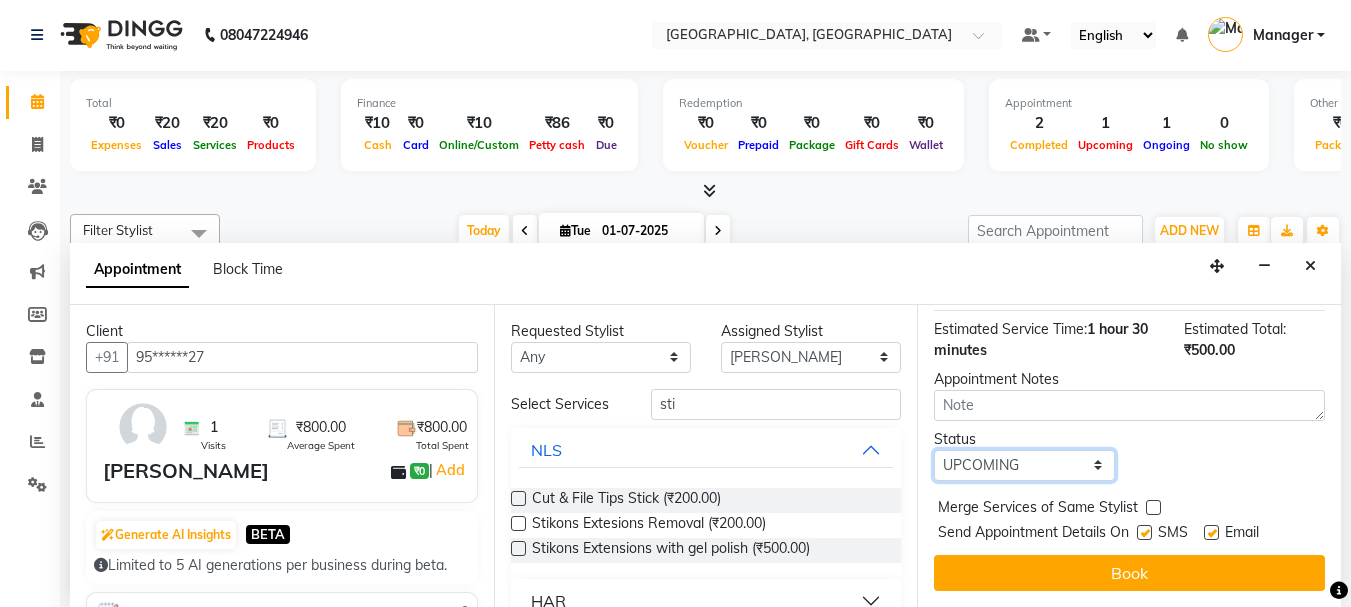 click on "Select TENTATIVE CONFIRM CHECK-IN UPCOMING" at bounding box center [1024, 465] 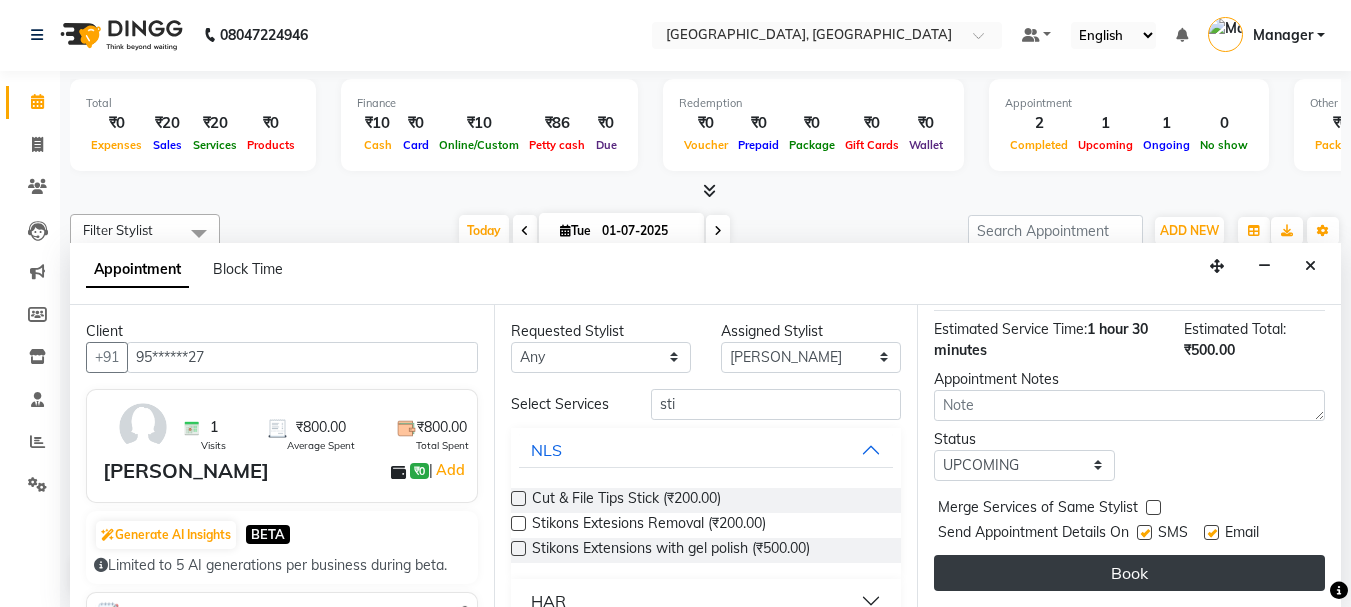 click on "Book" at bounding box center [1129, 573] 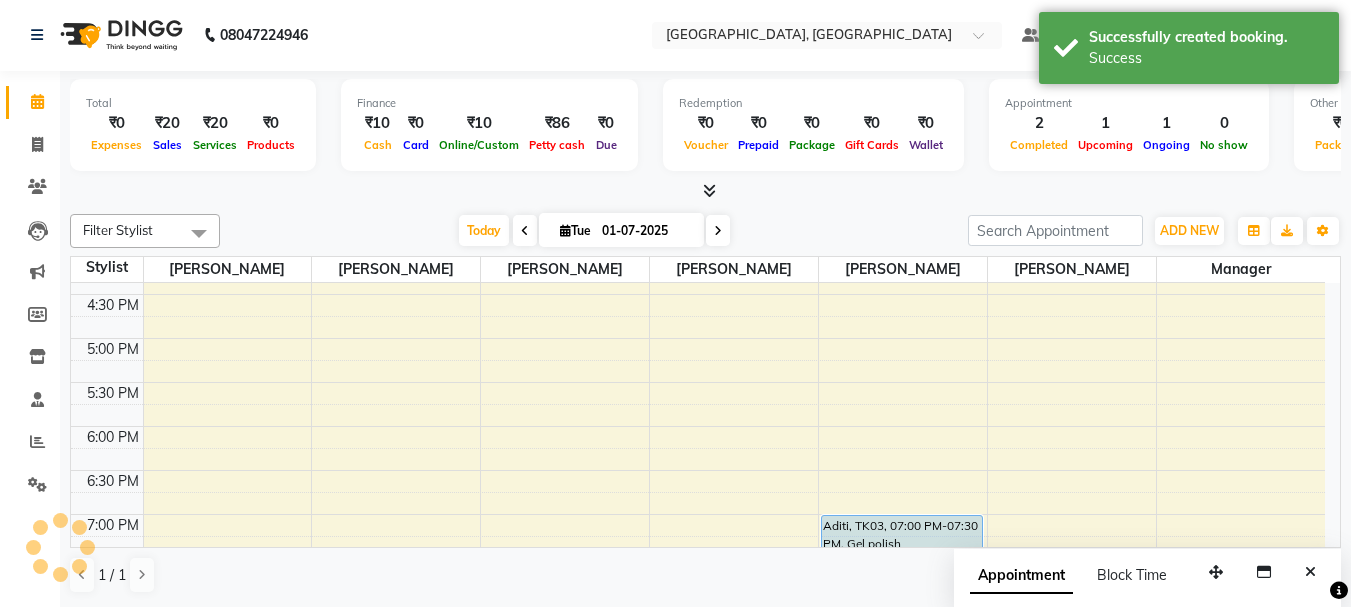 scroll, scrollTop: 0, scrollLeft: 0, axis: both 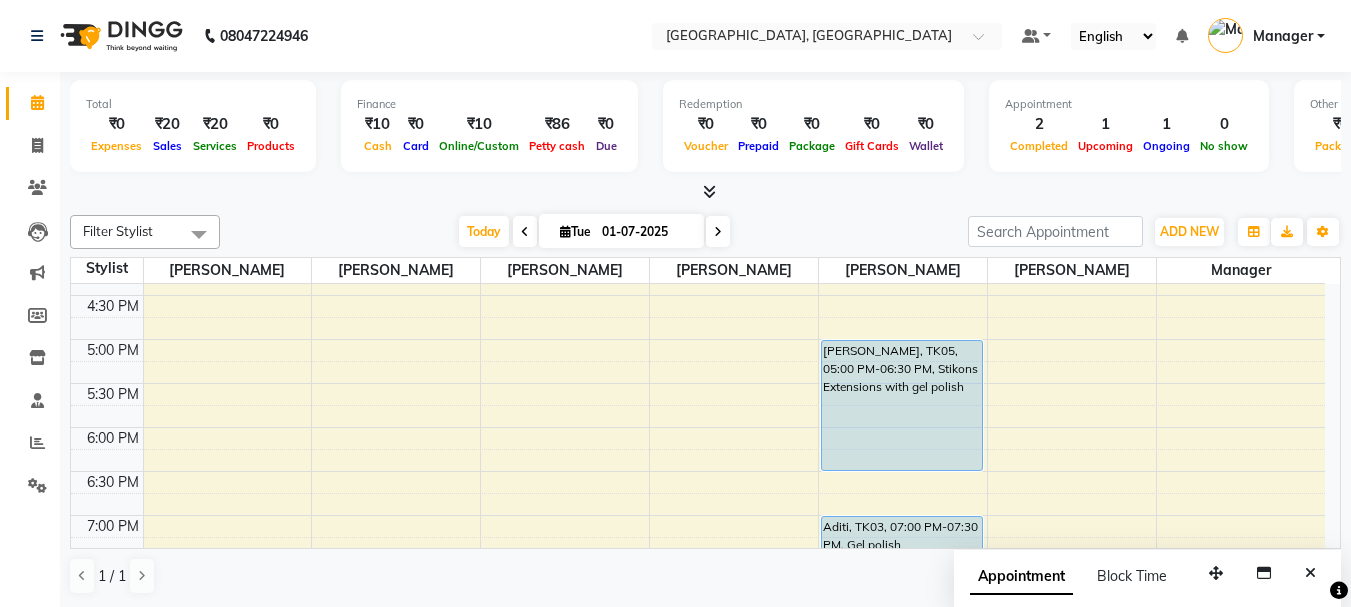 click at bounding box center (718, 232) 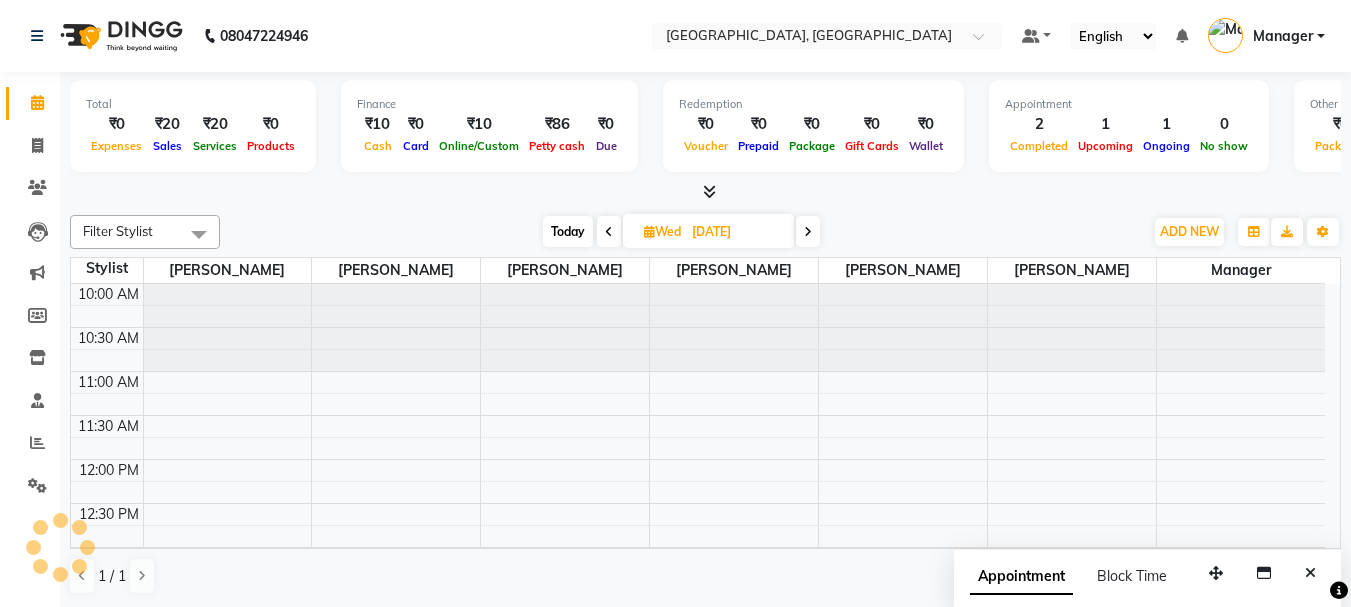 scroll, scrollTop: 265, scrollLeft: 0, axis: vertical 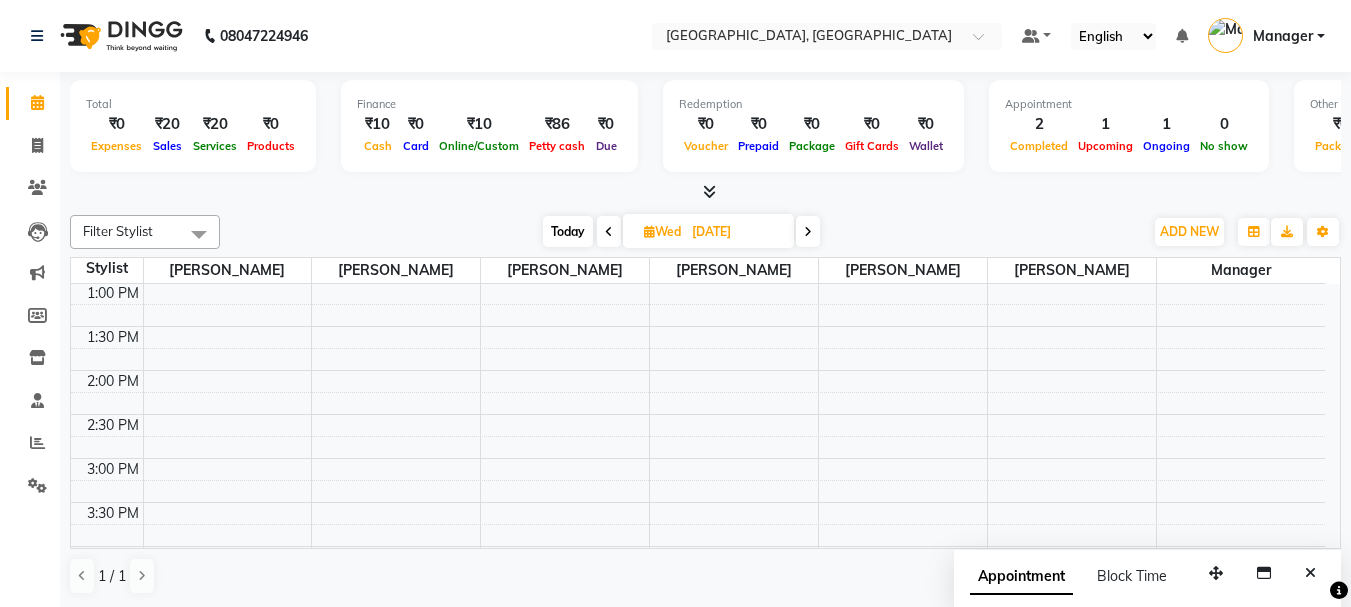 click at bounding box center (808, 232) 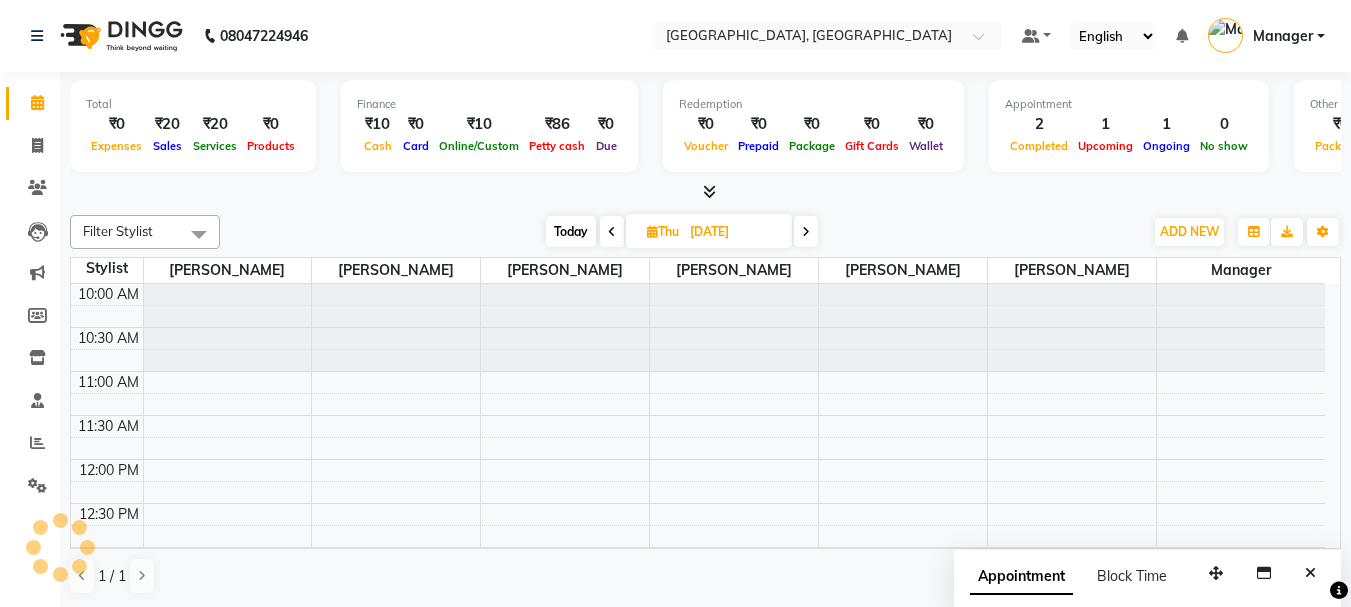 scroll, scrollTop: 265, scrollLeft: 0, axis: vertical 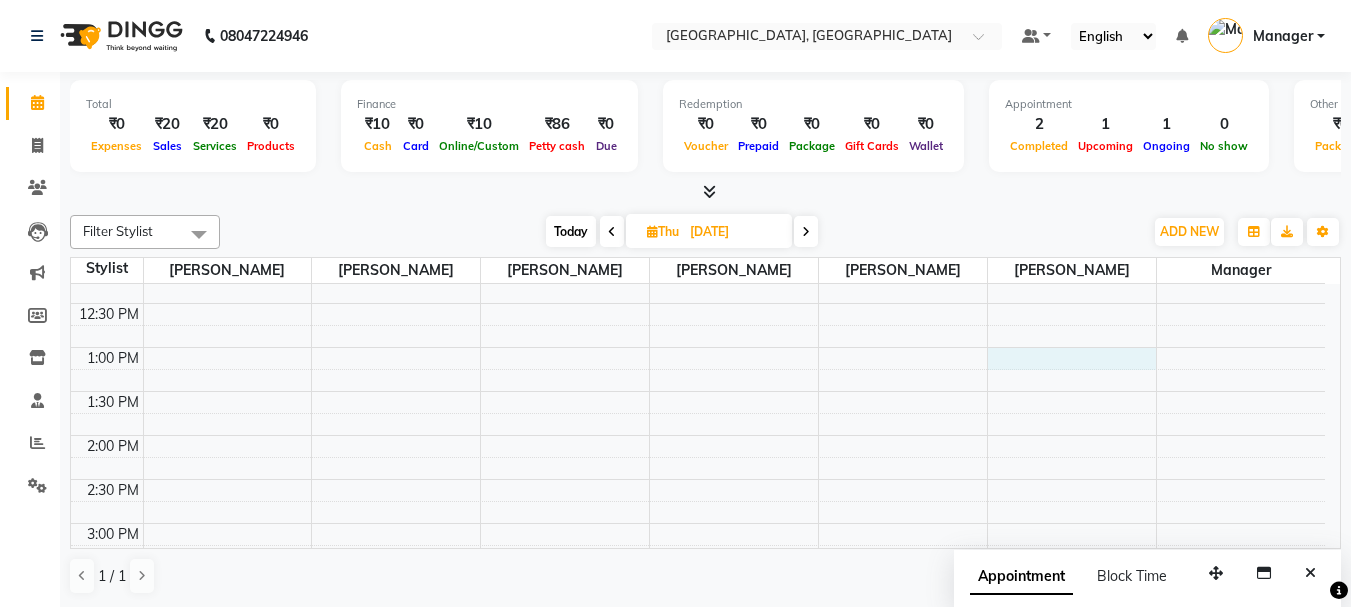 click on "10:00 AM 10:30 AM 11:00 AM 11:30 AM 12:00 PM 12:30 PM 1:00 PM 1:30 PM 2:00 PM 2:30 PM 3:00 PM 3:30 PM 4:00 PM 4:30 PM 5:00 PM 5:30 PM 6:00 PM 6:30 PM 7:00 PM 7:30 PM 8:00 PM 8:30 PM 9:00 PM 9:30 PM 10:00 PM 10:30 PM 11:00 PM 11:30 PM" at bounding box center (698, 699) 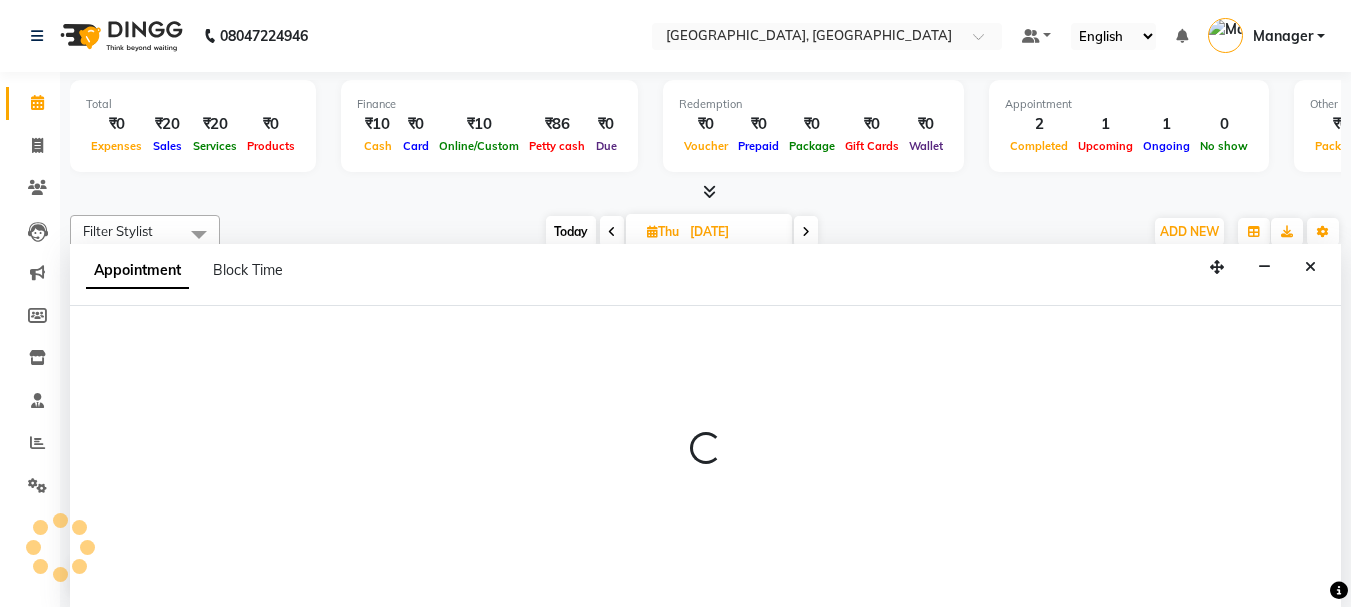 select on "69044" 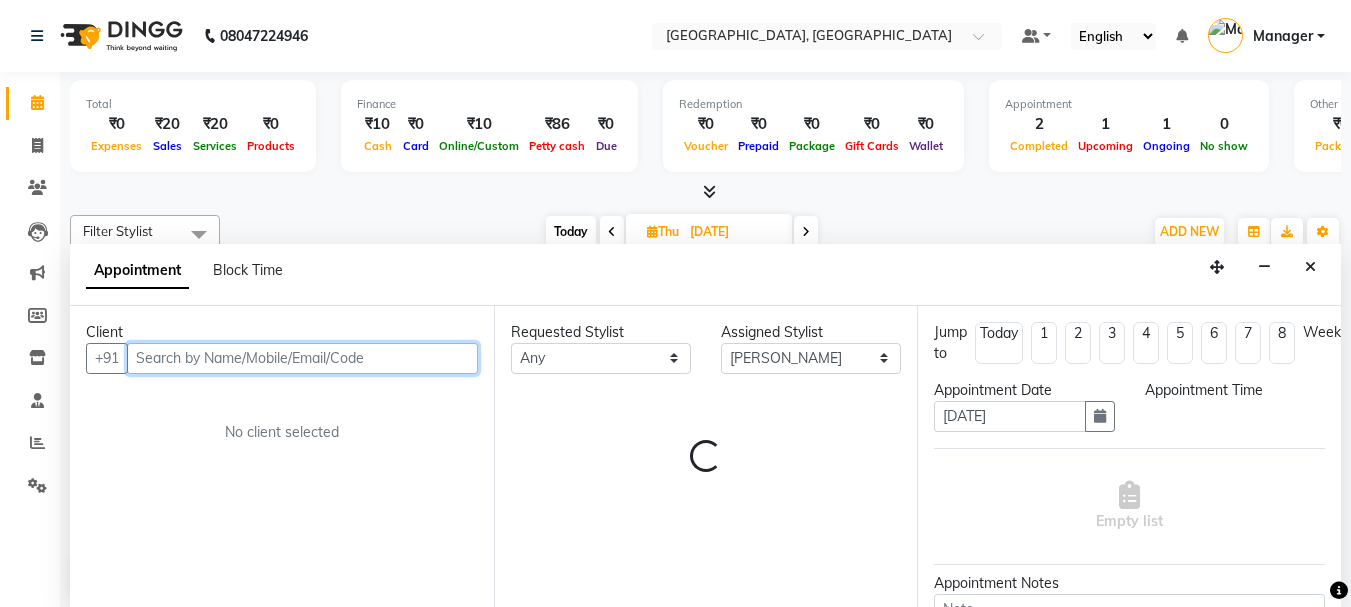 scroll, scrollTop: 1, scrollLeft: 0, axis: vertical 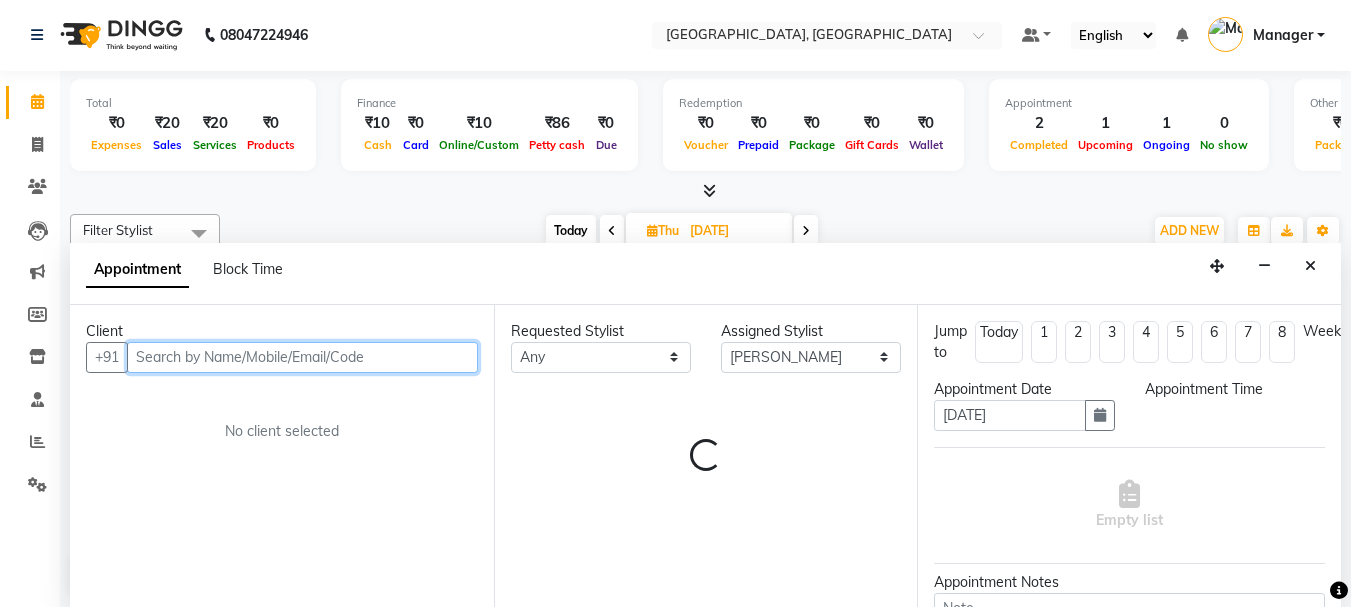 select on "780" 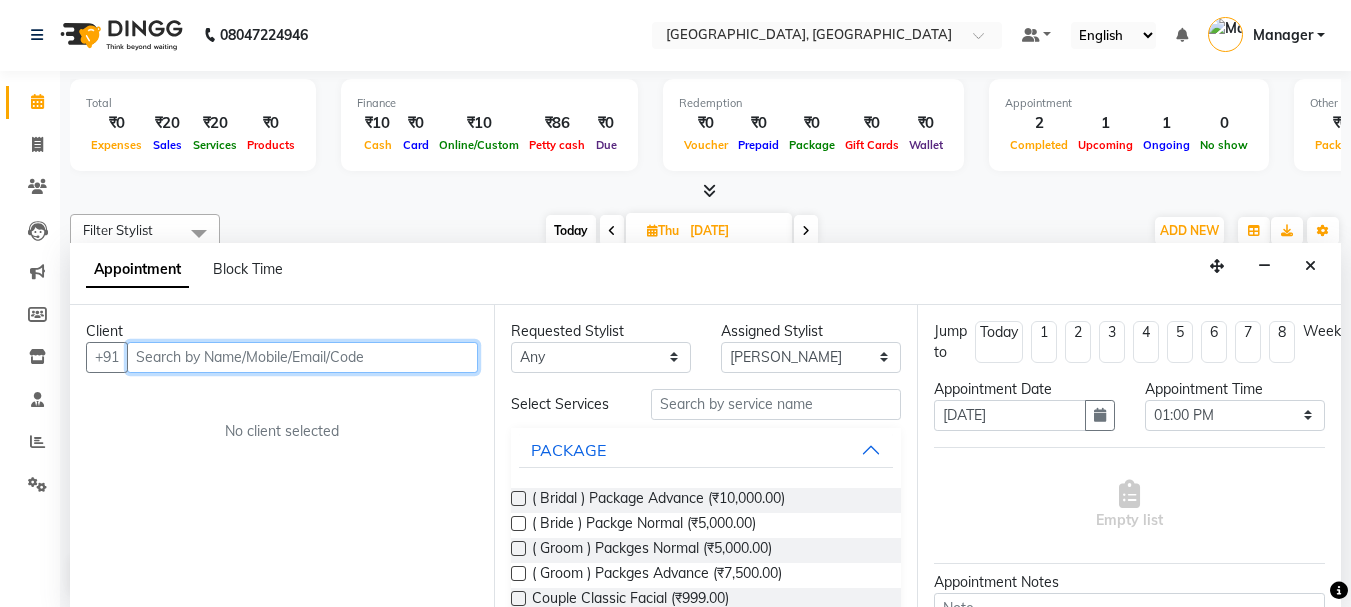 click at bounding box center [302, 357] 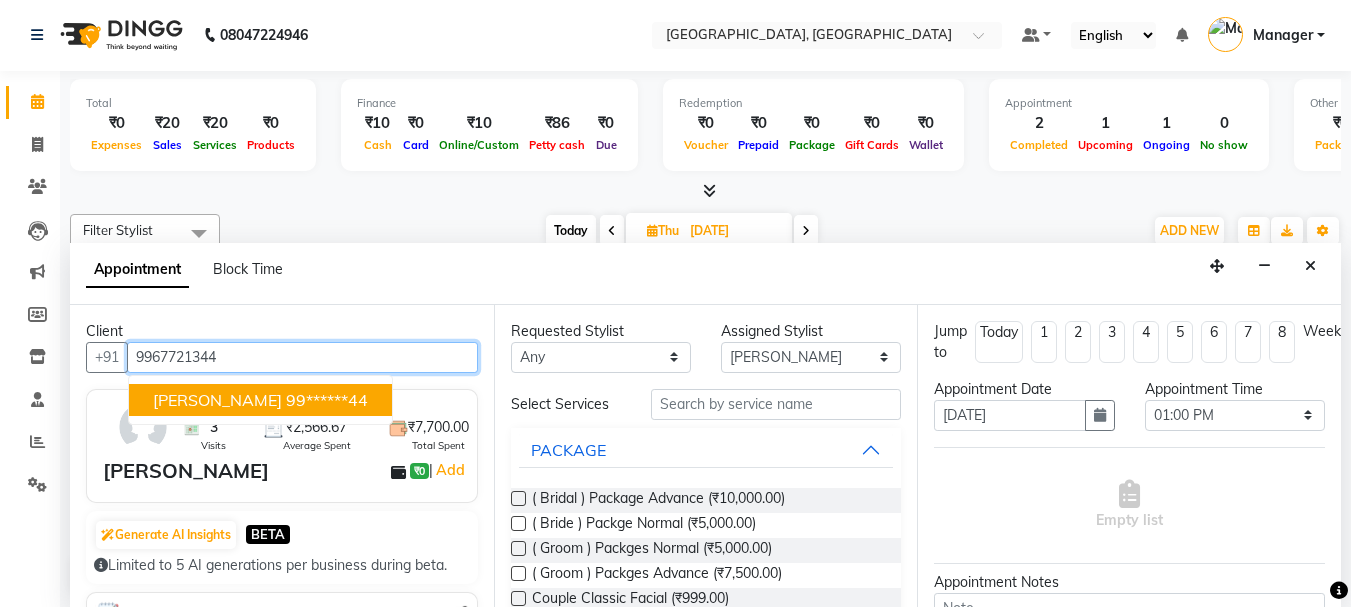 click on "99******44" at bounding box center [327, 400] 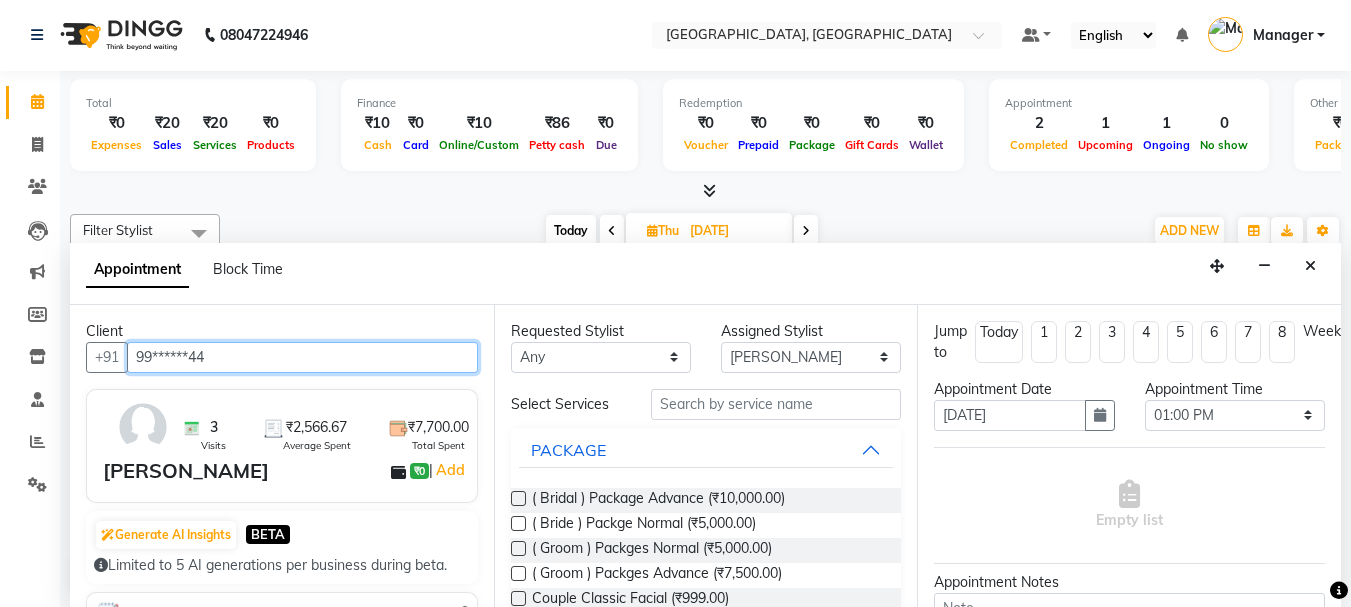 type on "99******44" 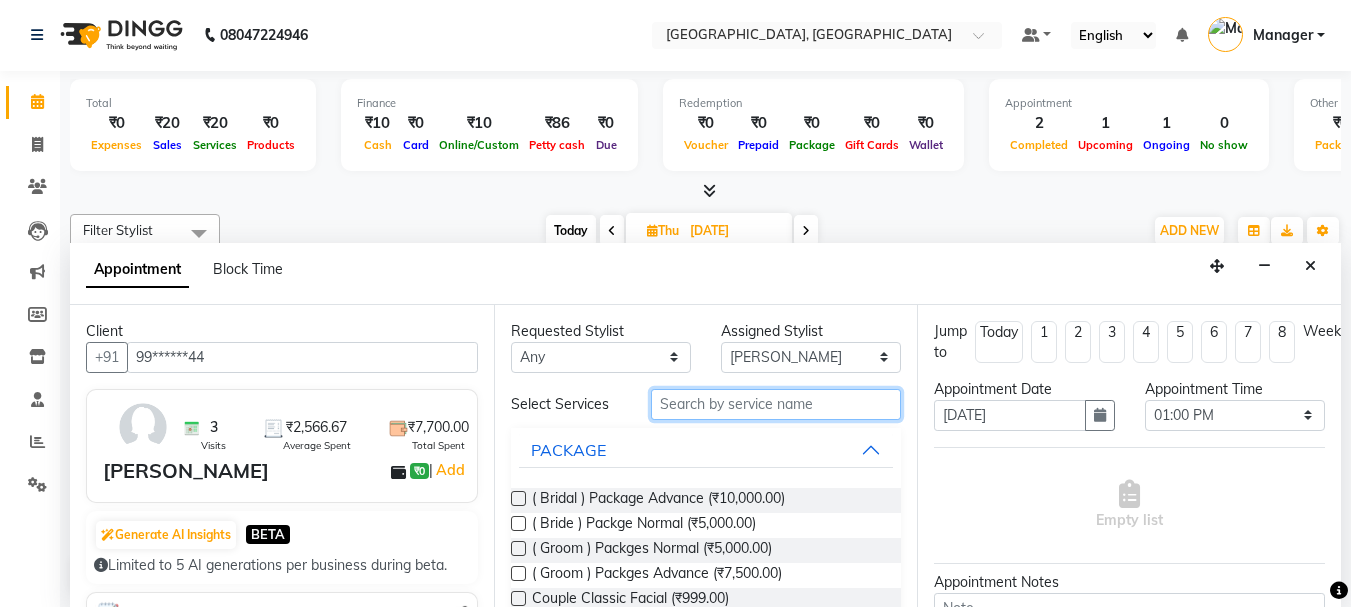 click at bounding box center [776, 404] 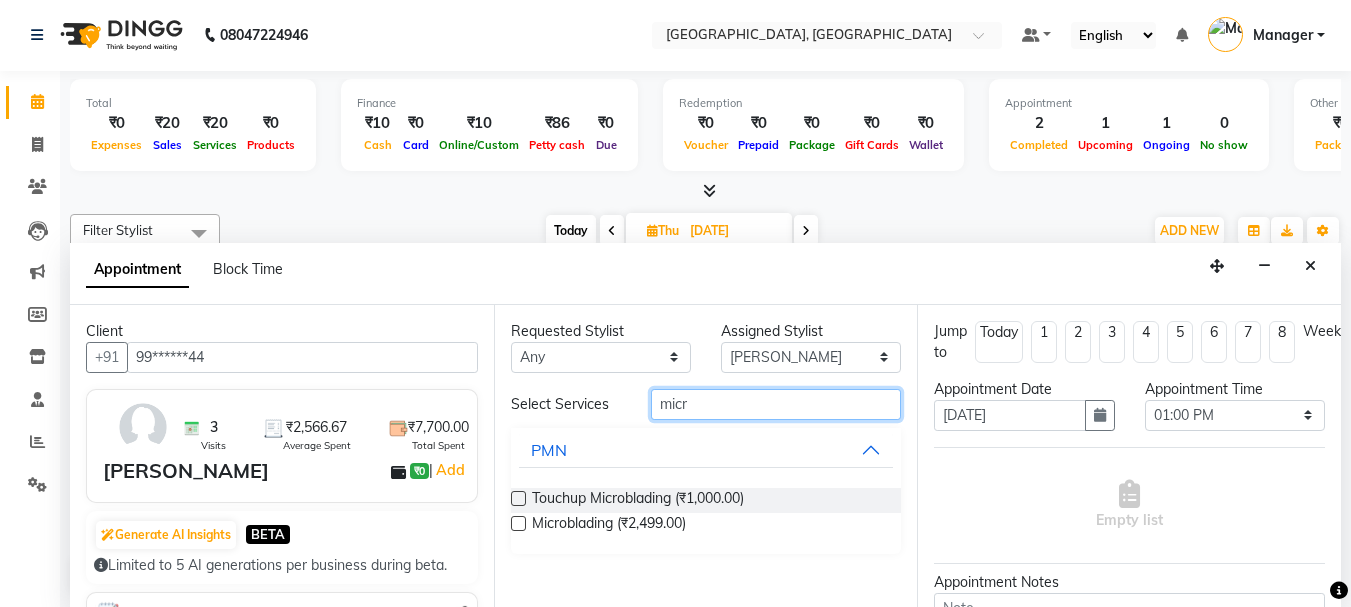 type on "micr" 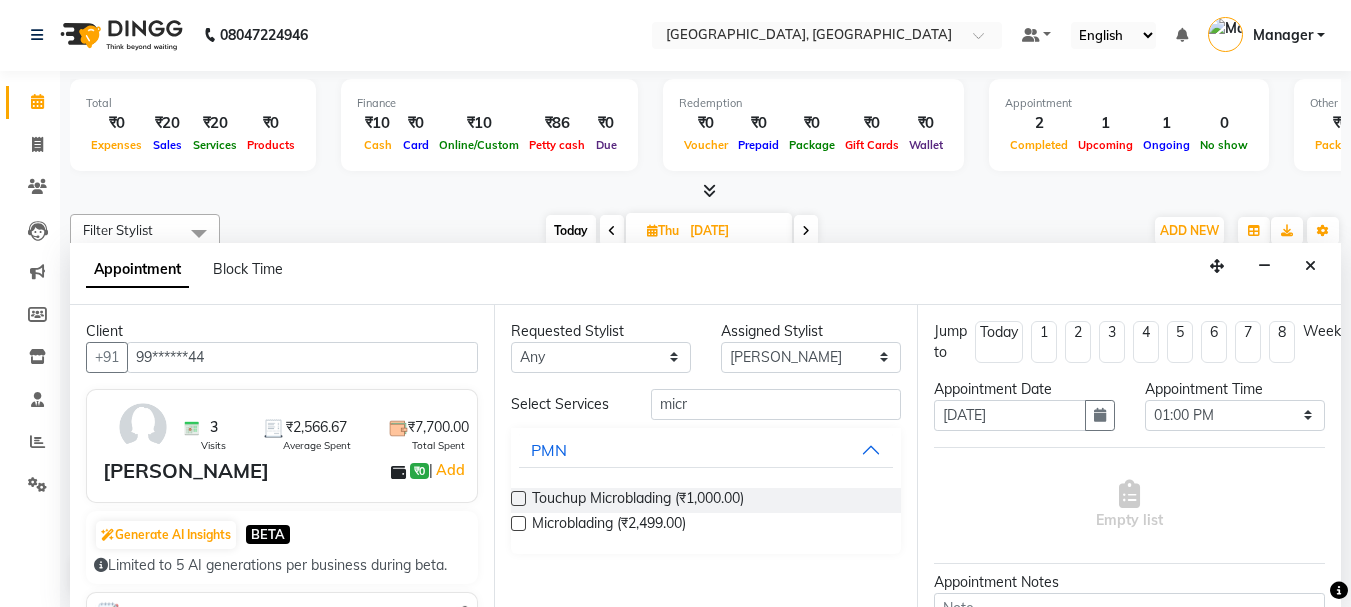 click at bounding box center [518, 523] 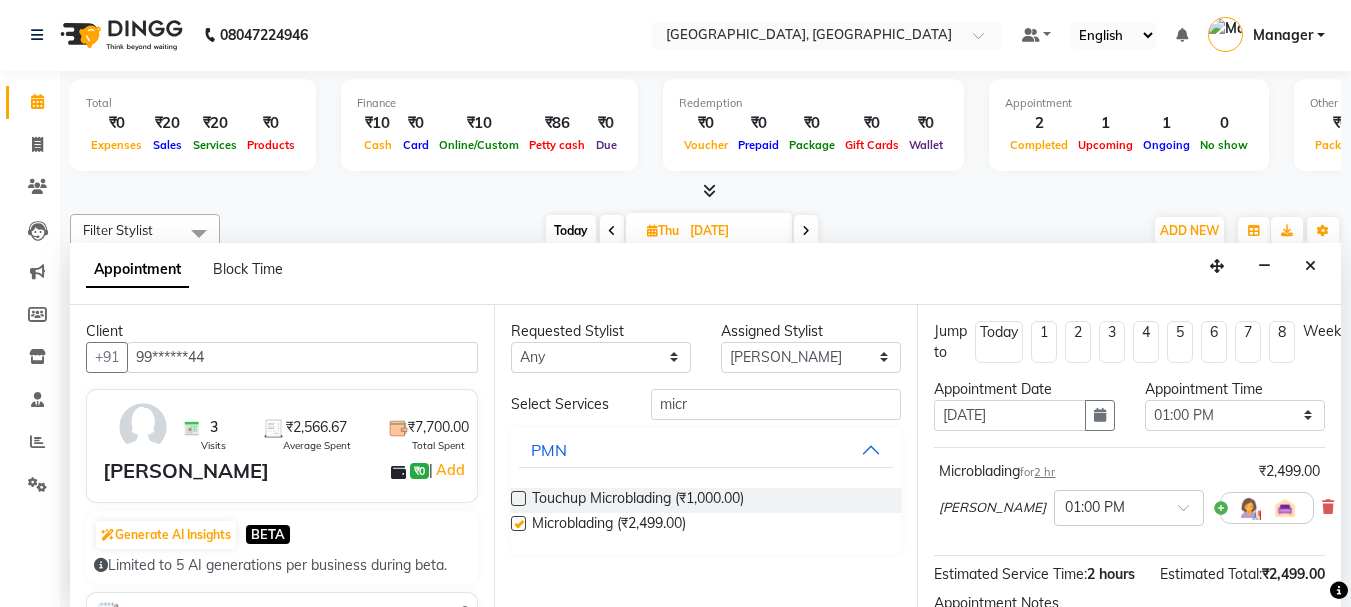 checkbox on "false" 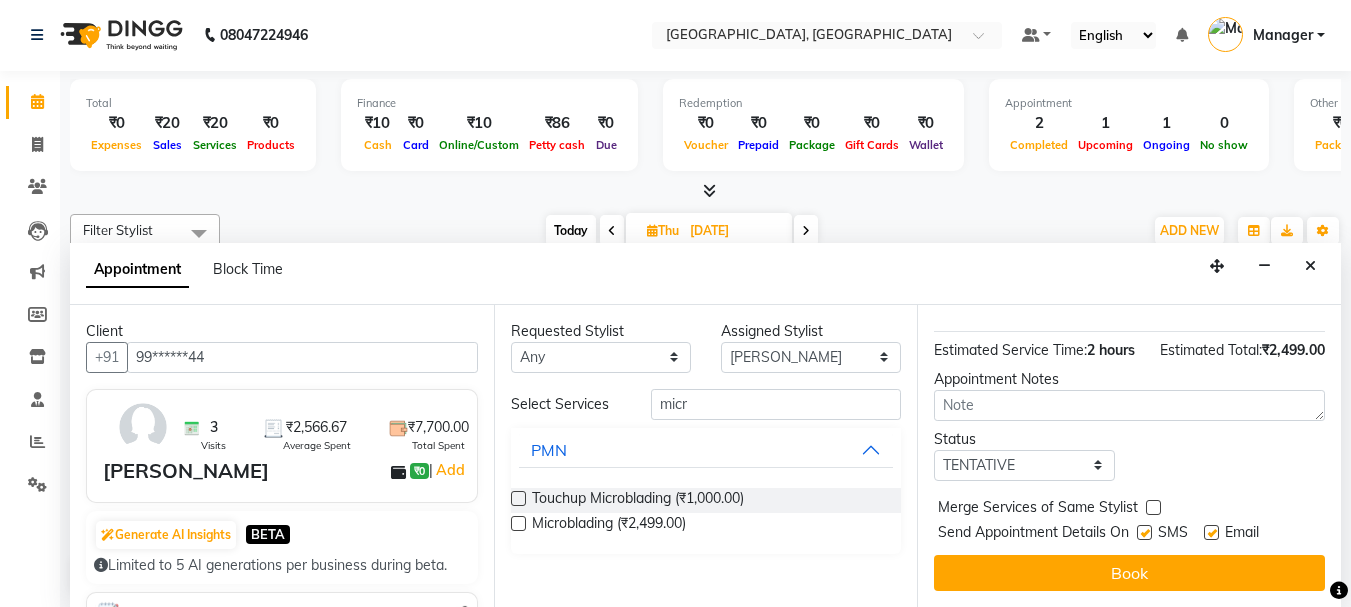 scroll, scrollTop: 260, scrollLeft: 0, axis: vertical 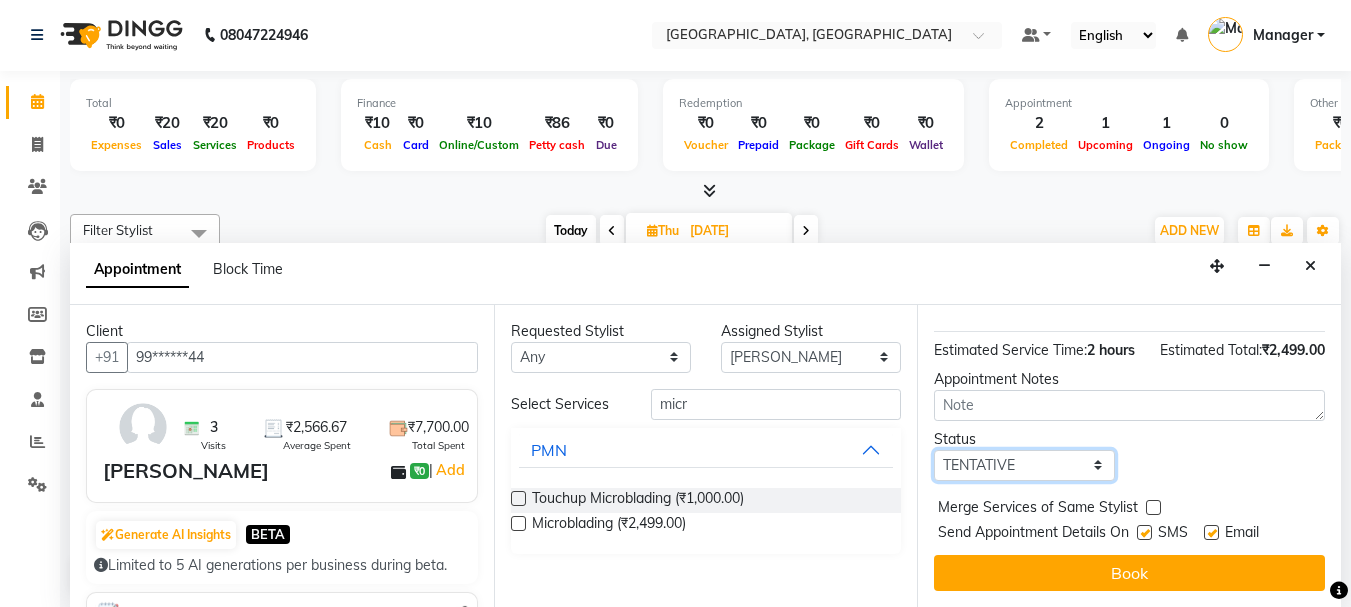 click on "Select TENTATIVE CONFIRM UPCOMING" at bounding box center (1024, 465) 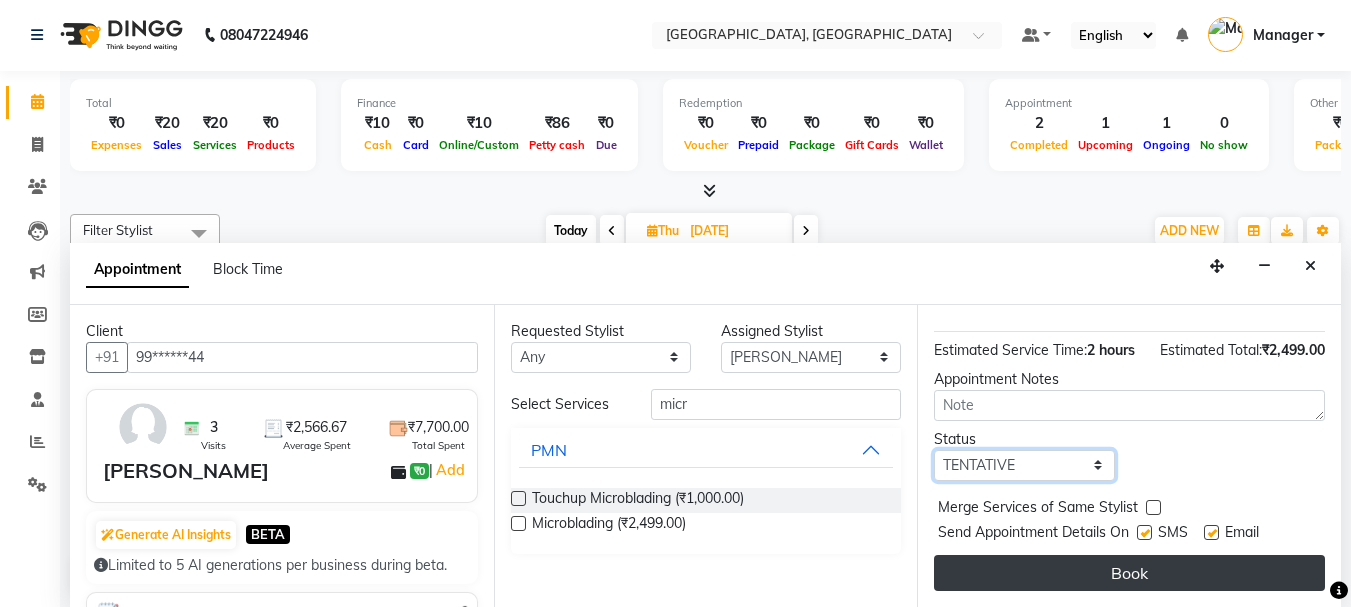 select on "upcoming" 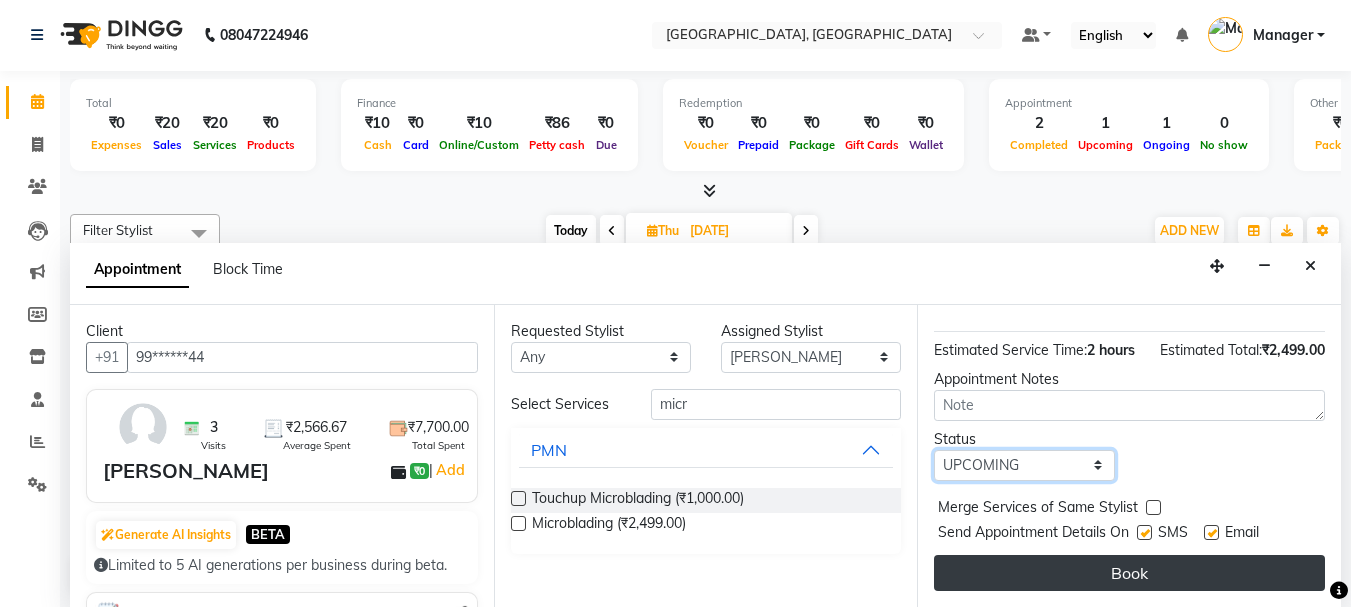 click on "Select TENTATIVE CONFIRM UPCOMING" at bounding box center (1024, 465) 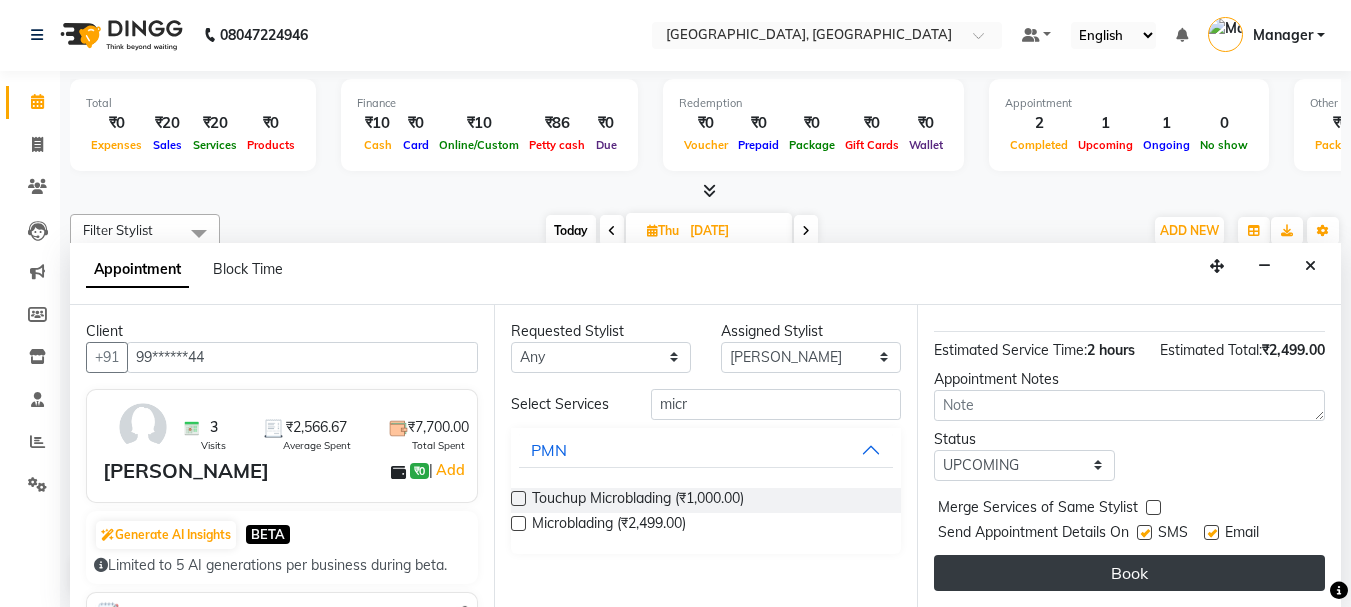click on "Book" at bounding box center [1129, 573] 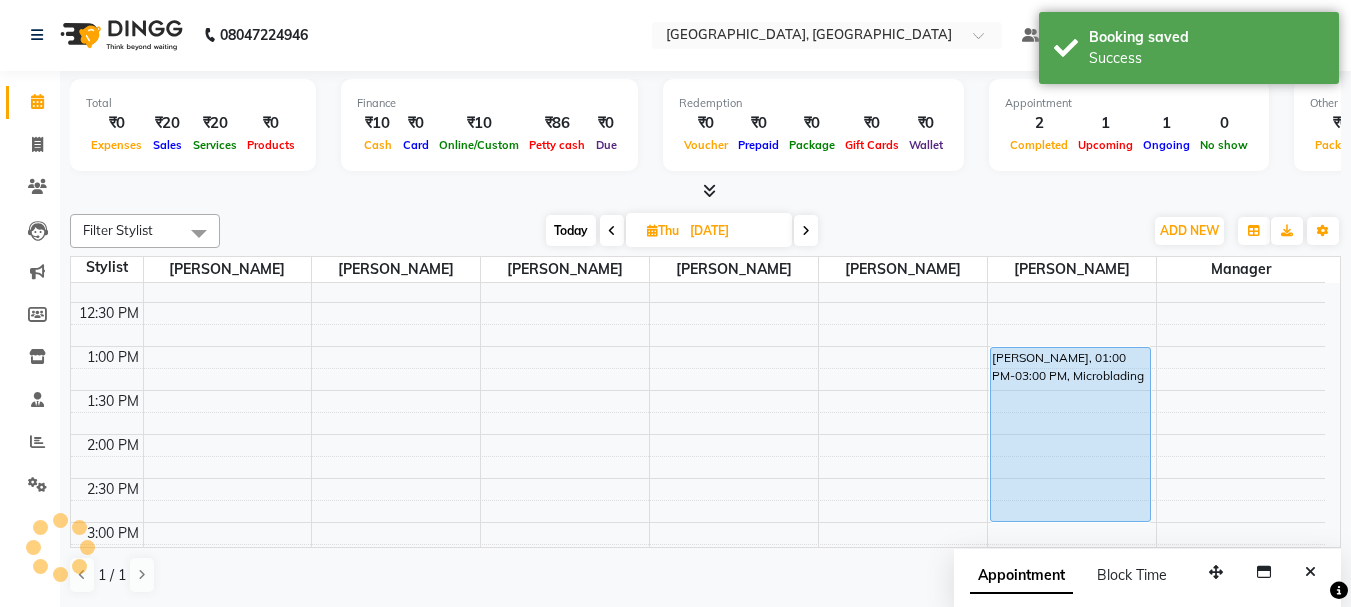 scroll, scrollTop: 0, scrollLeft: 0, axis: both 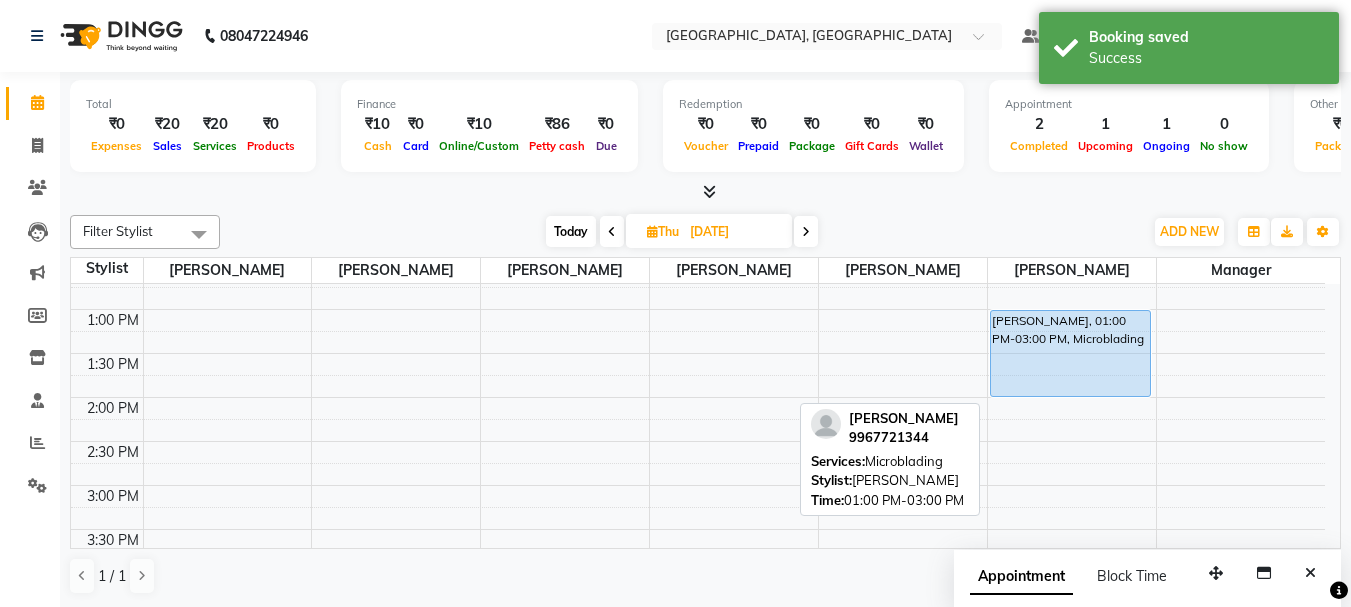 drag, startPoint x: 1079, startPoint y: 484, endPoint x: 1085, endPoint y: 378, distance: 106.16968 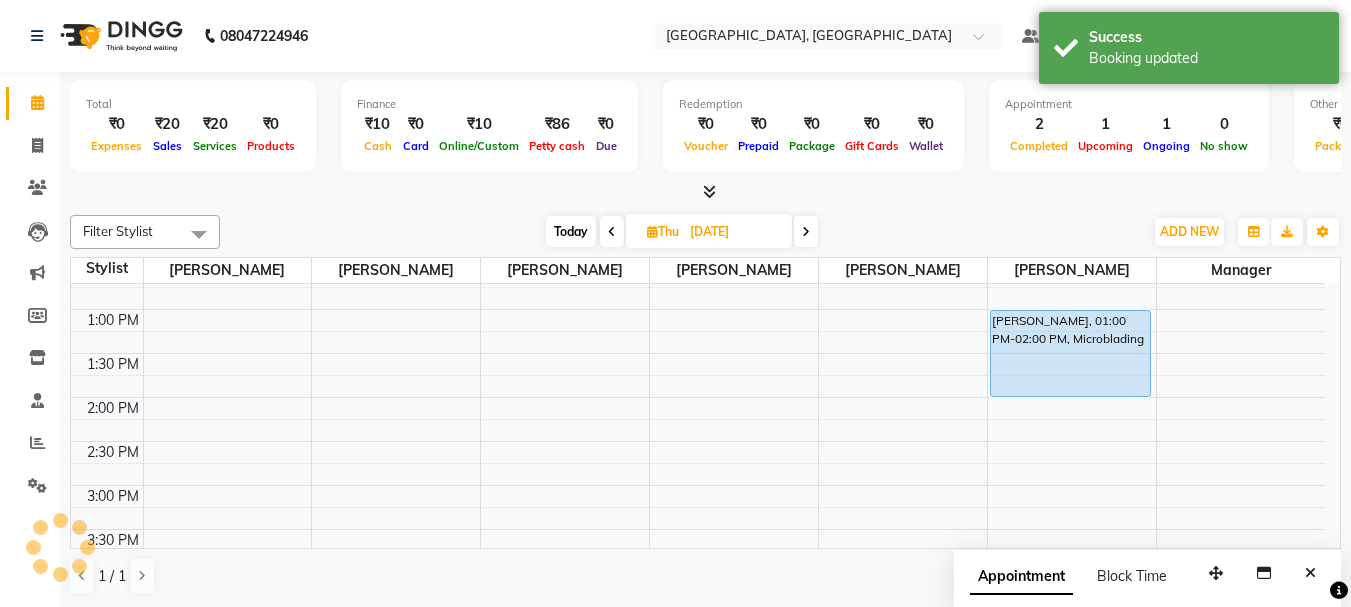 click on "Today" at bounding box center (571, 231) 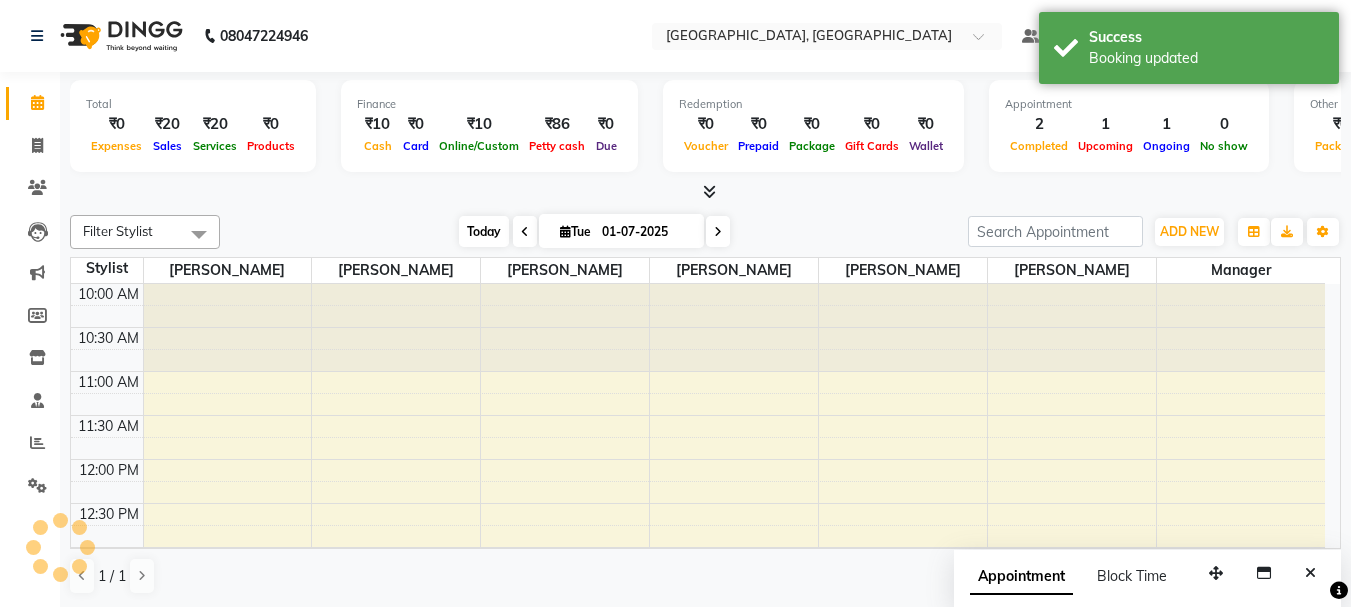 scroll, scrollTop: 265, scrollLeft: 0, axis: vertical 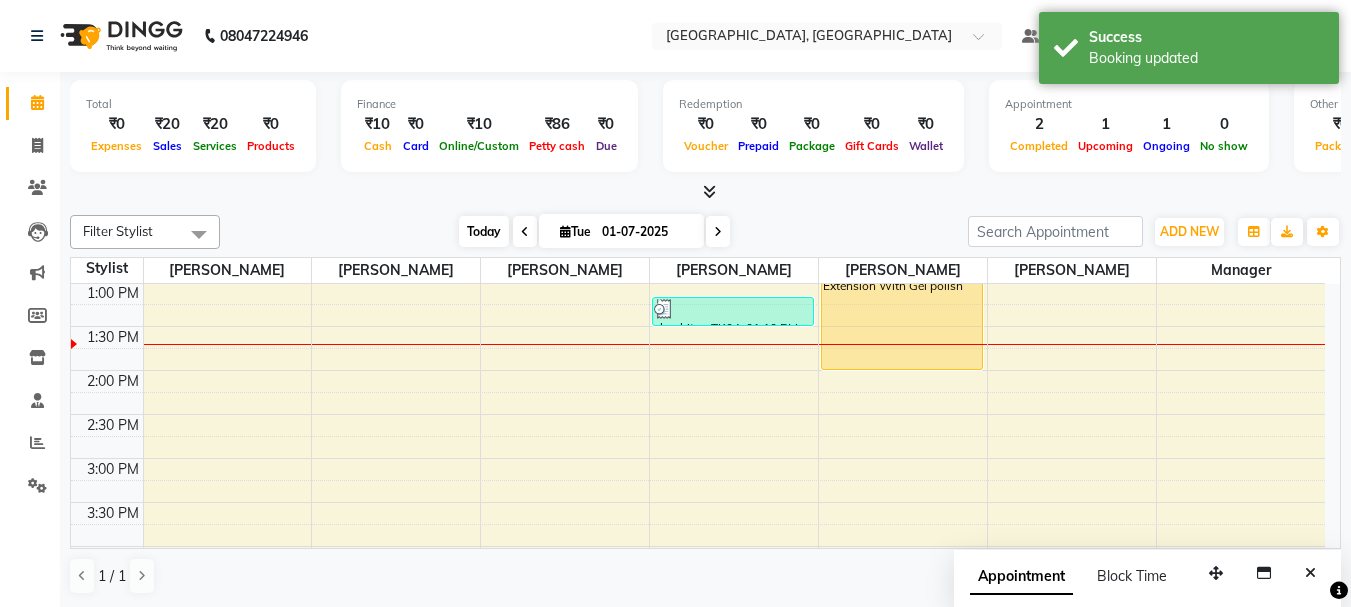 click on "Today" at bounding box center (484, 231) 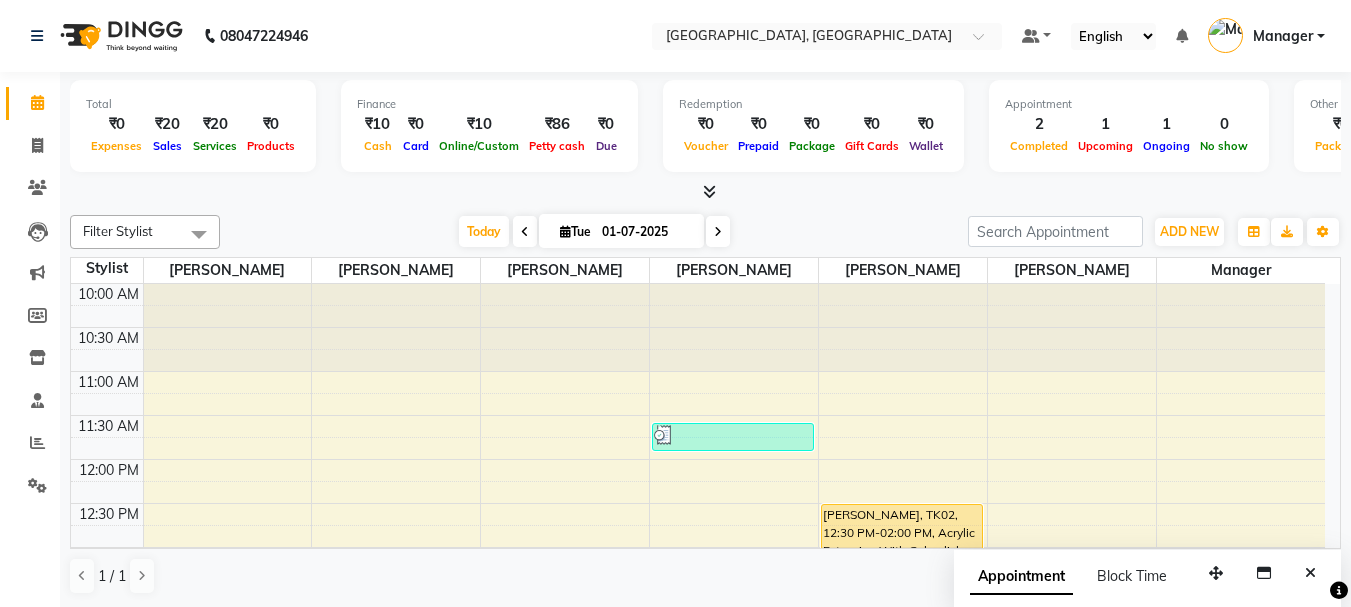 scroll, scrollTop: 265, scrollLeft: 0, axis: vertical 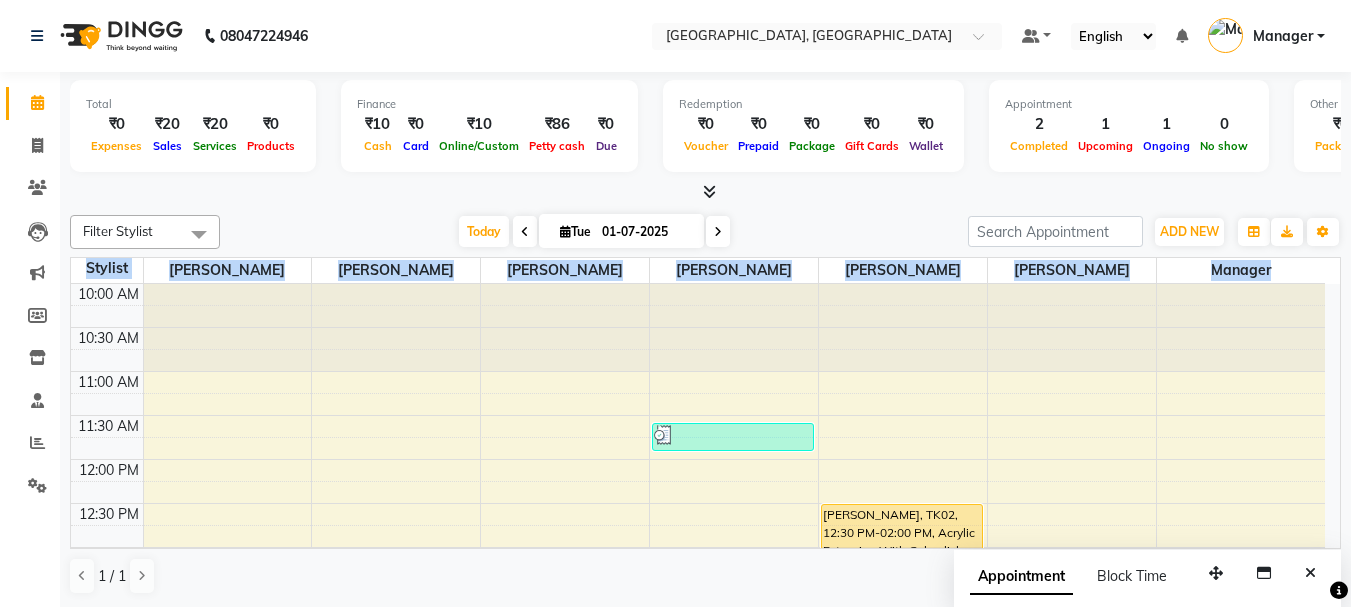 click on "Total  ₹0  Expenses ₹20  Sales ₹20  Services ₹0  Products Finance  ₹10  Cash ₹0  Card ₹10  Online/Custom ₹86 [PERSON_NAME] cash ₹0 Due  Redemption  ₹0 Voucher ₹0 Prepaid ₹0 Package ₹0  Gift Cards ₹0  Wallet  Appointment  2 Completed 1 Upcoming 1 Ongoing 0 No show  Other sales  ₹0  Packages ₹0  Memberships ₹0  Vouchers ₹0  Prepaids ₹0  Gift Cards Filter Stylist Select All Jyoti wadar Manager [PERSON_NAME] [PERSON_NAME]  [PERSON_NAME] [PERSON_NAME]  [PERSON_NAME] [PERSON_NAME] [PERSON_NAME] [DATE]  [DATE] Toggle Dropdown Add Appointment Add Invoice Add Expense Add Attendance Add Client Add Transaction Toggle Dropdown Add Appointment Add Invoice Add Expense Add Attendance Add Client ADD NEW Toggle Dropdown Add Appointment Add Invoice Add Expense Add Attendance Add Client Add Transaction Filter Stylist Select All Jyoti wadar Manager [PERSON_NAME] [PERSON_NAME]  [PERSON_NAME] [PERSON_NAME]  [PERSON_NAME] [PERSON_NAME] [PERSON_NAME] Group By  Staff View   Room View  View as Vertical  Horizontal  List  9" 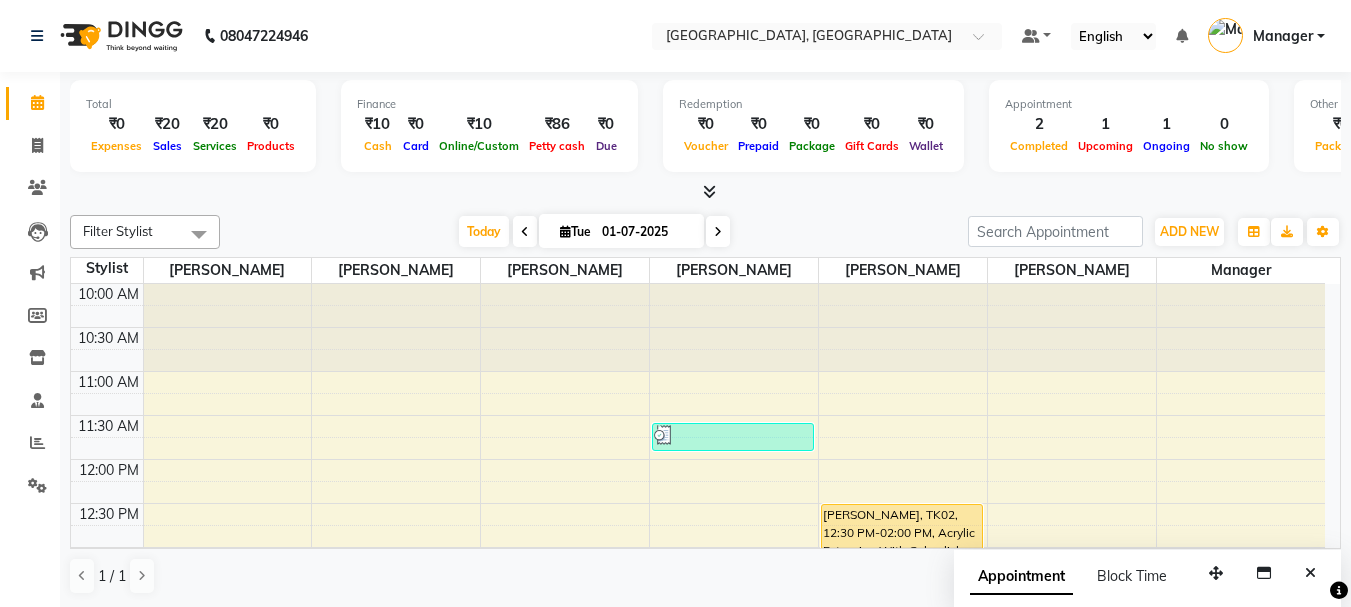 click on "Total  ₹0  Expenses ₹20  Sales ₹20  Services ₹0  Products Finance  ₹10  Cash ₹0  Card ₹10  Online/Custom ₹86 [PERSON_NAME] cash ₹0 Due  Redemption  ₹0 Voucher ₹0 Prepaid ₹0 Package ₹0  Gift Cards ₹0  Wallet  Appointment  2 Completed 1 Upcoming 1 Ongoing 0 No show  Other sales  ₹0  Packages ₹0  Memberships ₹0  Vouchers ₹0  Prepaids ₹0  Gift Cards Filter Stylist Select All Jyoti wadar Manager [PERSON_NAME] [PERSON_NAME]  [PERSON_NAME] [PERSON_NAME]  [PERSON_NAME] [PERSON_NAME] [PERSON_NAME] [DATE]  [DATE] Toggle Dropdown Add Appointment Add Invoice Add Expense Add Attendance Add Client Add Transaction Toggle Dropdown Add Appointment Add Invoice Add Expense Add Attendance Add Client ADD NEW Toggle Dropdown Add Appointment Add Invoice Add Expense Add Attendance Add Client Add Transaction Filter Stylist Select All Jyoti wadar Manager [PERSON_NAME] [PERSON_NAME]  [PERSON_NAME] [PERSON_NAME]  [PERSON_NAME] [PERSON_NAME] [PERSON_NAME] Group By  Staff View   Room View  View as Vertical  Horizontal  List  9" 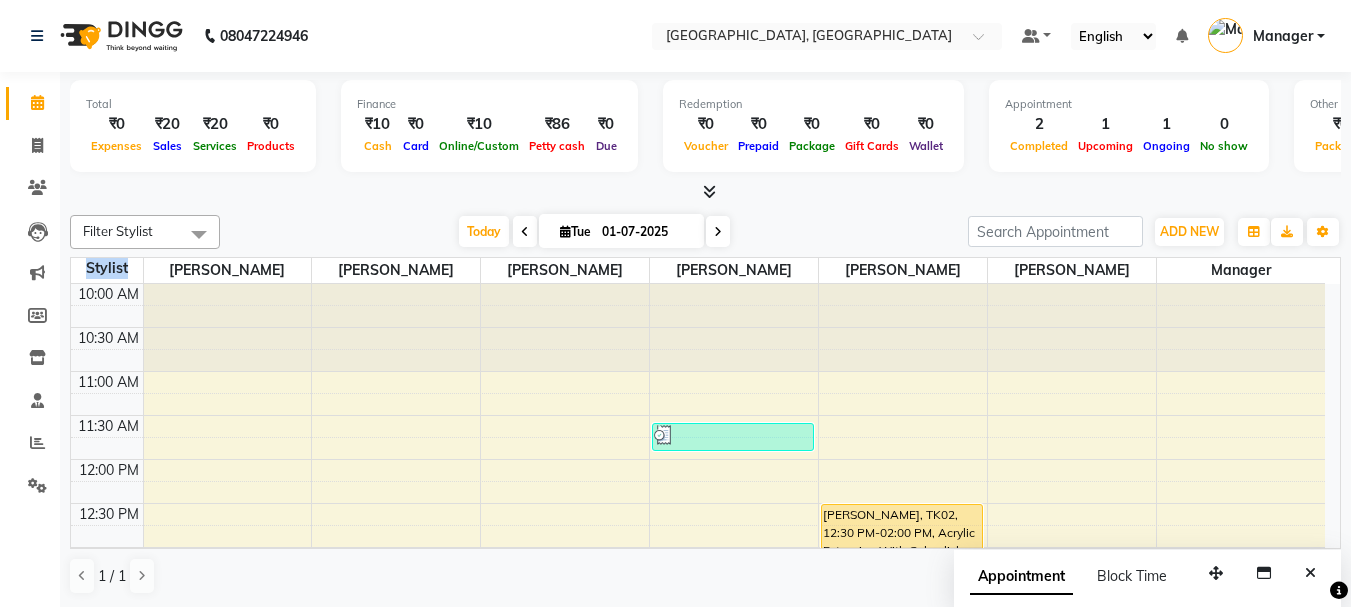 click on "Total  ₹0  Expenses ₹20  Sales ₹20  Services ₹0  Products Finance  ₹10  Cash ₹0  Card ₹10  Online/Custom ₹86 [PERSON_NAME] cash ₹0 Due  Redemption  ₹0 Voucher ₹0 Prepaid ₹0 Package ₹0  Gift Cards ₹0  Wallet  Appointment  2 Completed 1 Upcoming 1 Ongoing 0 No show  Other sales  ₹0  Packages ₹0  Memberships ₹0  Vouchers ₹0  Prepaids ₹0  Gift Cards Filter Stylist Select All Jyoti wadar Manager [PERSON_NAME] [PERSON_NAME]  [PERSON_NAME] [PERSON_NAME]  [PERSON_NAME] [PERSON_NAME] [PERSON_NAME] [DATE]  [DATE] Toggle Dropdown Add Appointment Add Invoice Add Expense Add Attendance Add Client Add Transaction Toggle Dropdown Add Appointment Add Invoice Add Expense Add Attendance Add Client ADD NEW Toggle Dropdown Add Appointment Add Invoice Add Expense Add Attendance Add Client Add Transaction Filter Stylist Select All Jyoti wadar Manager [PERSON_NAME] [PERSON_NAME]  [PERSON_NAME] [PERSON_NAME]  [PERSON_NAME] [PERSON_NAME] [PERSON_NAME] Group By  Staff View   Room View  View as Vertical  Horizontal  List  9" 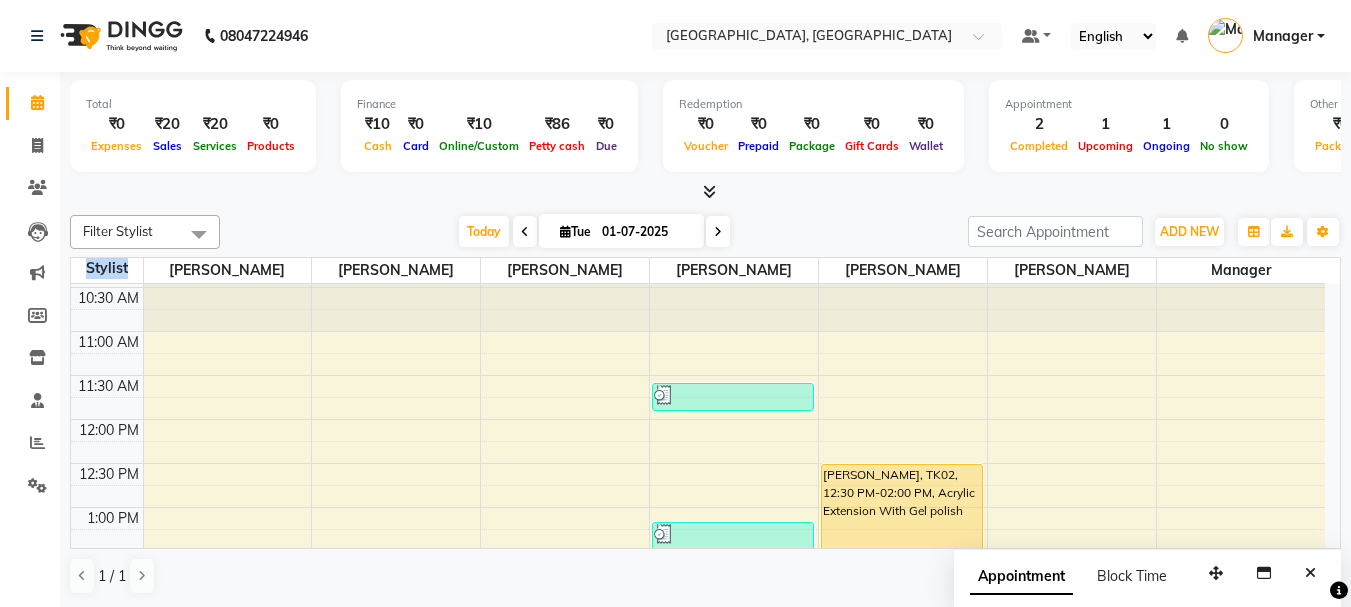 scroll, scrollTop: 80, scrollLeft: 0, axis: vertical 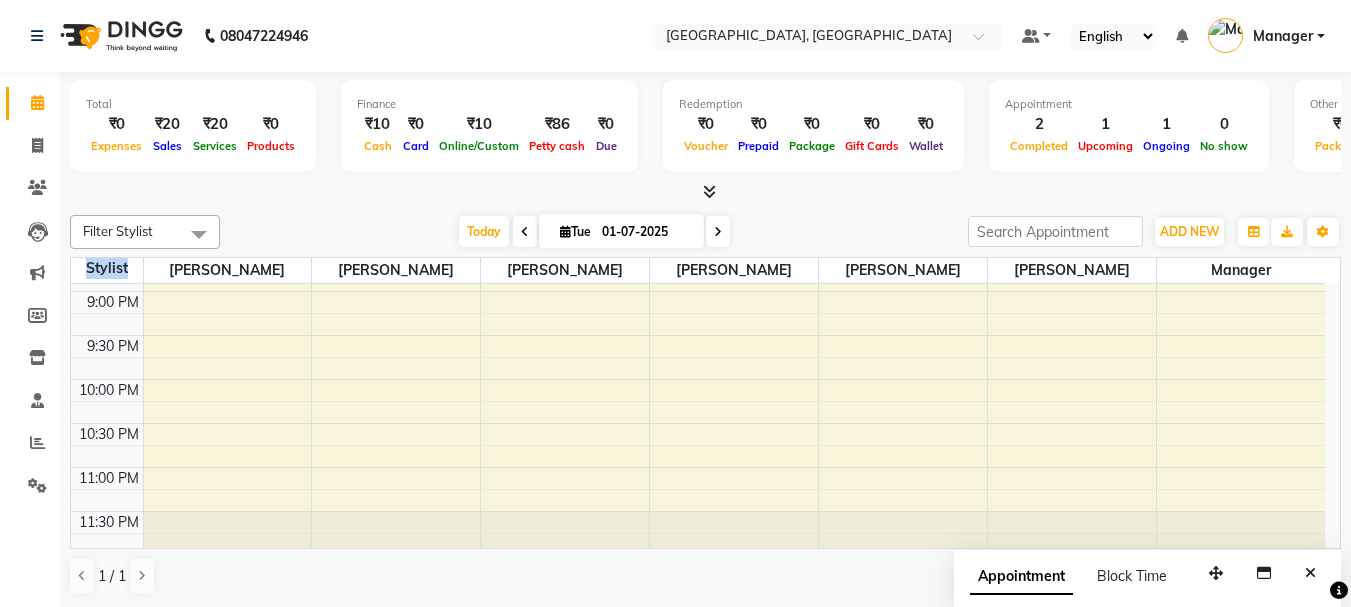 click at bounding box center (1241, 533) 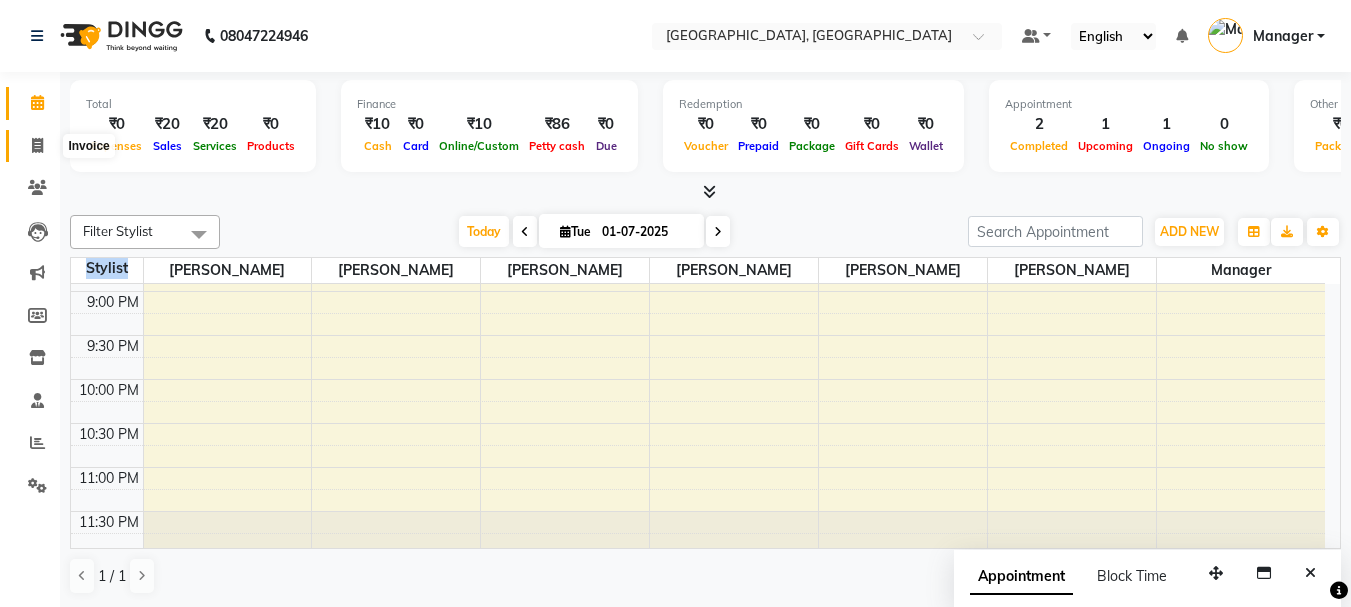 click 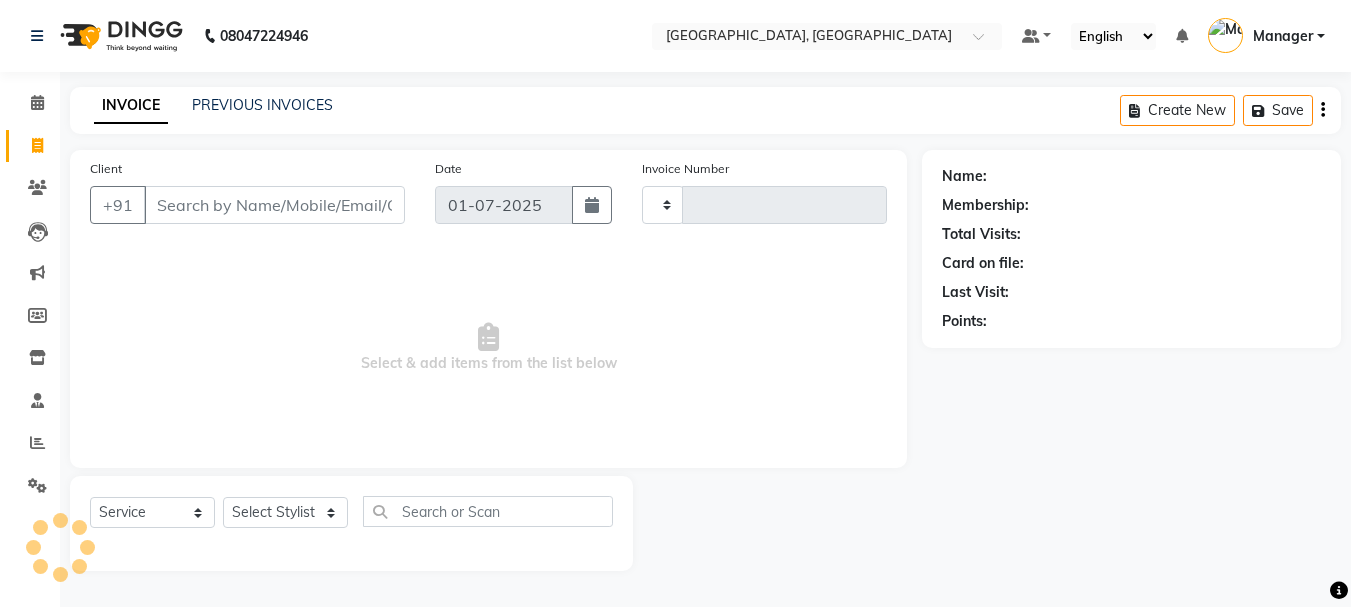 type on "0738" 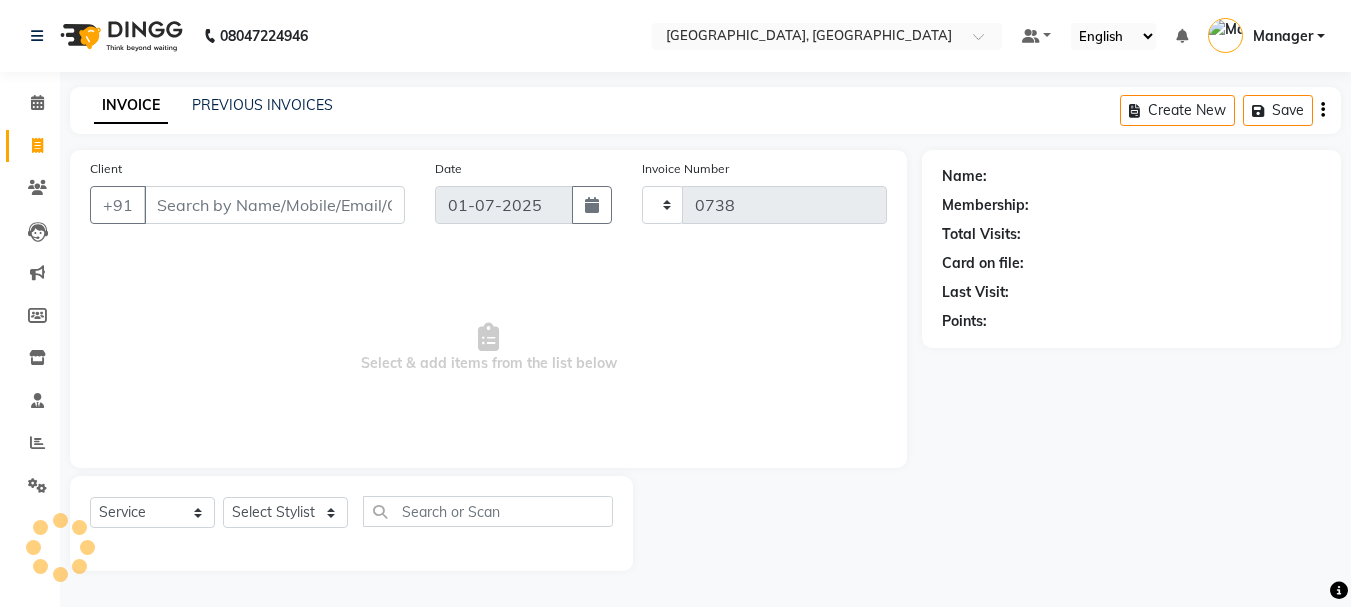select on "7742" 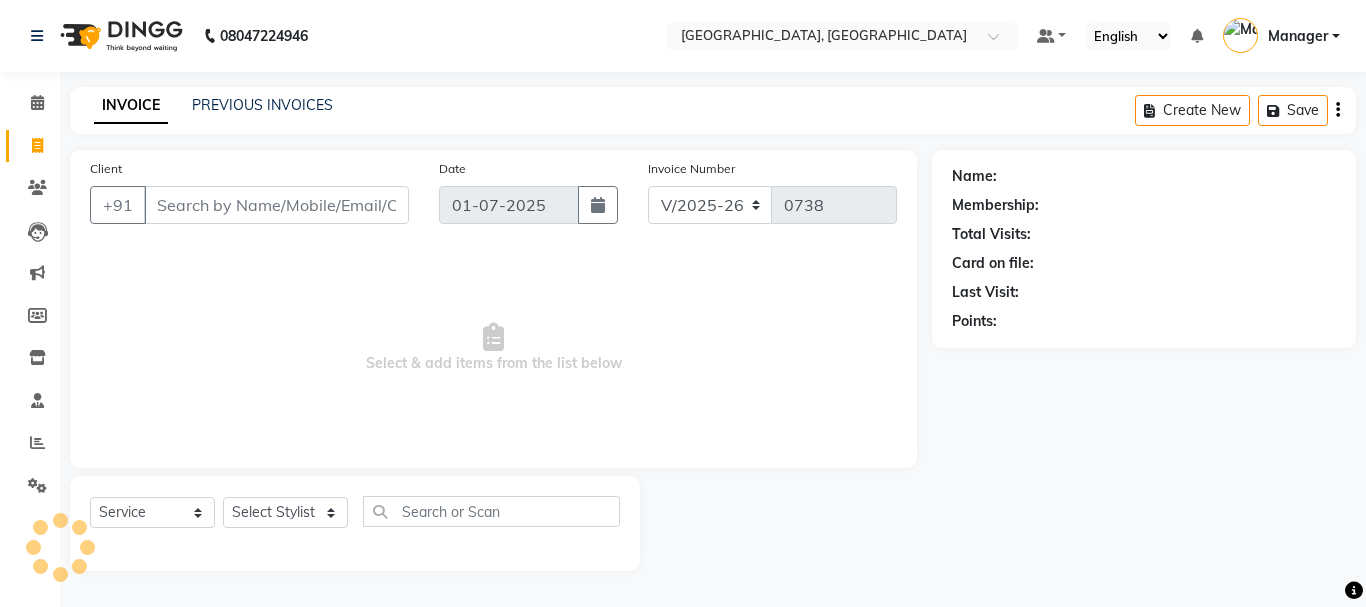click on "Client" at bounding box center (276, 205) 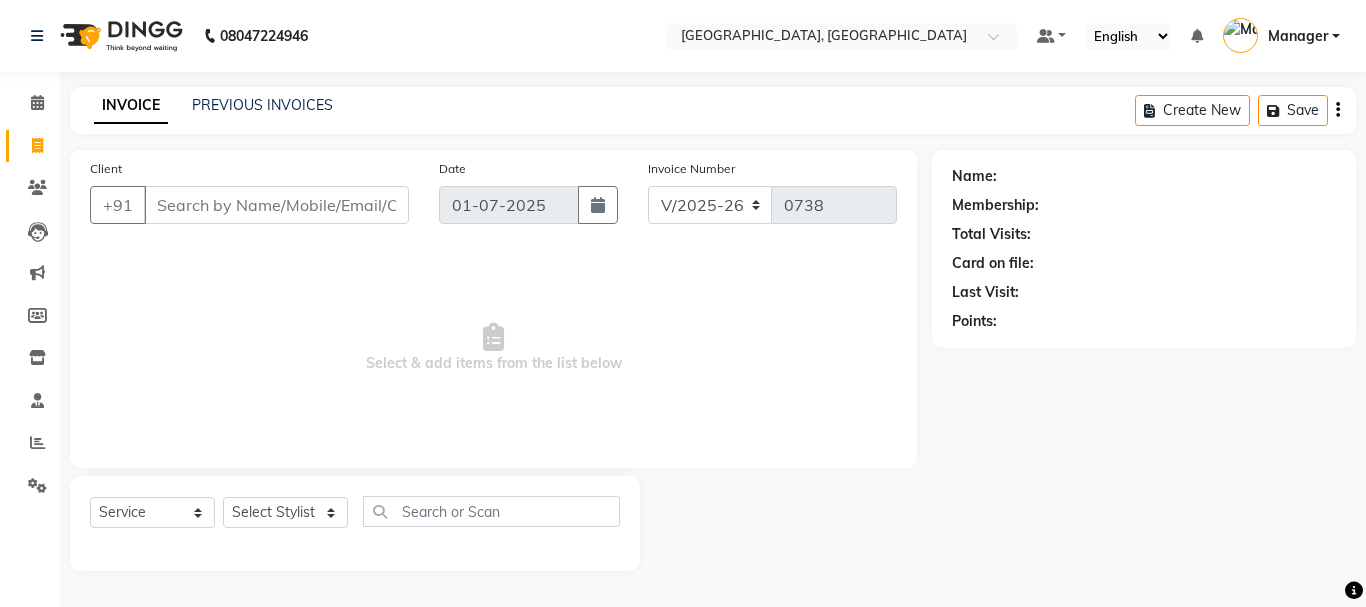 select on "membership" 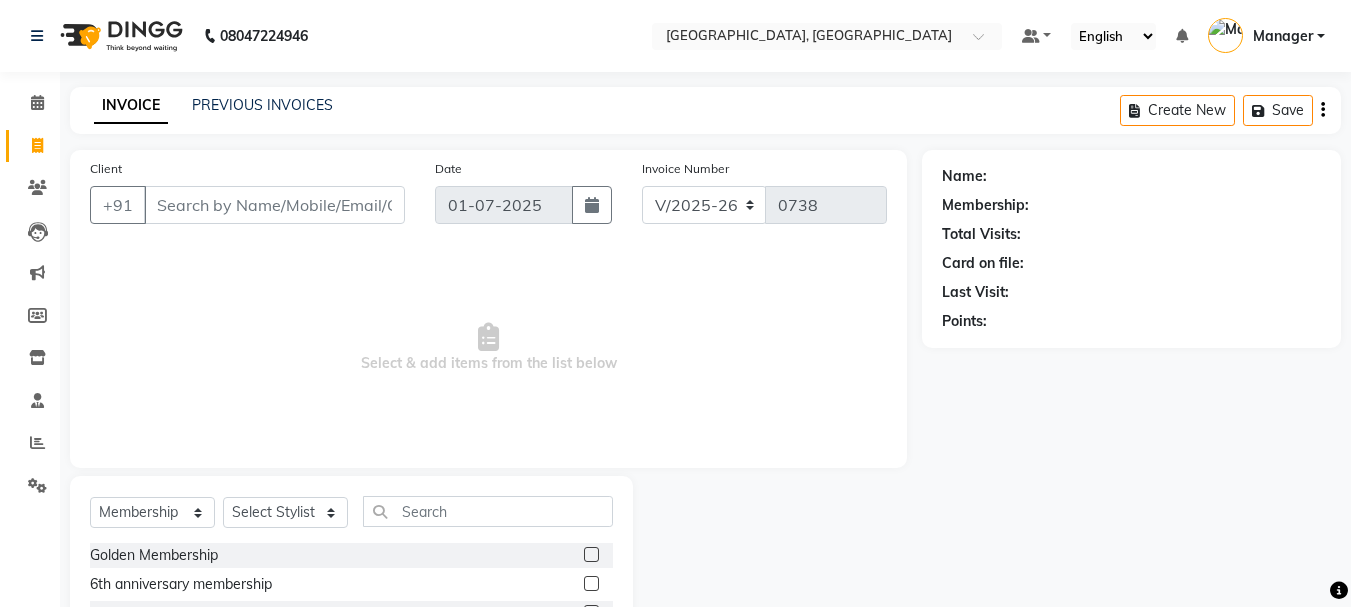 click on "Client" at bounding box center [274, 205] 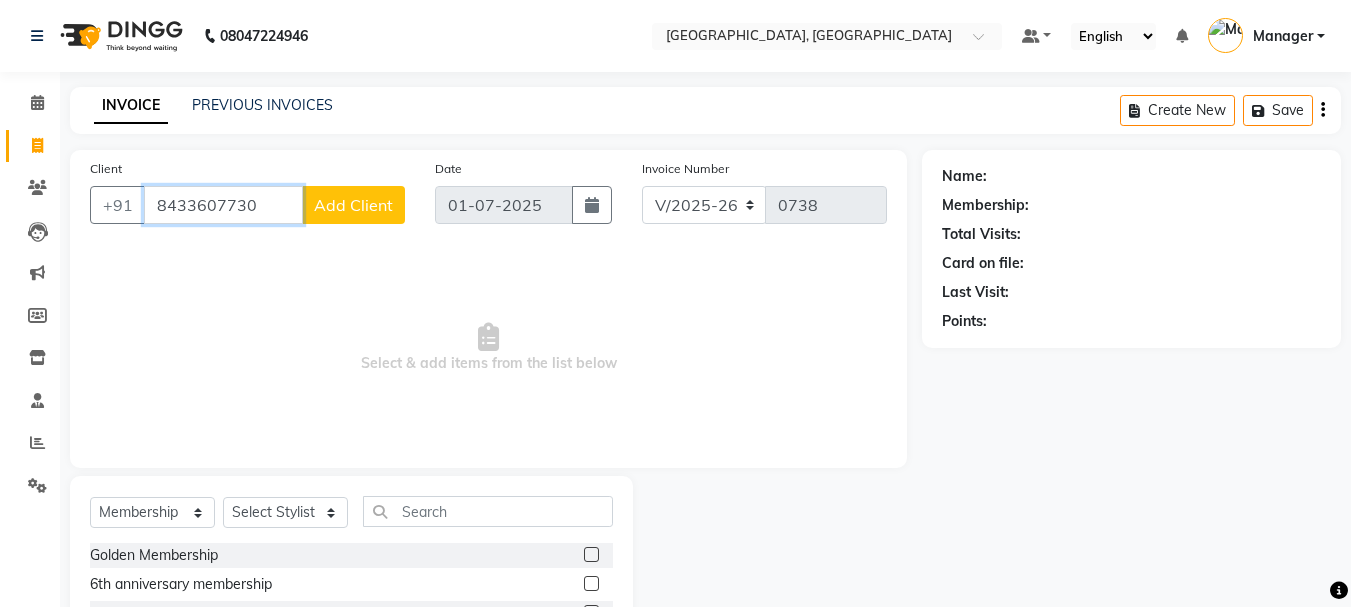 type on "8433607730" 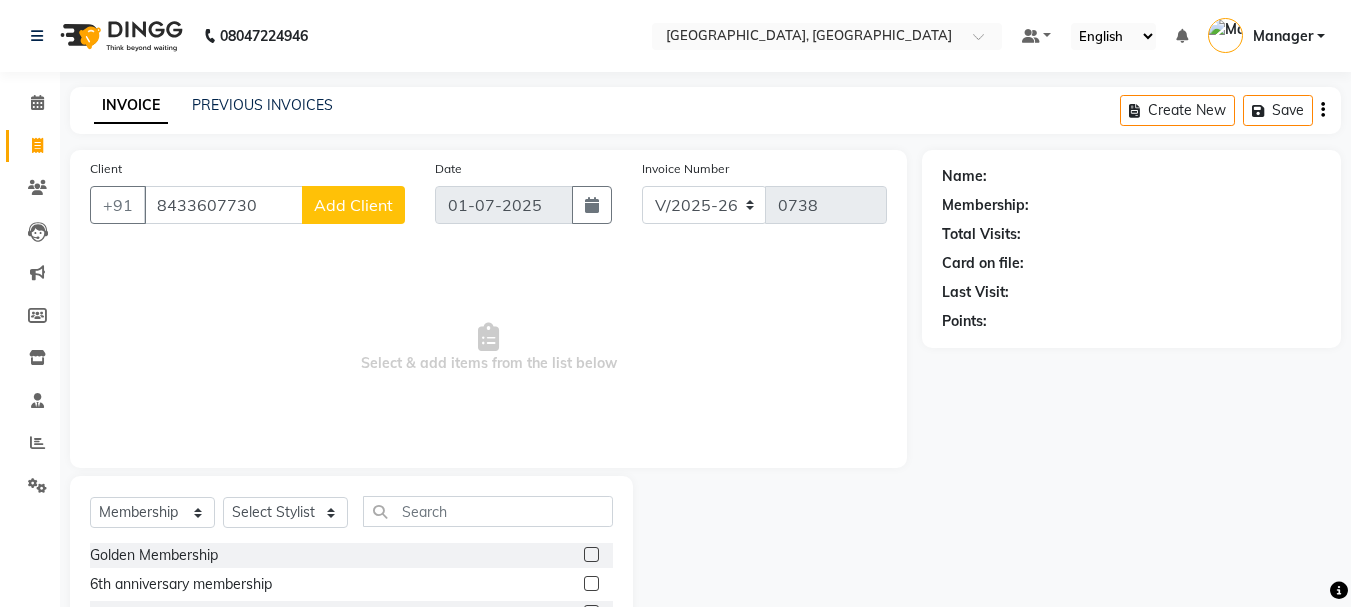 click on "Add Client" 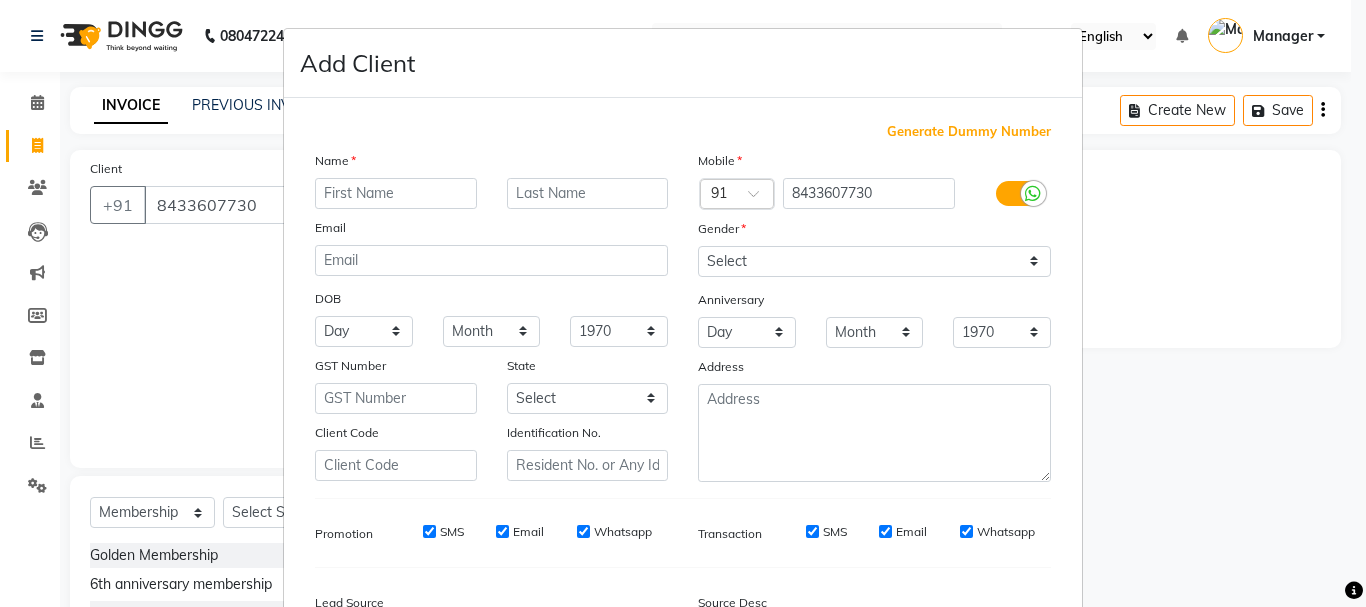 click at bounding box center [396, 193] 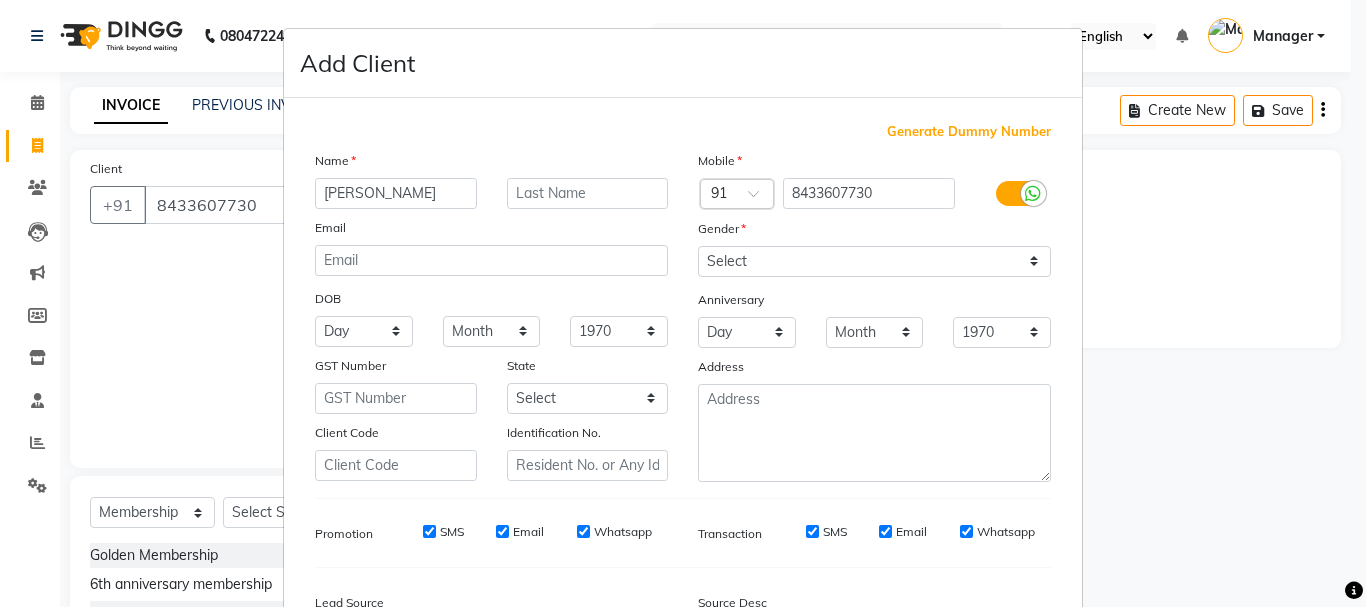 type on "[PERSON_NAME]" 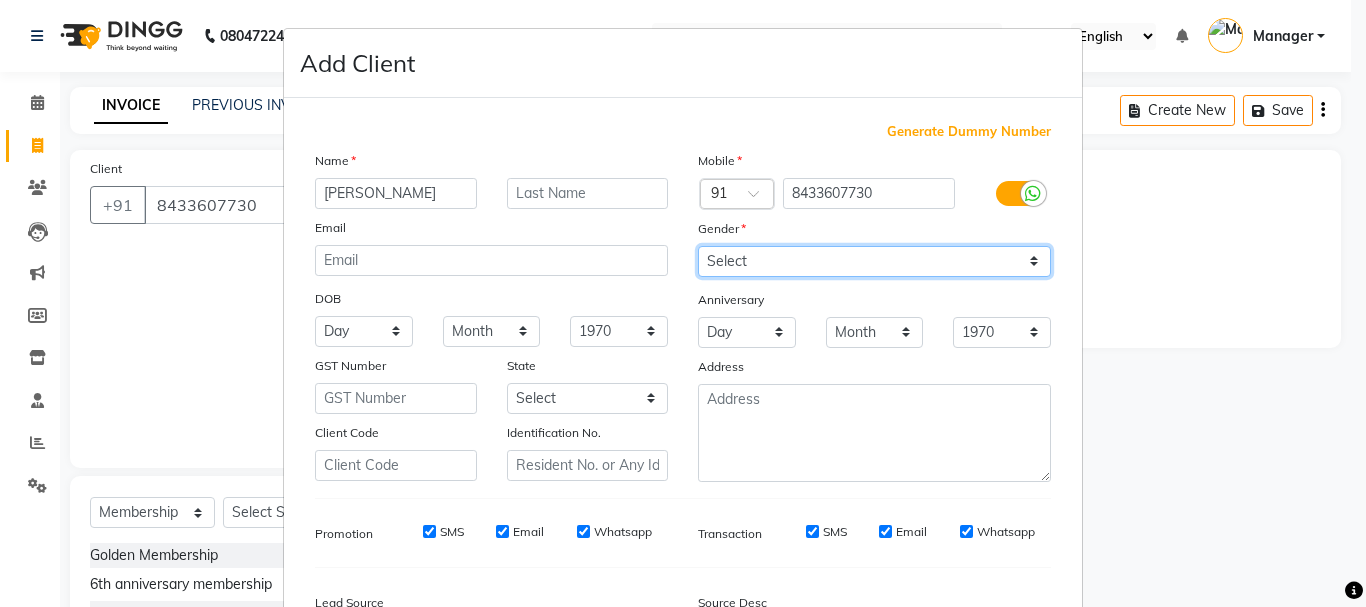 click on "Select [DEMOGRAPHIC_DATA] [DEMOGRAPHIC_DATA] Other Prefer Not To Say" at bounding box center (874, 261) 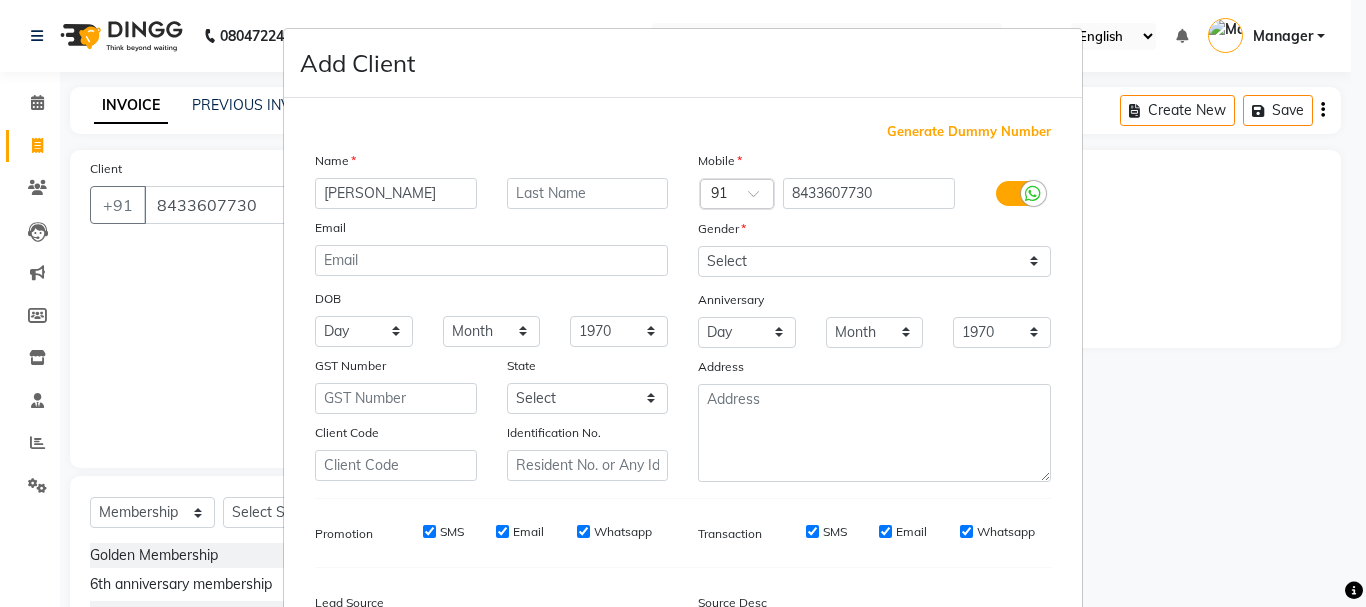 drag, startPoint x: 1350, startPoint y: 185, endPoint x: 1360, endPoint y: 339, distance: 154.32434 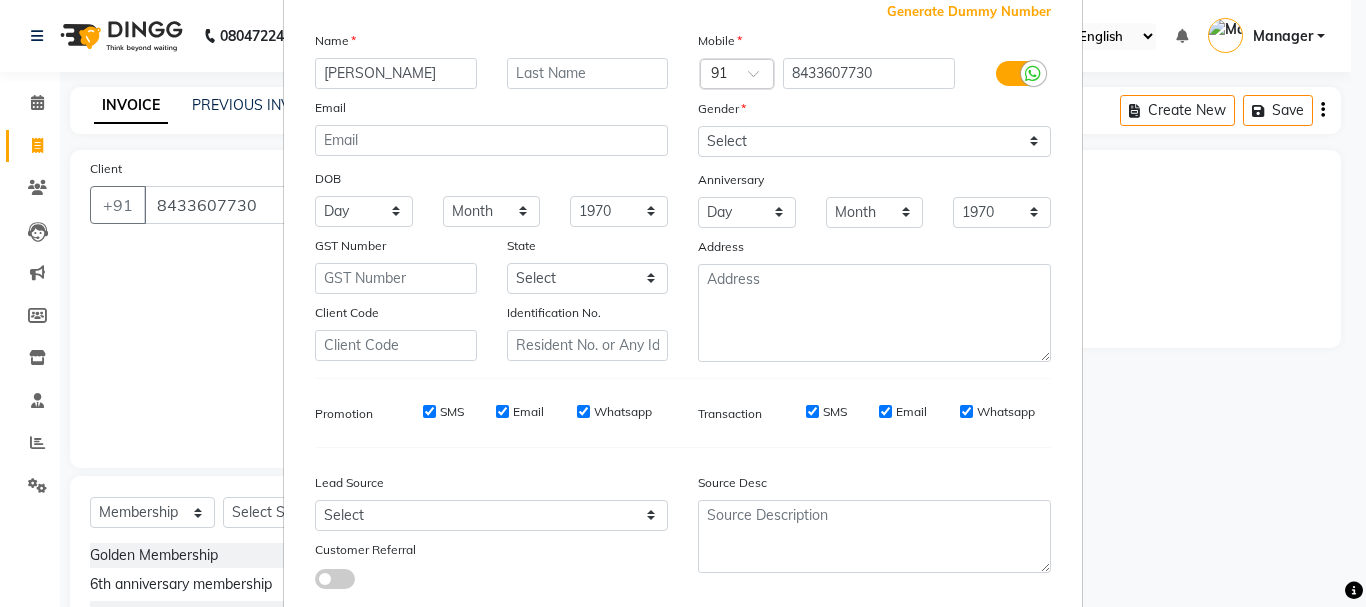 drag, startPoint x: 1000, startPoint y: 466, endPoint x: 1365, endPoint y: 274, distance: 412.4185 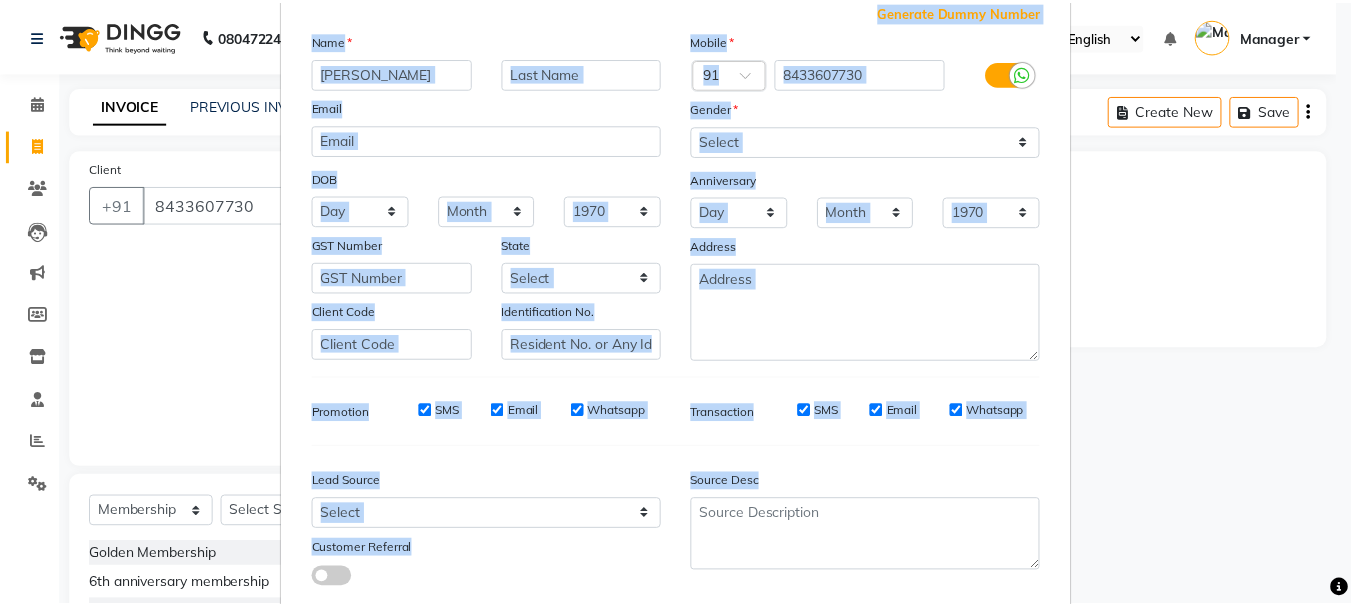 scroll, scrollTop: 211, scrollLeft: 0, axis: vertical 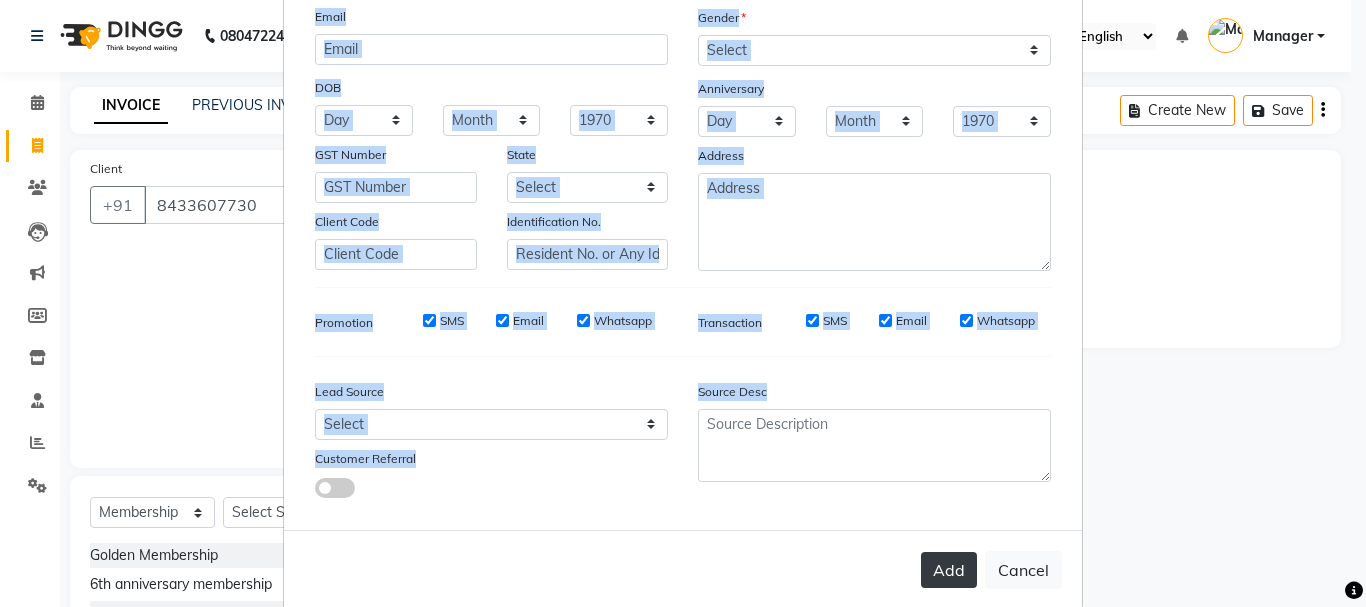 click on "Add" at bounding box center (949, 570) 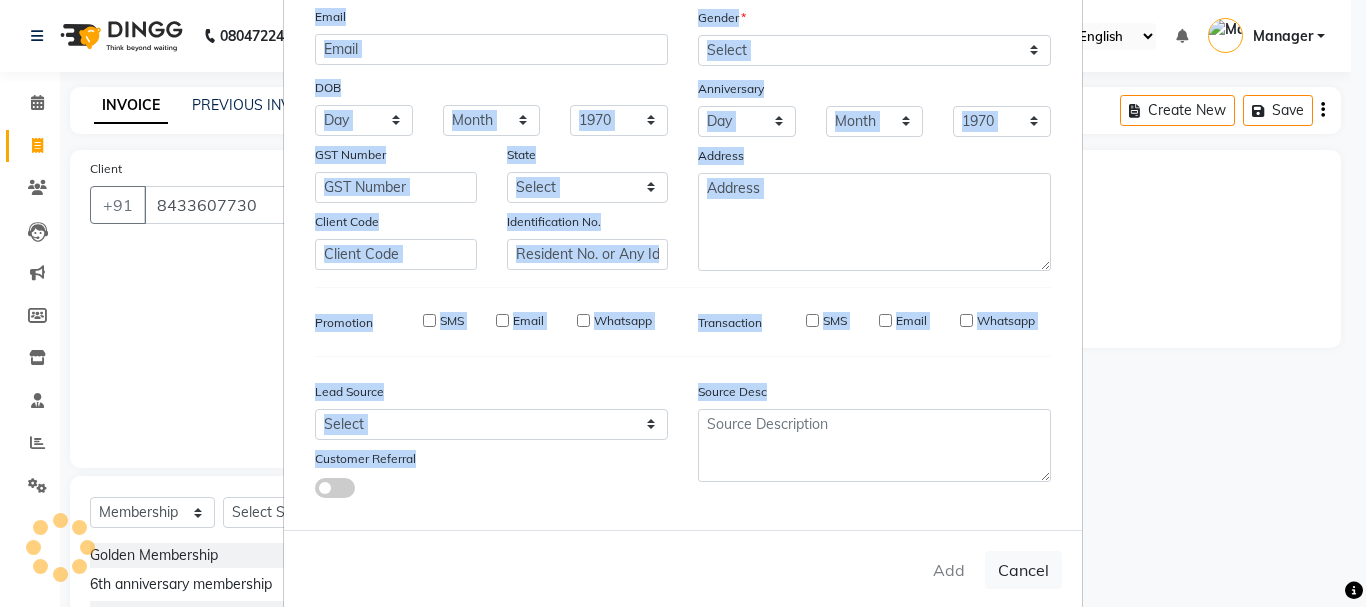 type on "84******30" 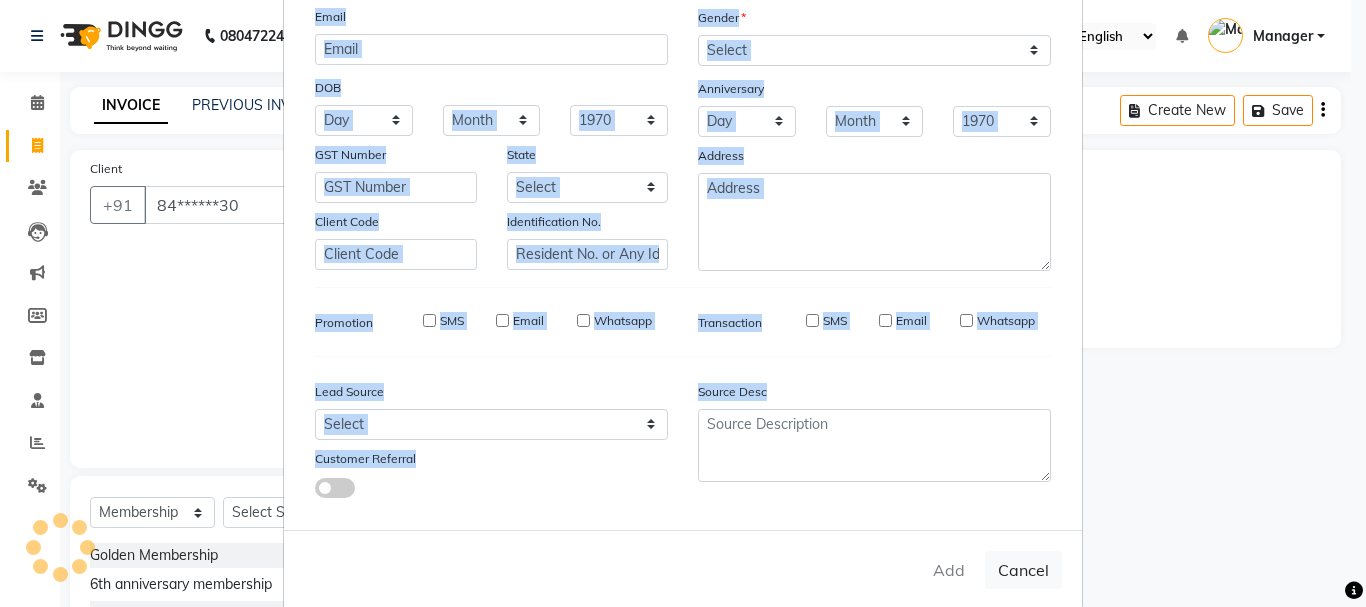 select 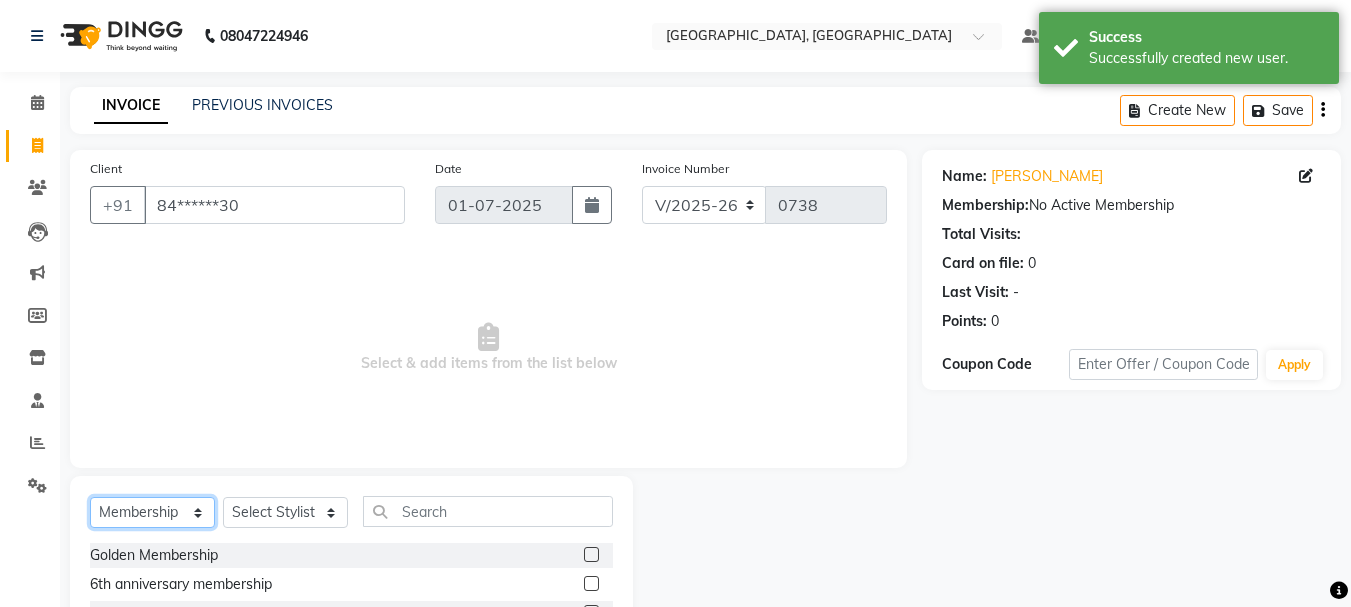 click on "Select  Service  Product  Membership  Package Voucher Prepaid Gift Card" 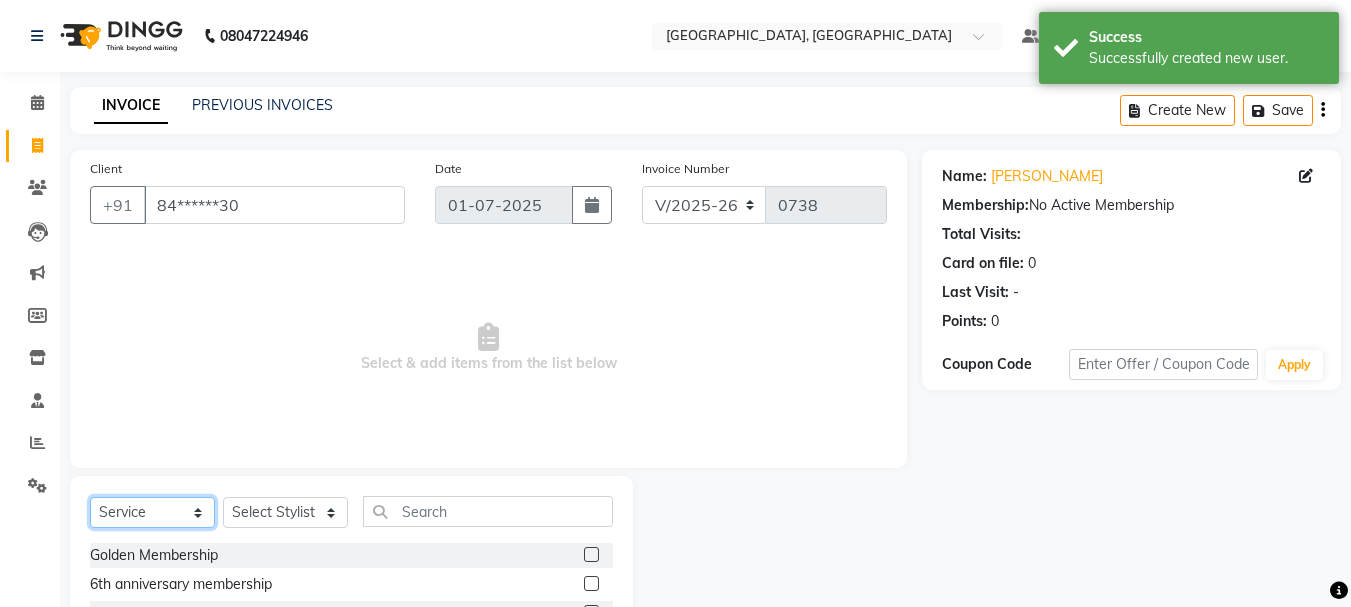 click on "Select  Service  Product  Membership  Package Voucher Prepaid Gift Card" 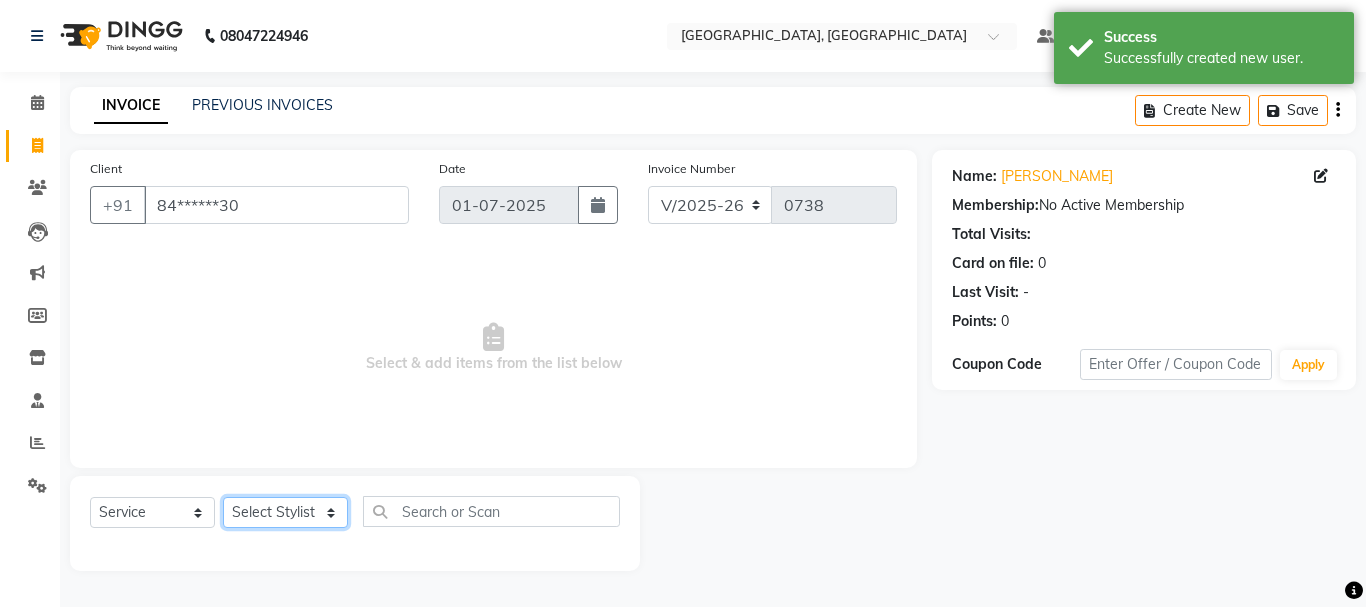click on "Select Stylist Jyoti wadar Manager [PERSON_NAME] [PERSON_NAME]  [PERSON_NAME] [PERSON_NAME]  [PERSON_NAME] [PERSON_NAME] [PERSON_NAME]" 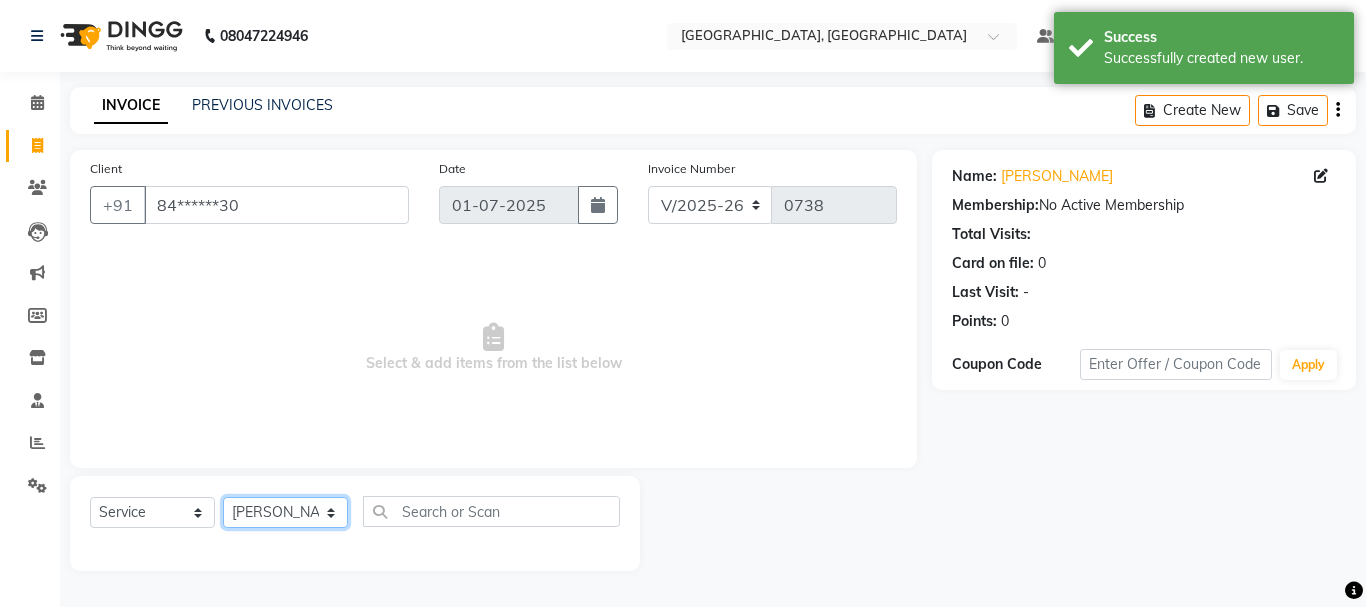 click on "Select Stylist Jyoti wadar Manager [PERSON_NAME] [PERSON_NAME]  [PERSON_NAME] [PERSON_NAME]  [PERSON_NAME] [PERSON_NAME] [PERSON_NAME]" 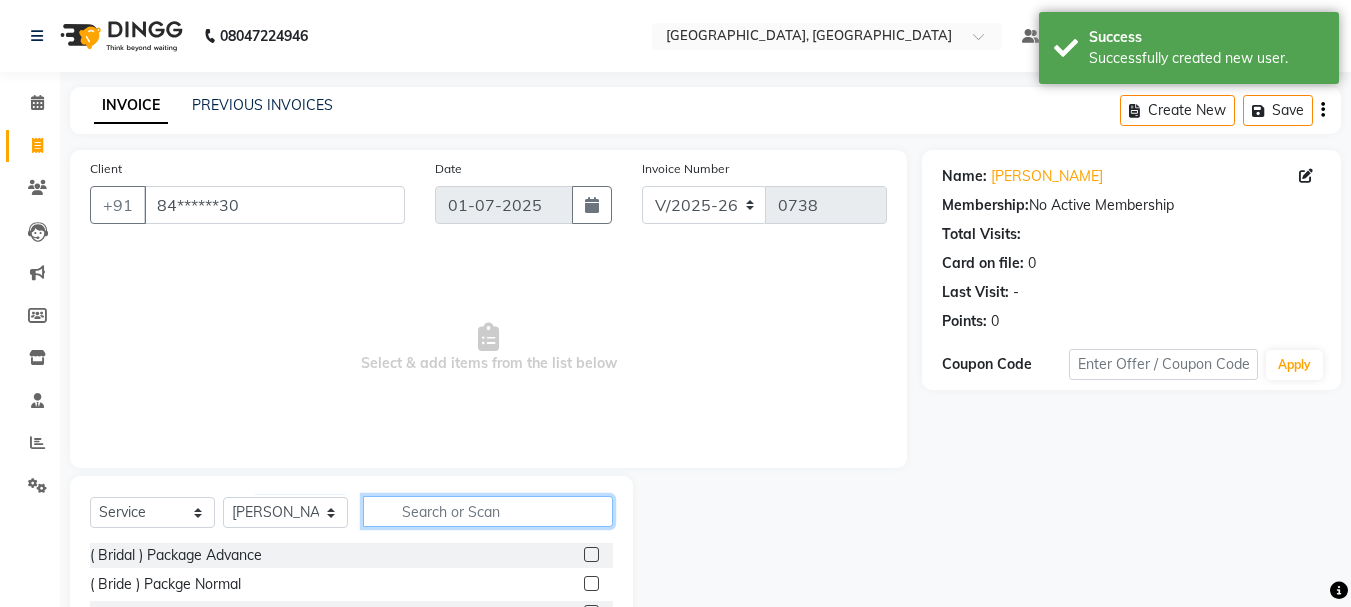 click 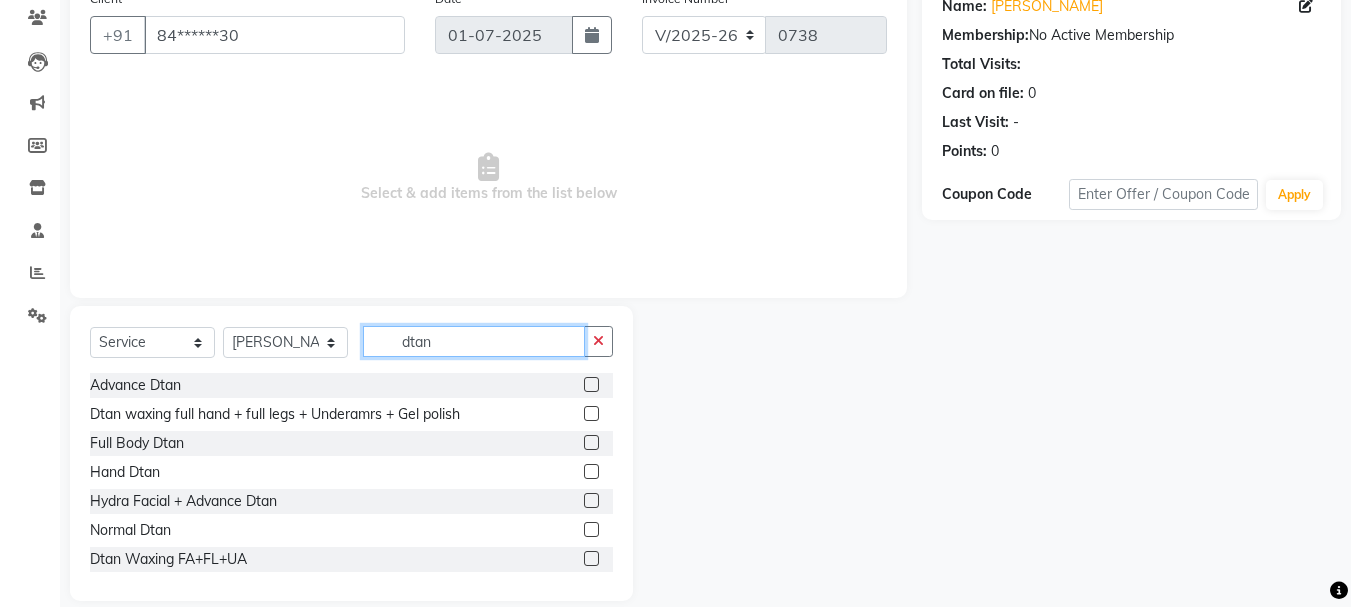 scroll, scrollTop: 194, scrollLeft: 0, axis: vertical 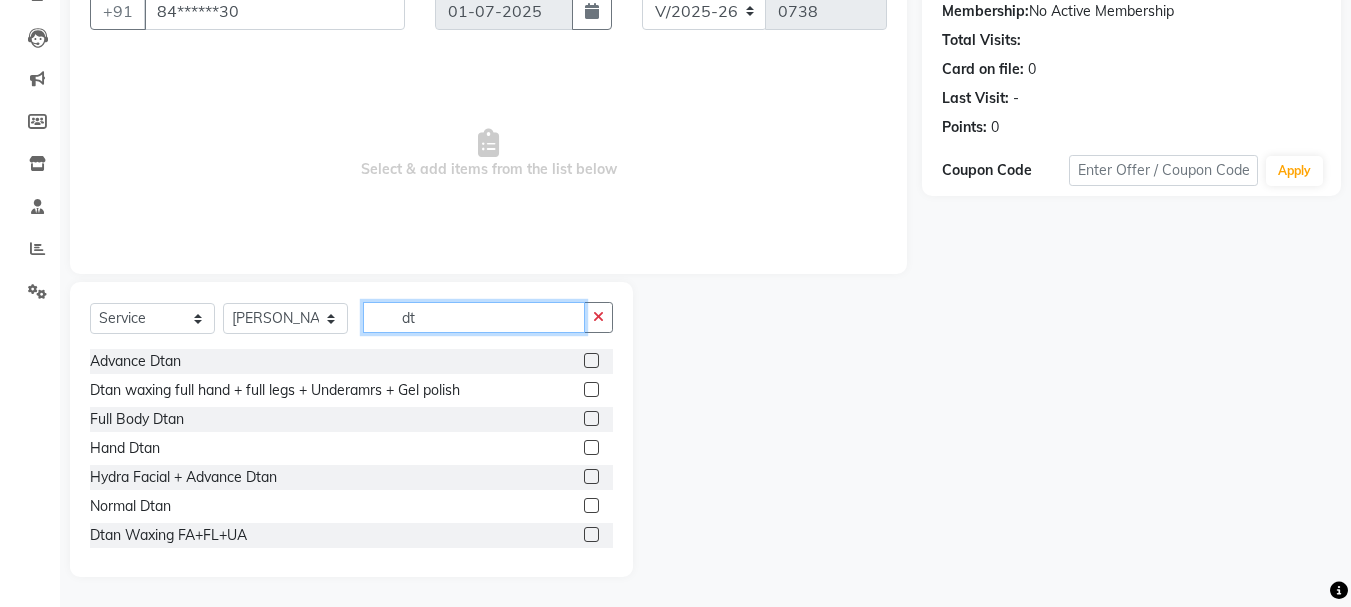 type on "d" 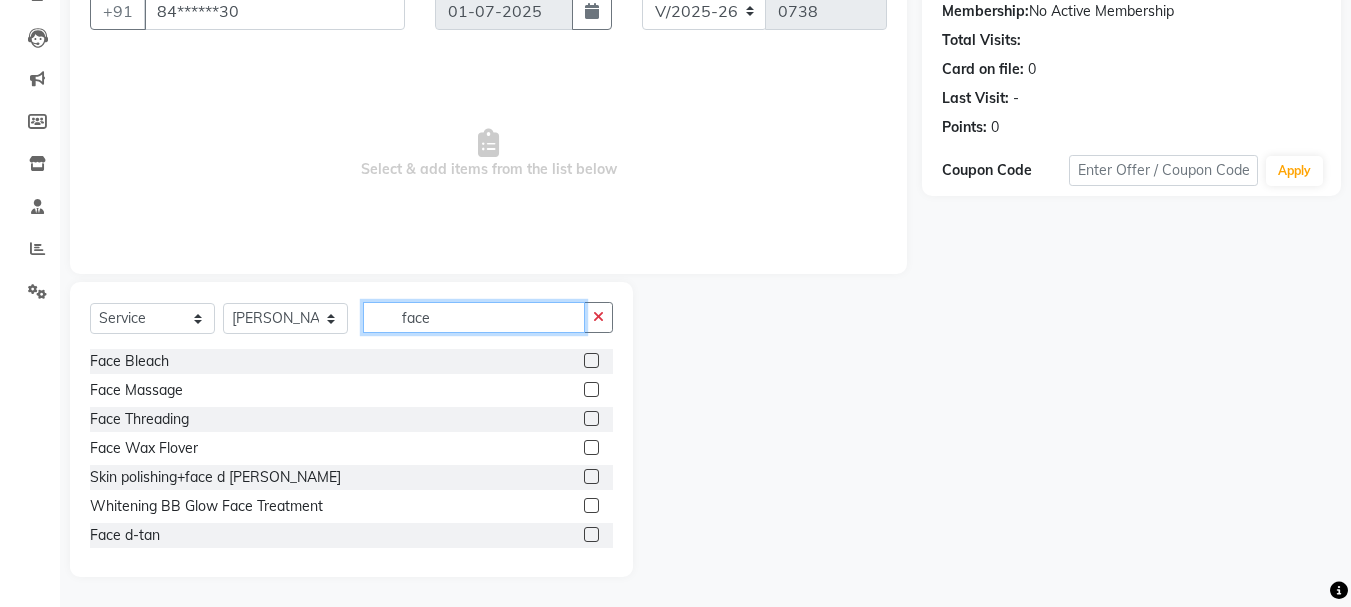 type on "face" 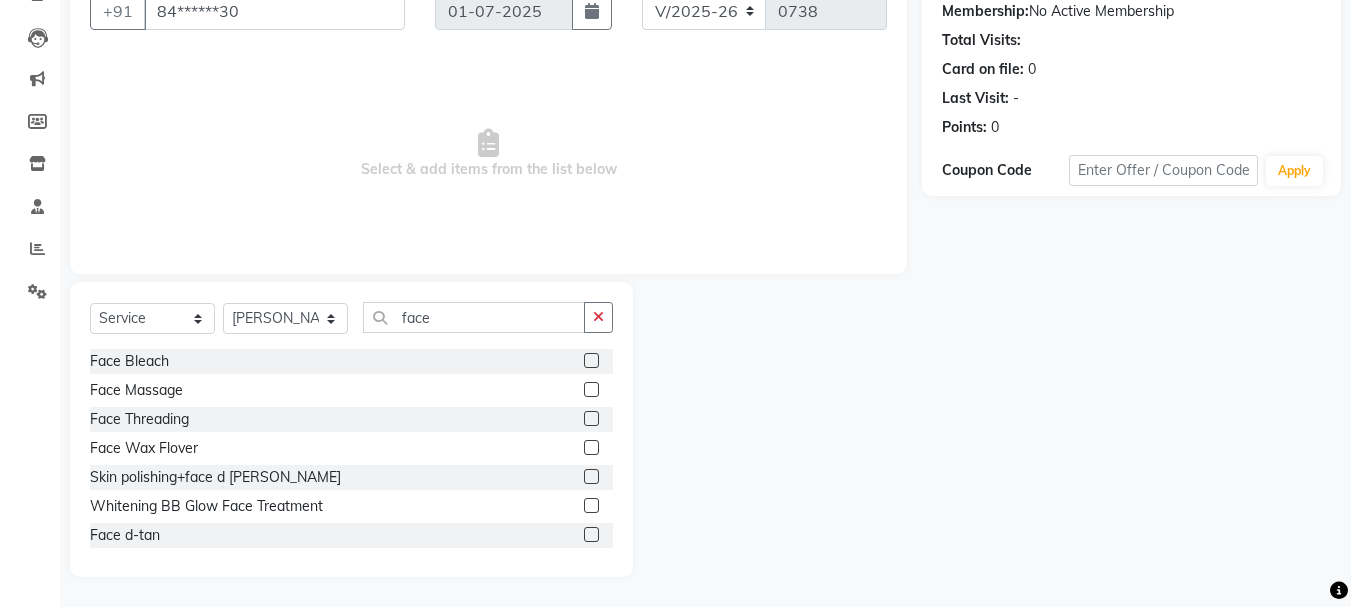 click 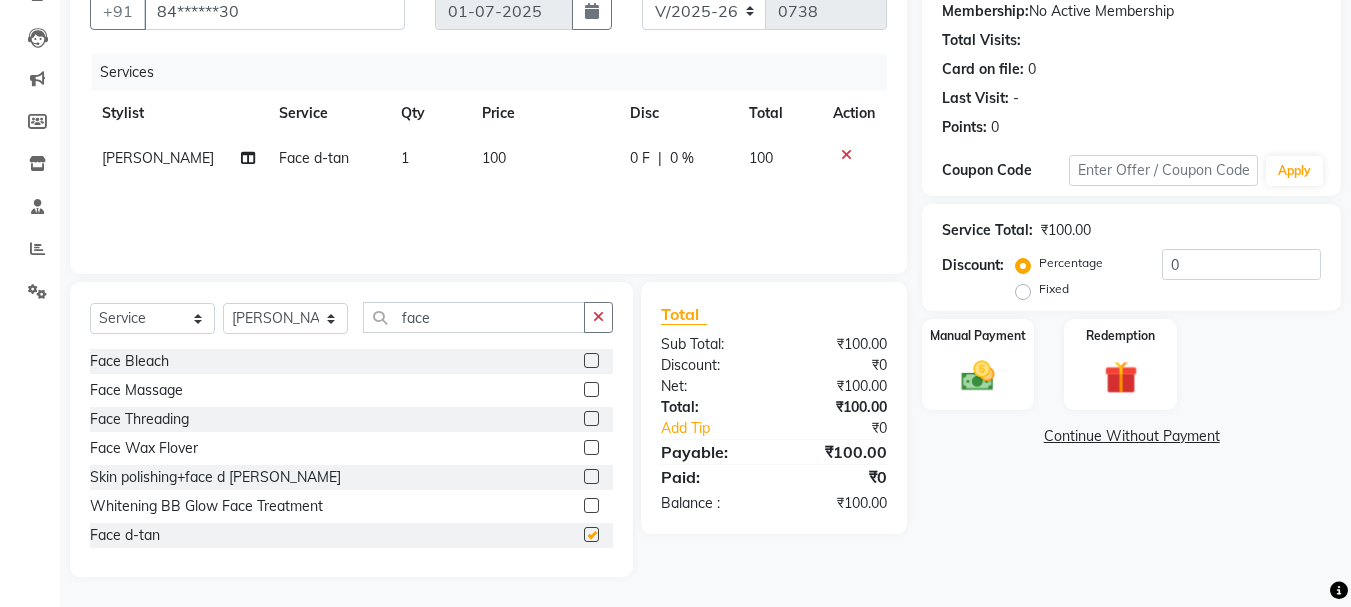 checkbox on "false" 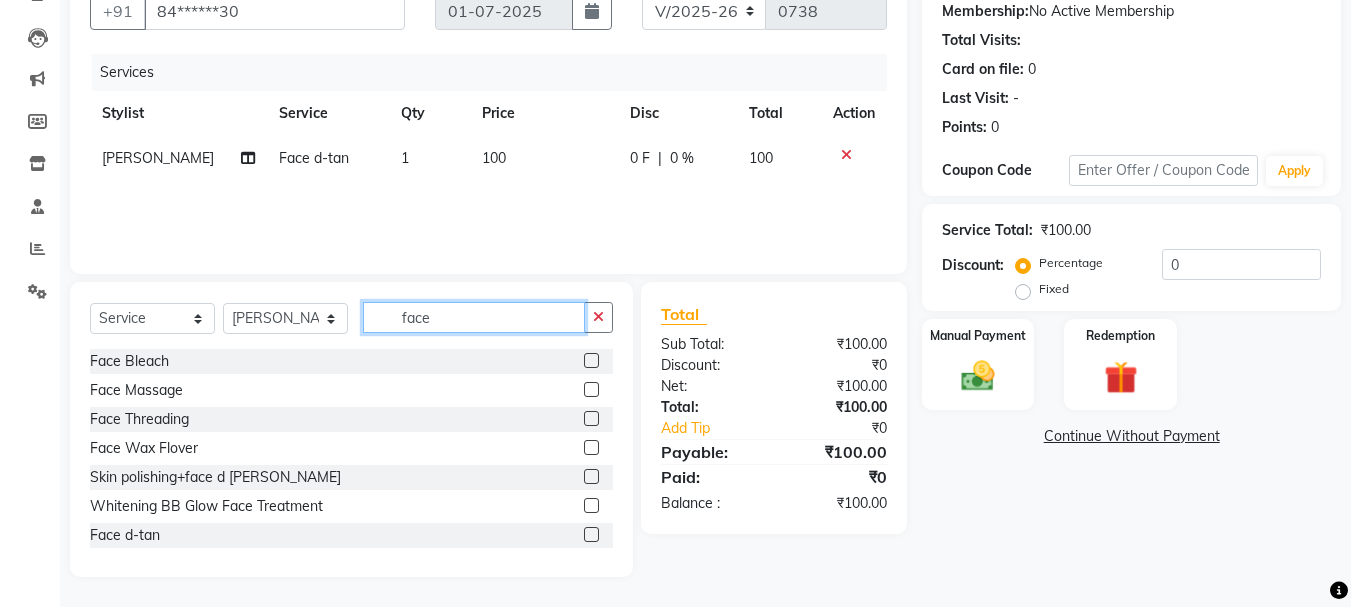click on "face" 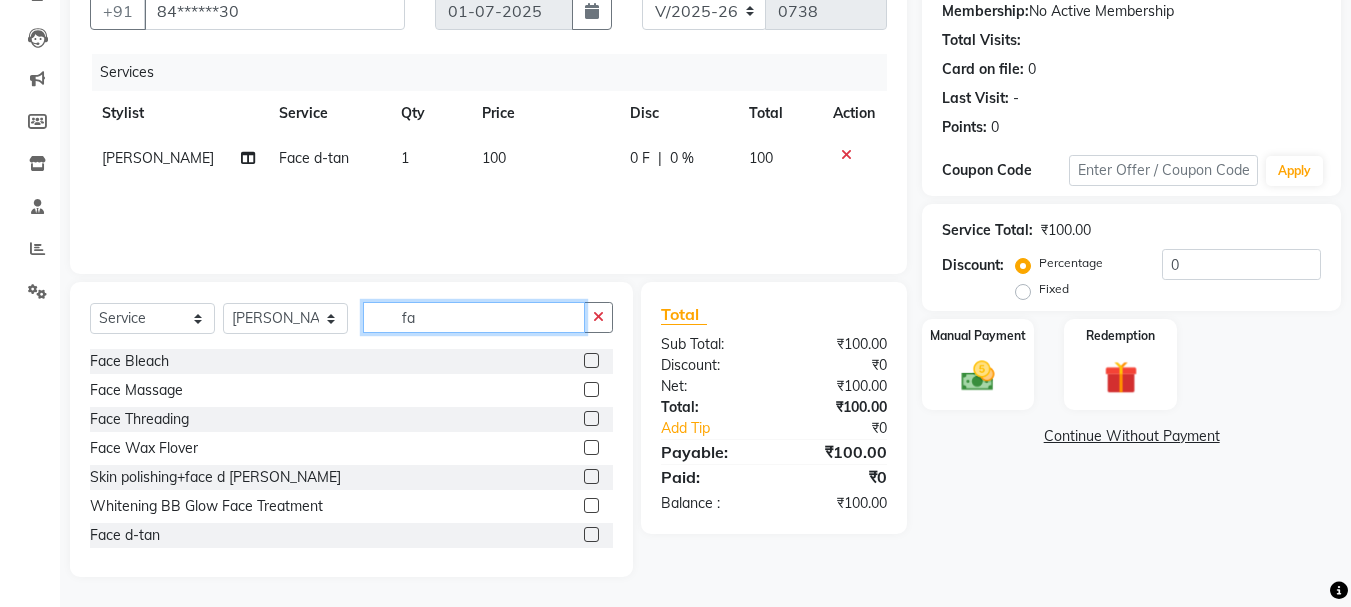 type on "f" 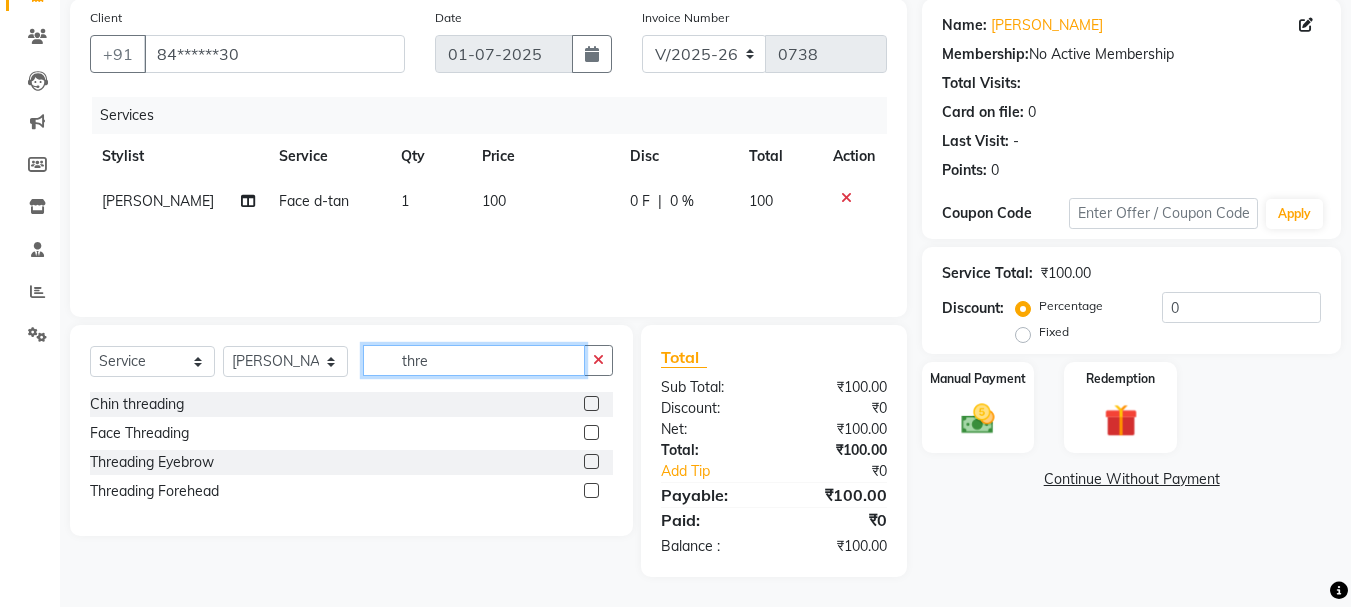 scroll, scrollTop: 151, scrollLeft: 0, axis: vertical 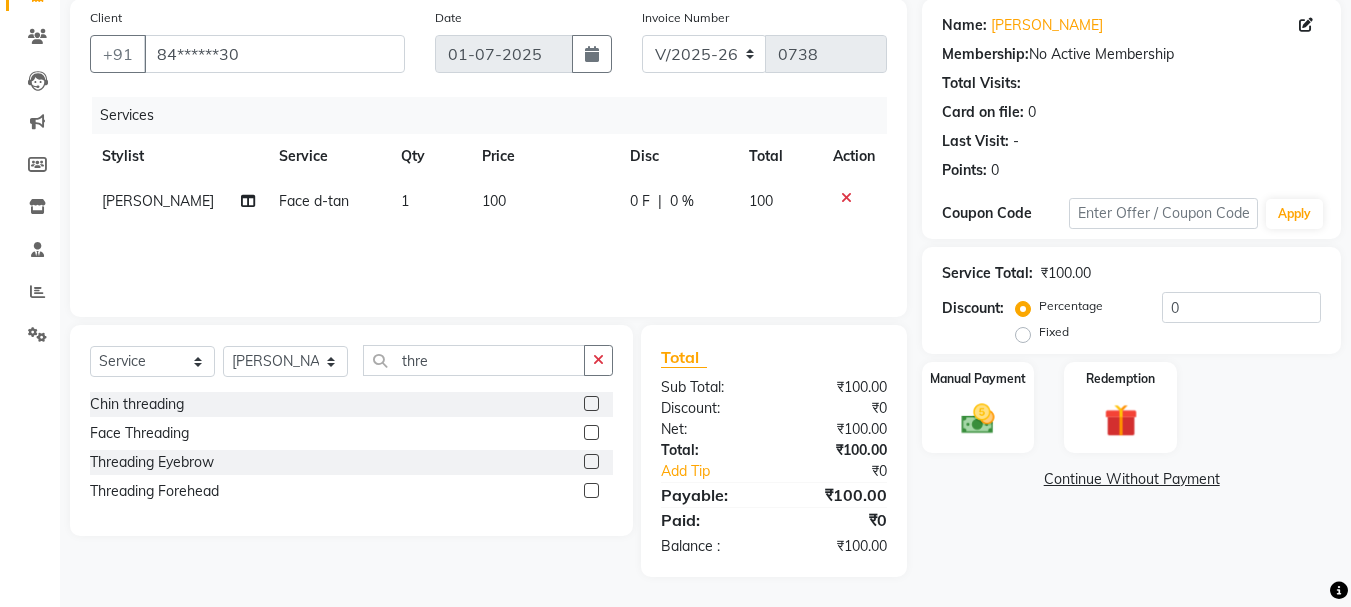 click 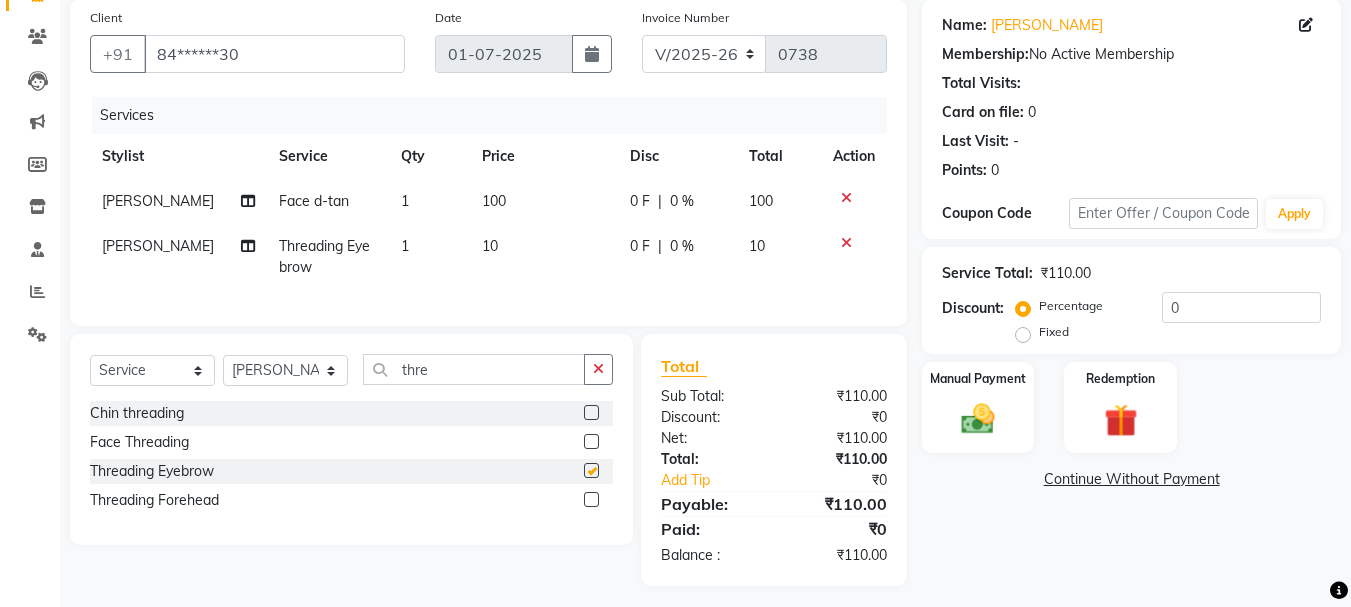 checkbox on "false" 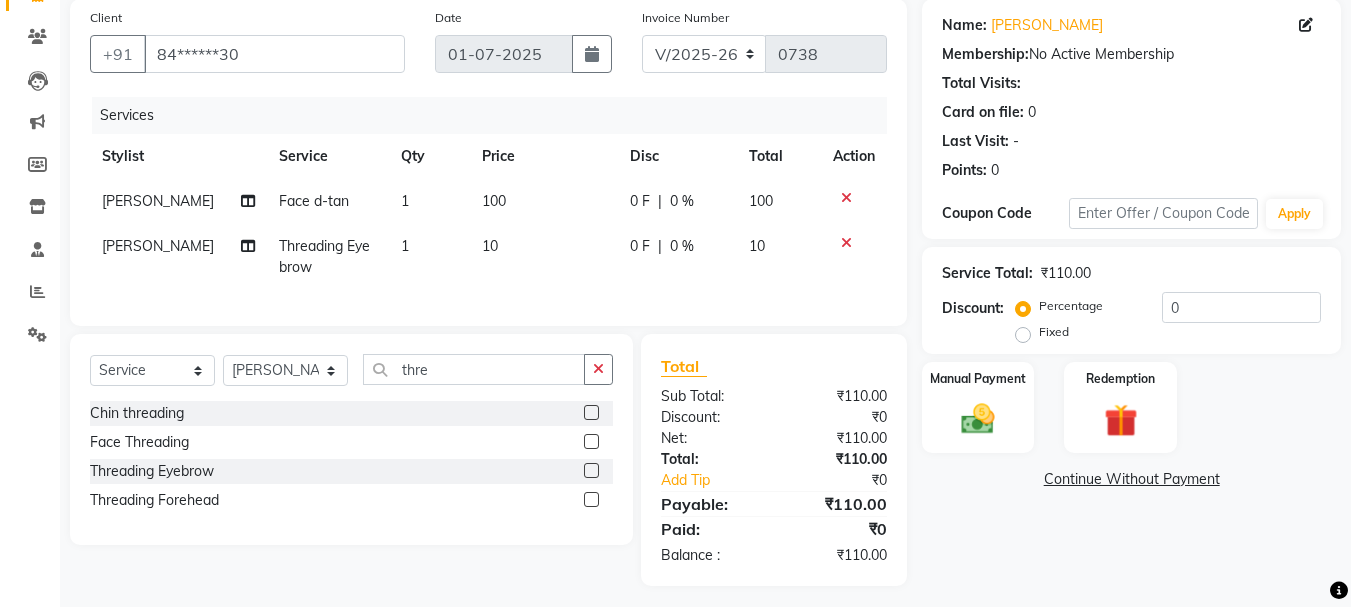 click on "10" 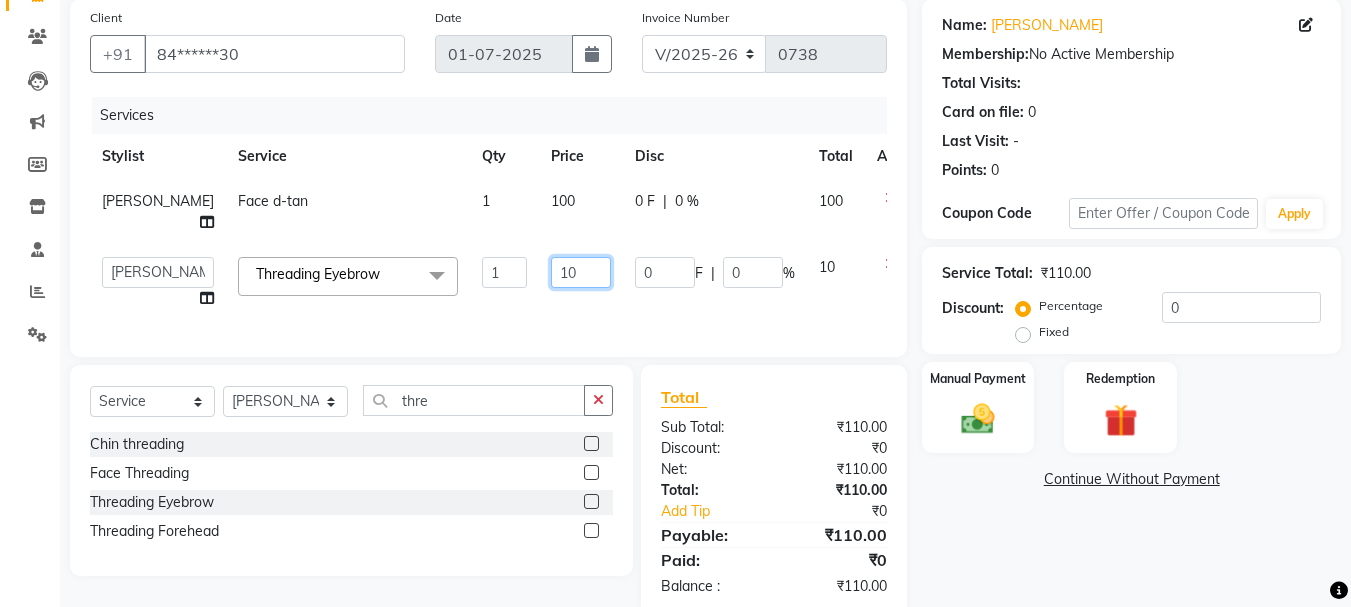 click on "10" 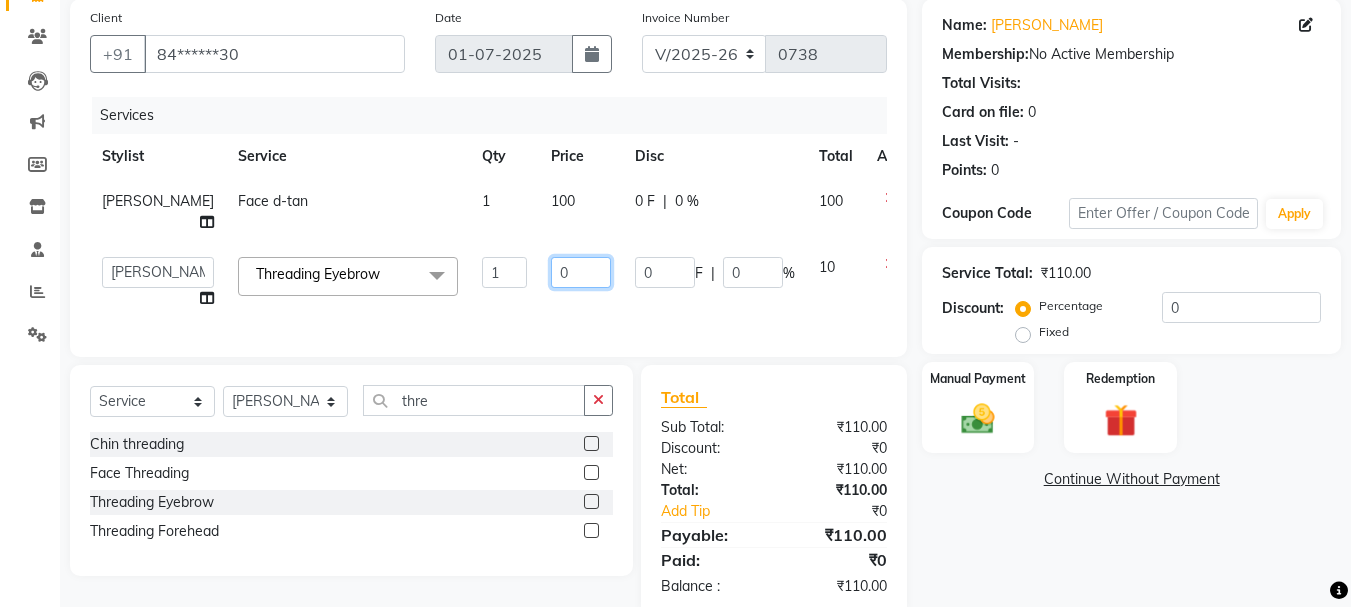 type on "30" 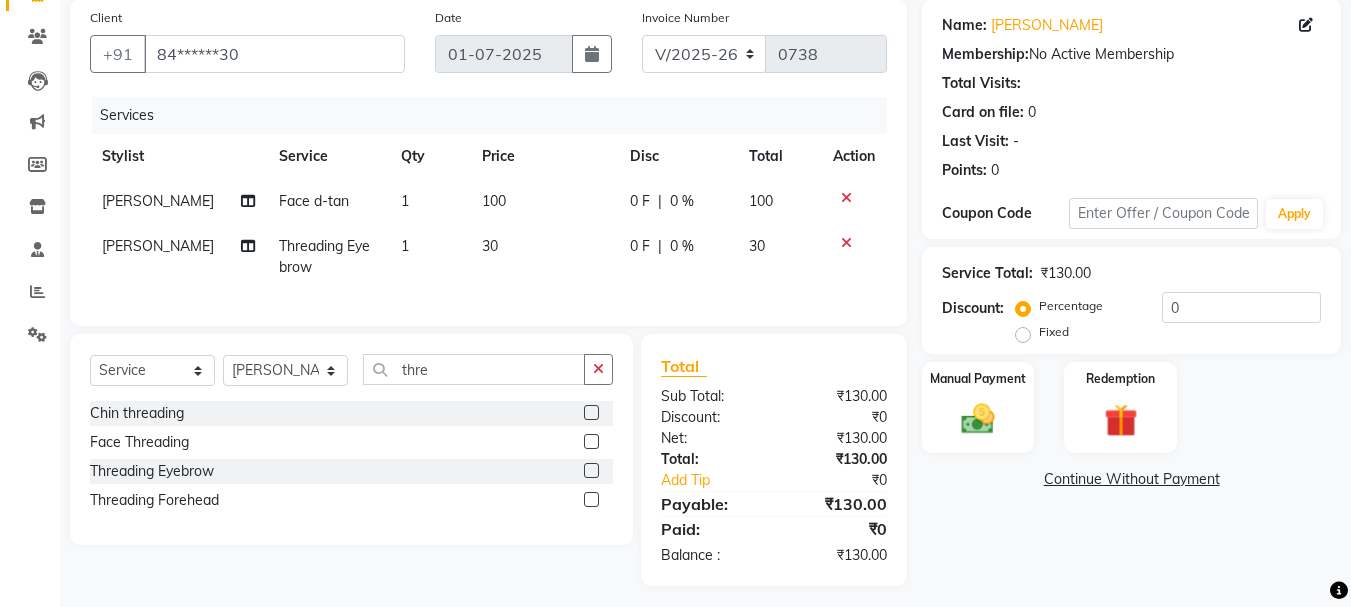 click on "Services Stylist Service Qty Price Disc Total Action [PERSON_NAME]  Face [PERSON_NAME] 1 100 0 F | 0 % 100 [PERSON_NAME]  Threading Eyebrow 1 30 0 F | 0 % 30" 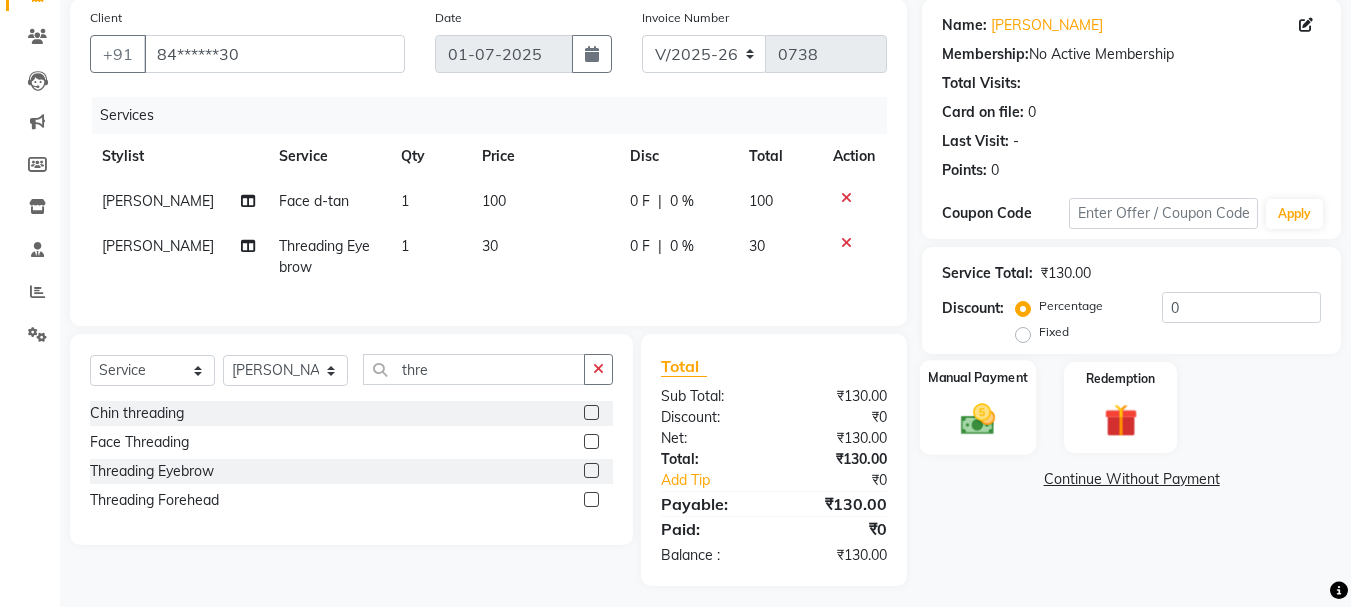 click 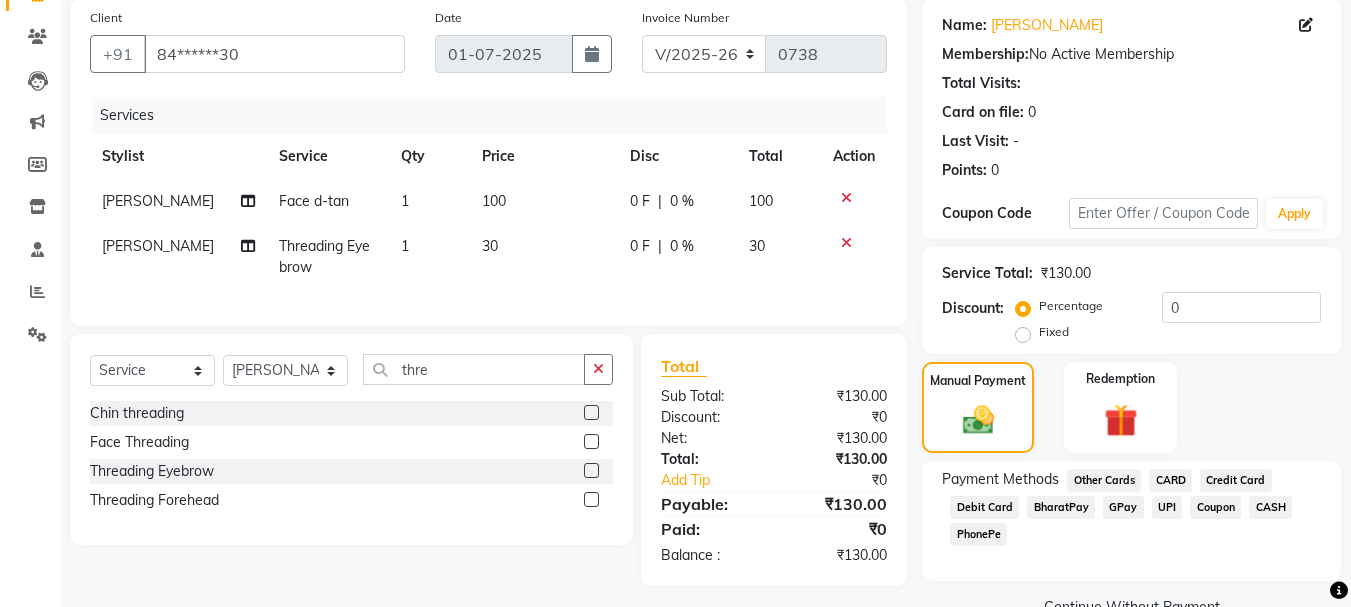 click on "GPay" 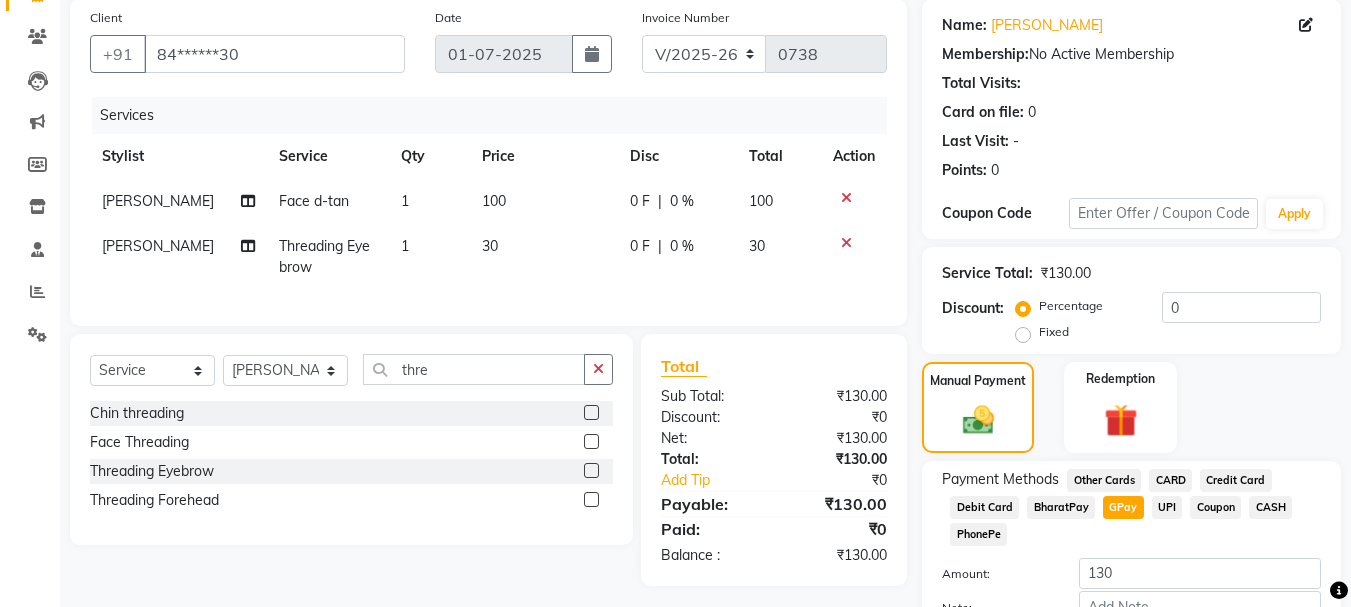 scroll, scrollTop: 279, scrollLeft: 0, axis: vertical 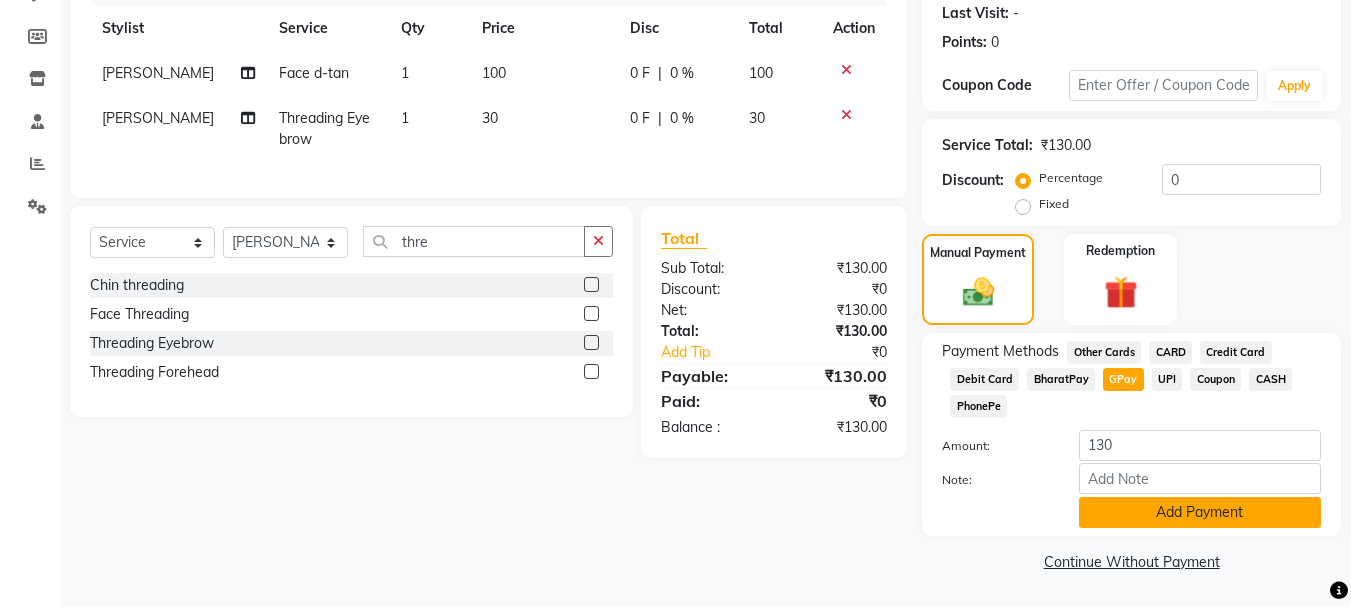 click on "Add Payment" 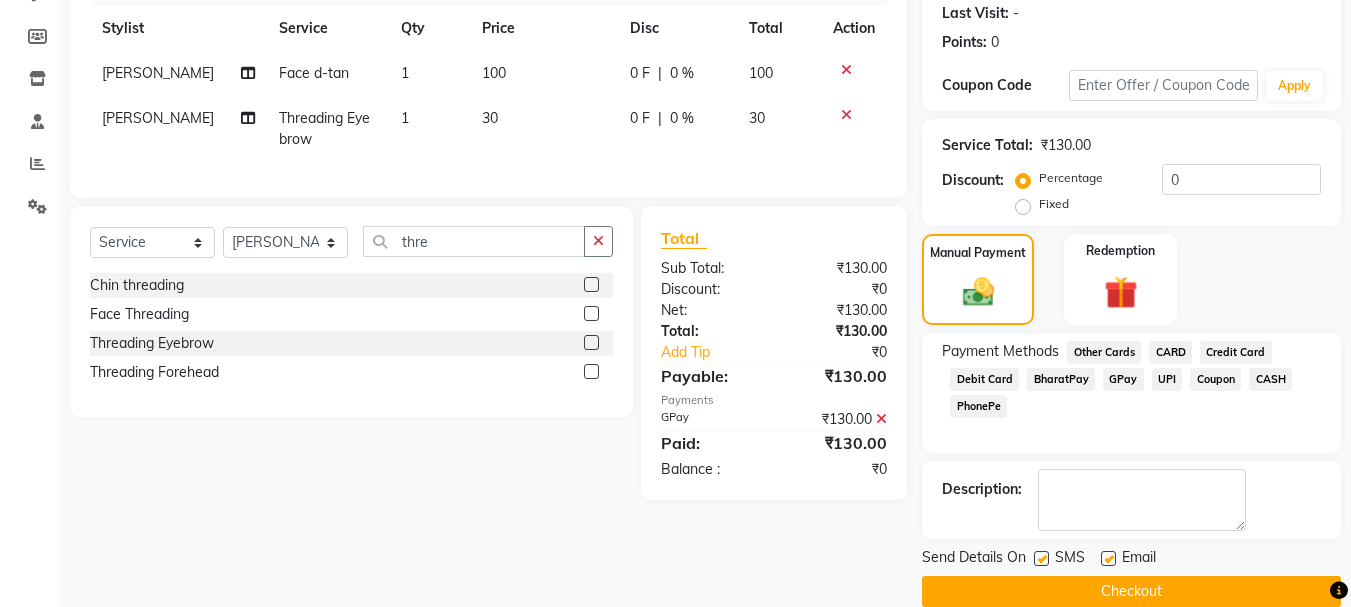 scroll, scrollTop: 309, scrollLeft: 0, axis: vertical 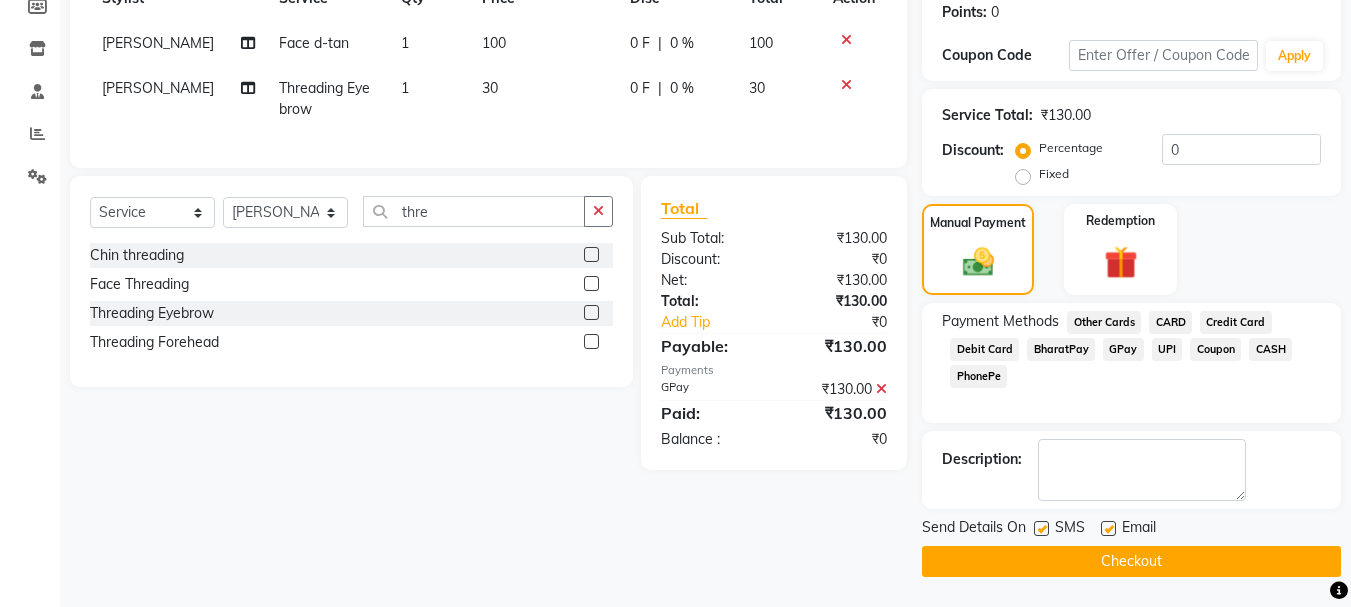click on "Checkout" 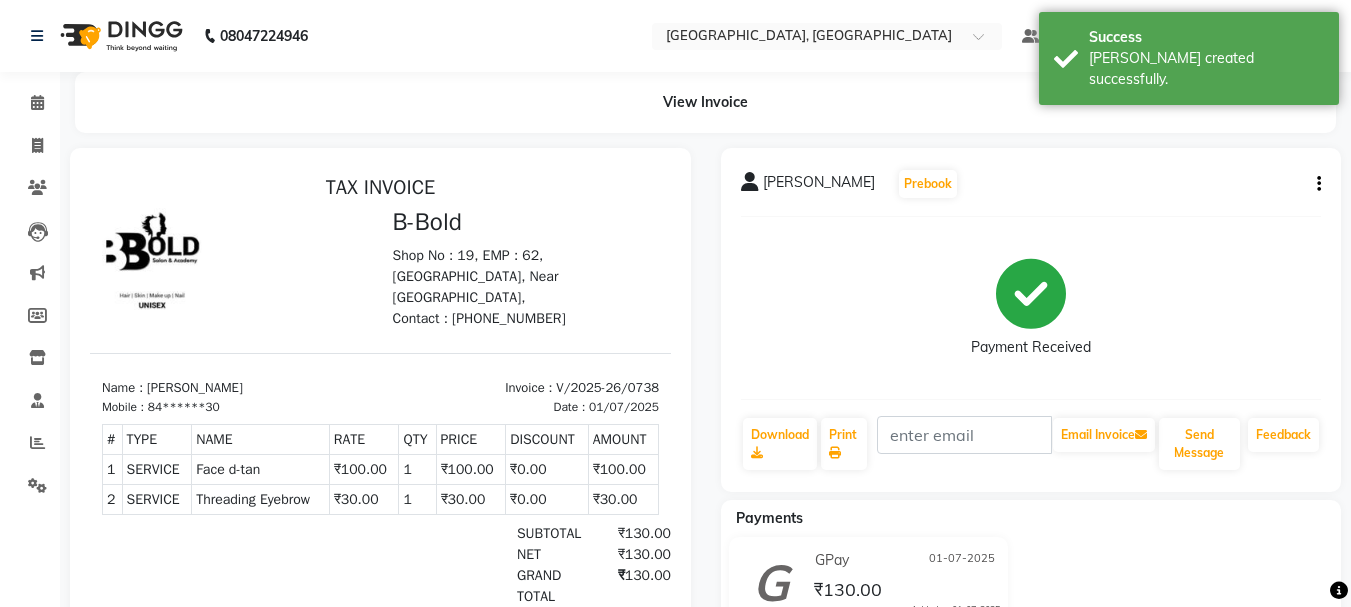 scroll, scrollTop: 0, scrollLeft: 0, axis: both 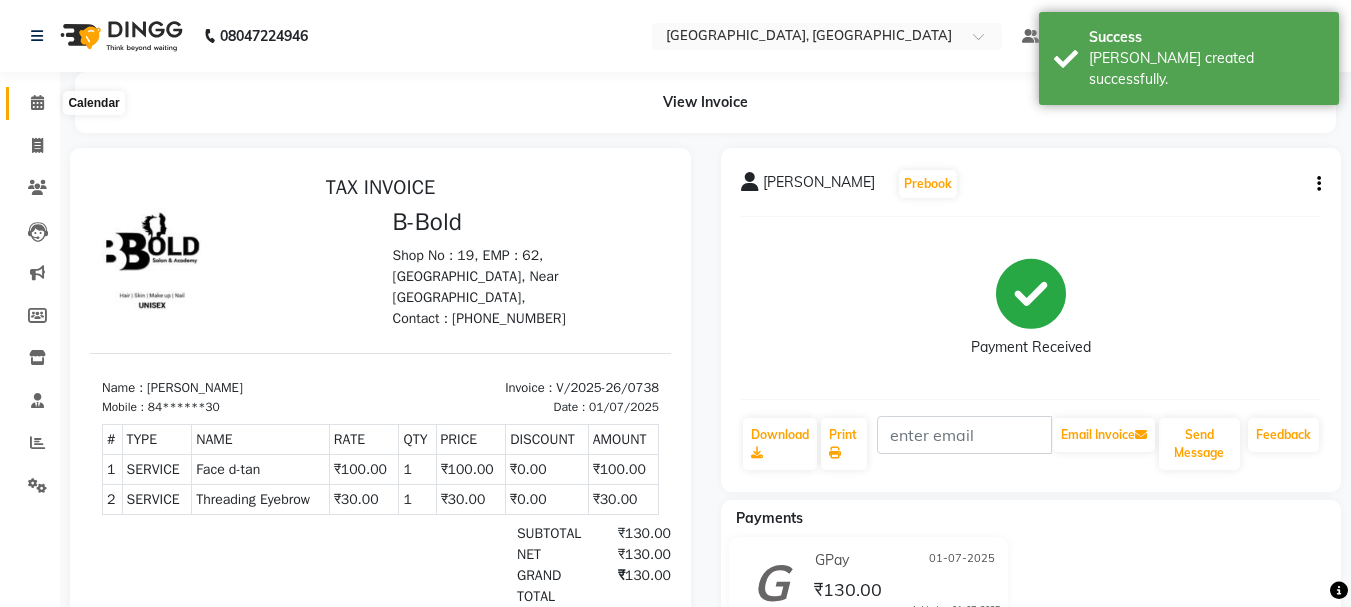 click 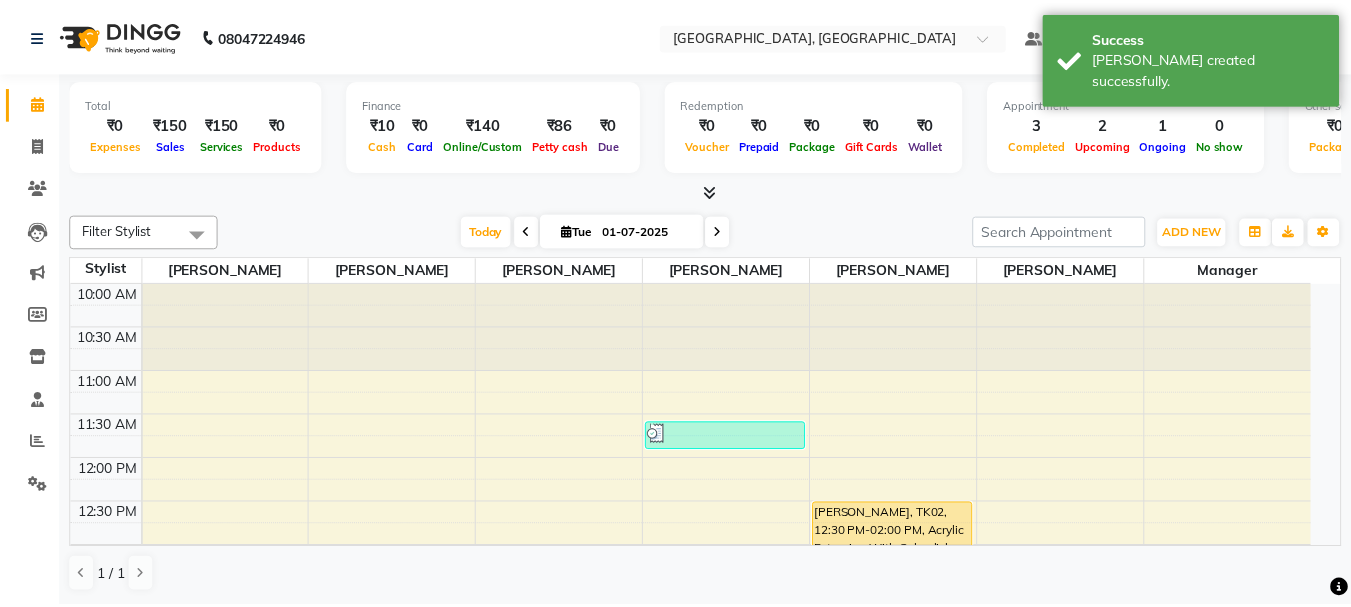 scroll, scrollTop: 0, scrollLeft: 0, axis: both 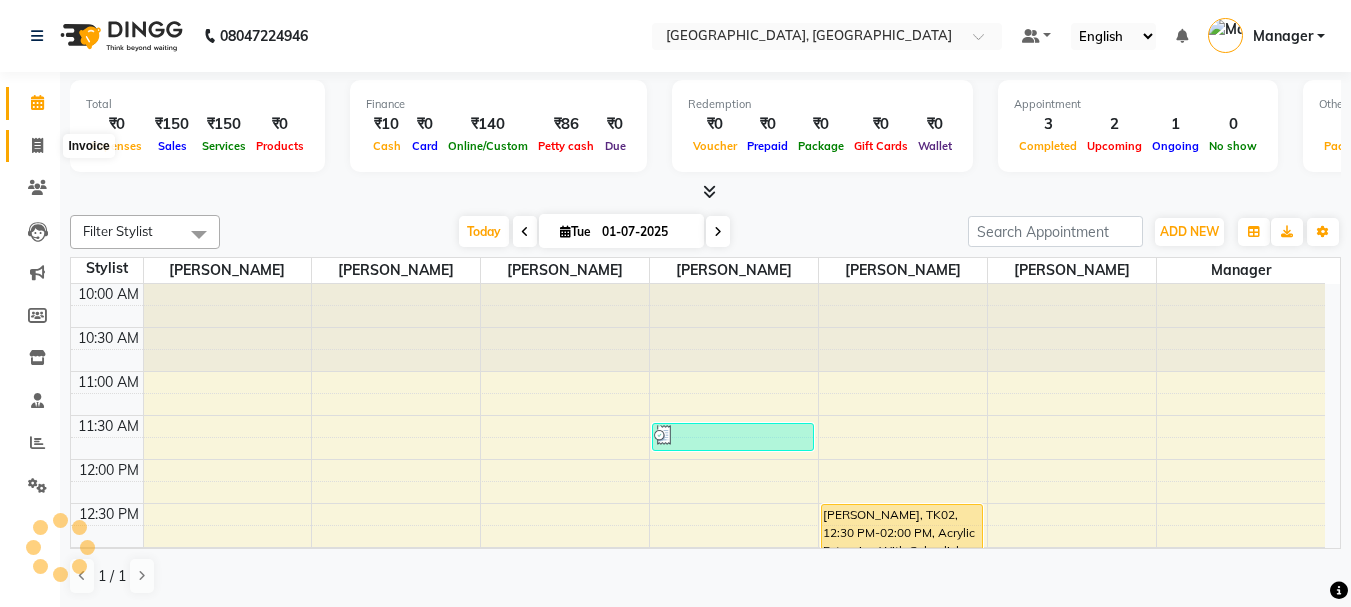 click 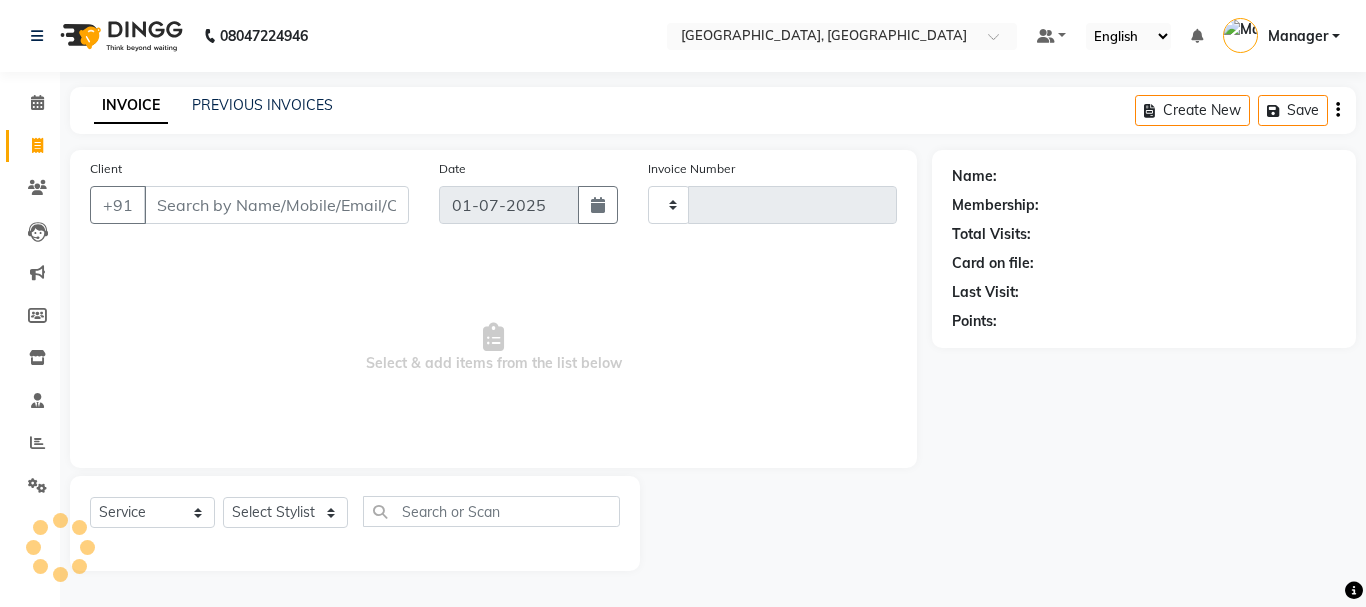 type on "0739" 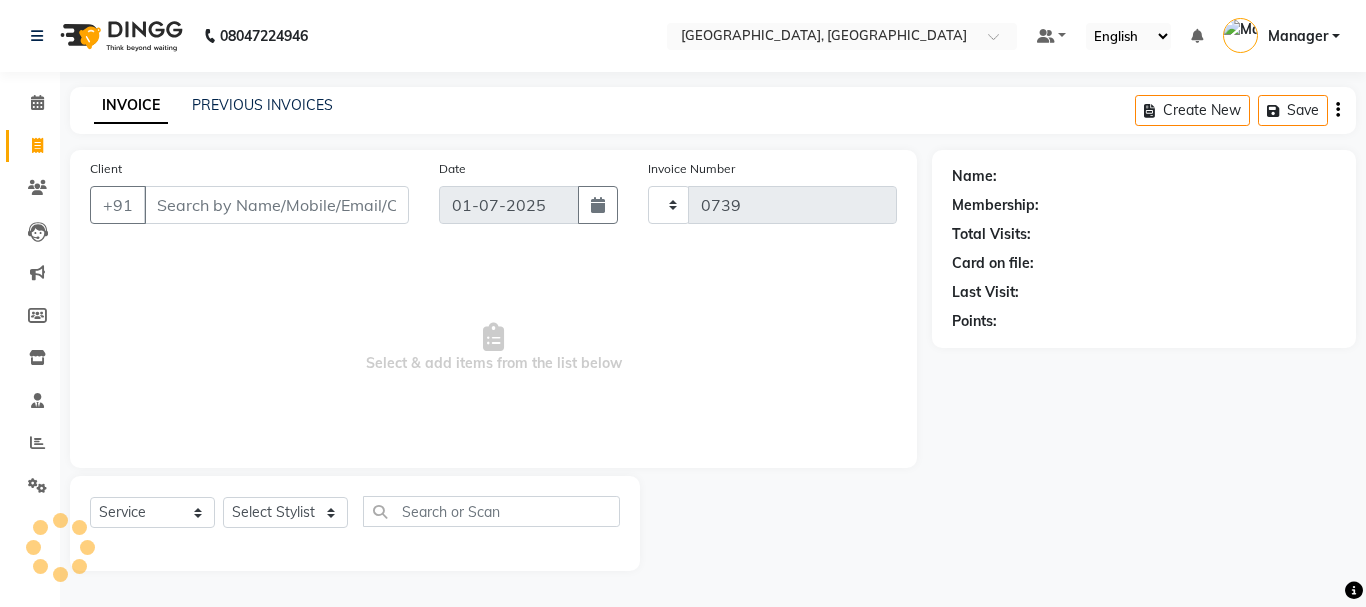 select on "7742" 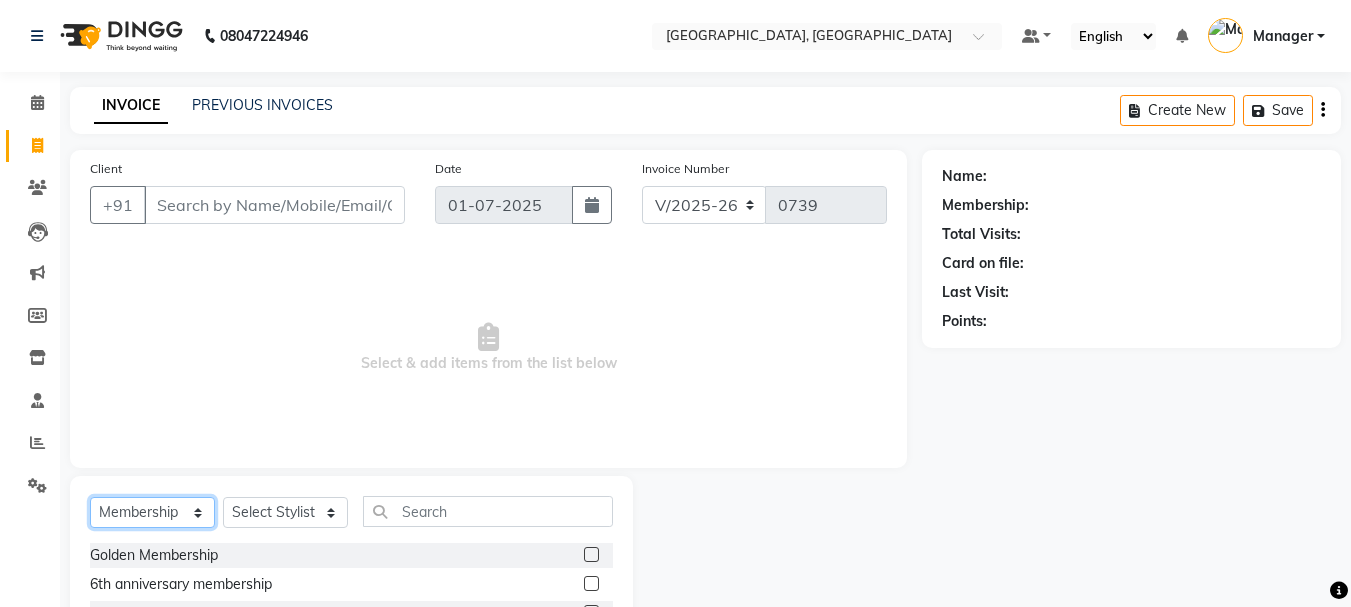 click on "Select  Service  Product  Membership  Package Voucher Prepaid Gift Card" 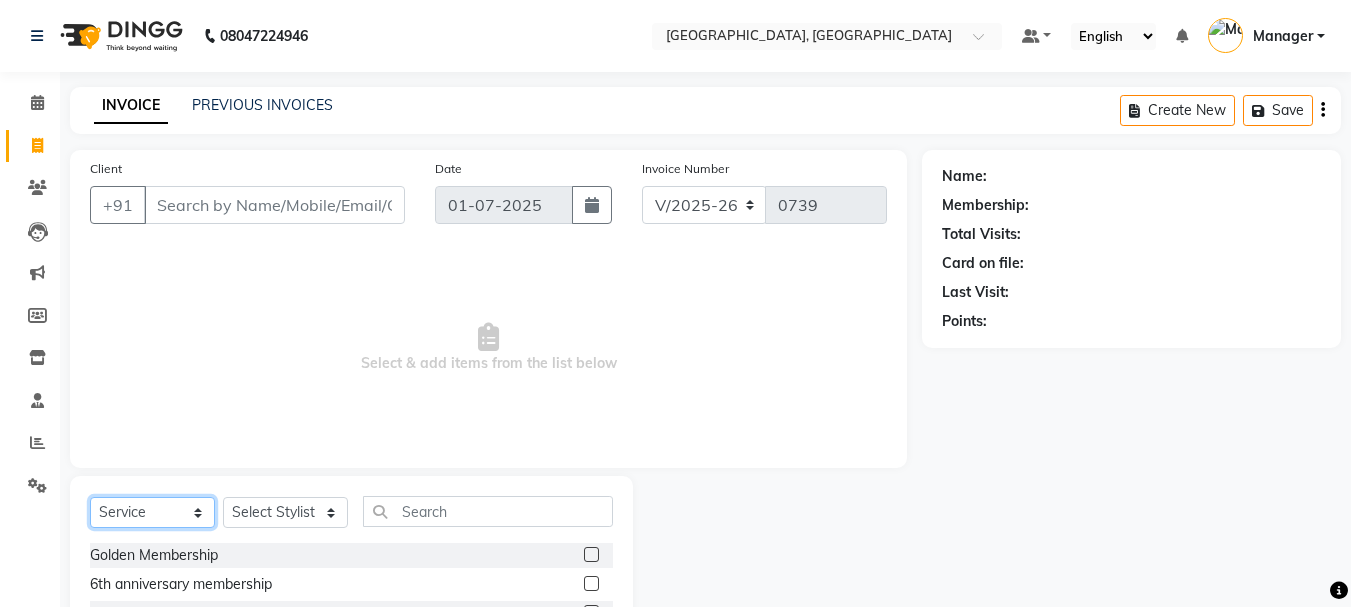 click on "Select  Service  Product  Membership  Package Voucher Prepaid Gift Card" 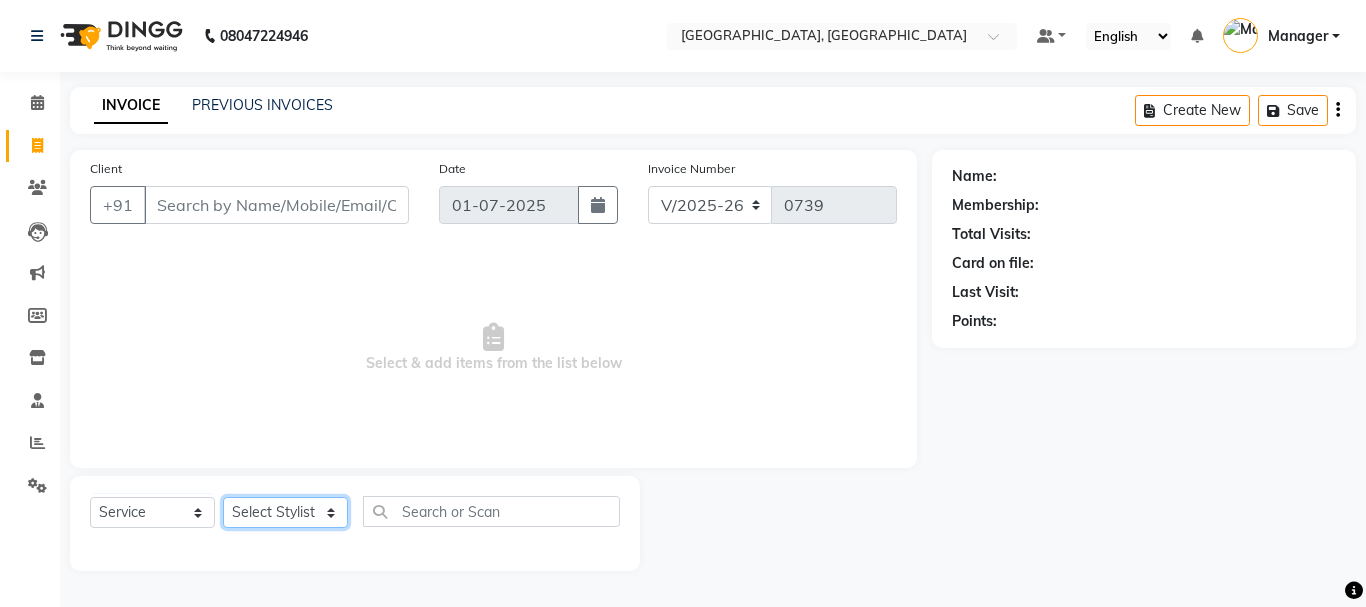 click on "Select Stylist Jyoti wadar Manager [PERSON_NAME] [PERSON_NAME]  [PERSON_NAME] [PERSON_NAME]  [PERSON_NAME] [PERSON_NAME] [PERSON_NAME]" 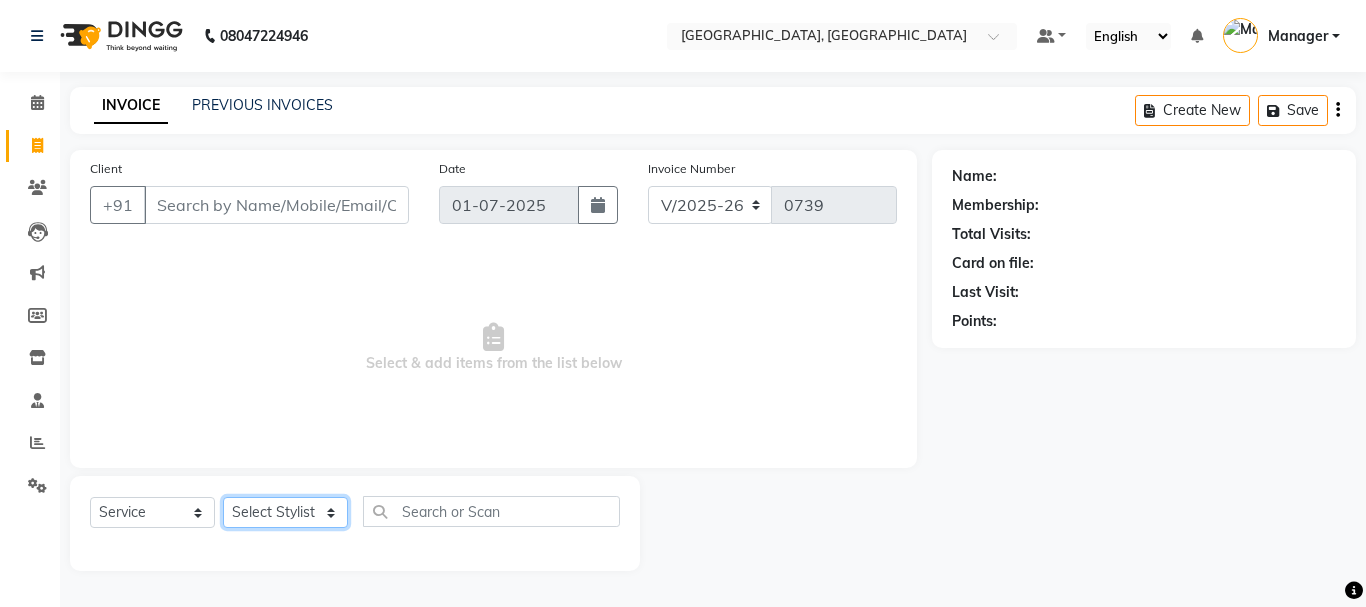 select on "70111" 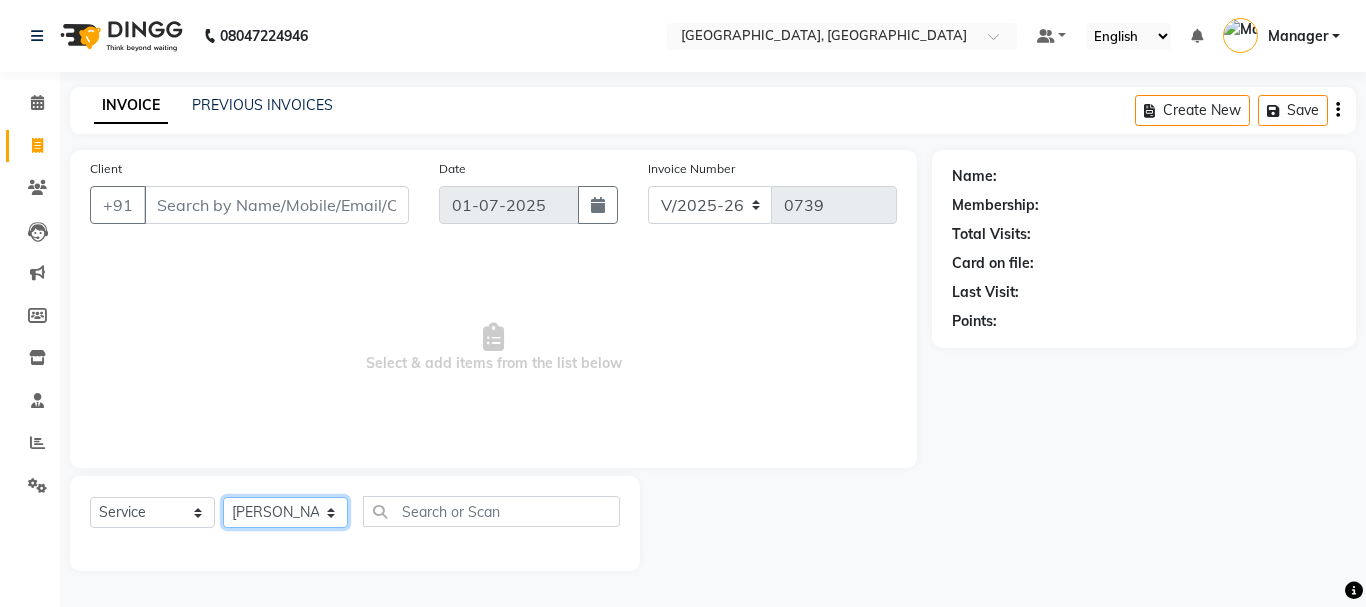click on "Select Stylist Jyoti wadar Manager [PERSON_NAME] [PERSON_NAME]  [PERSON_NAME] [PERSON_NAME]  [PERSON_NAME] [PERSON_NAME] [PERSON_NAME]" 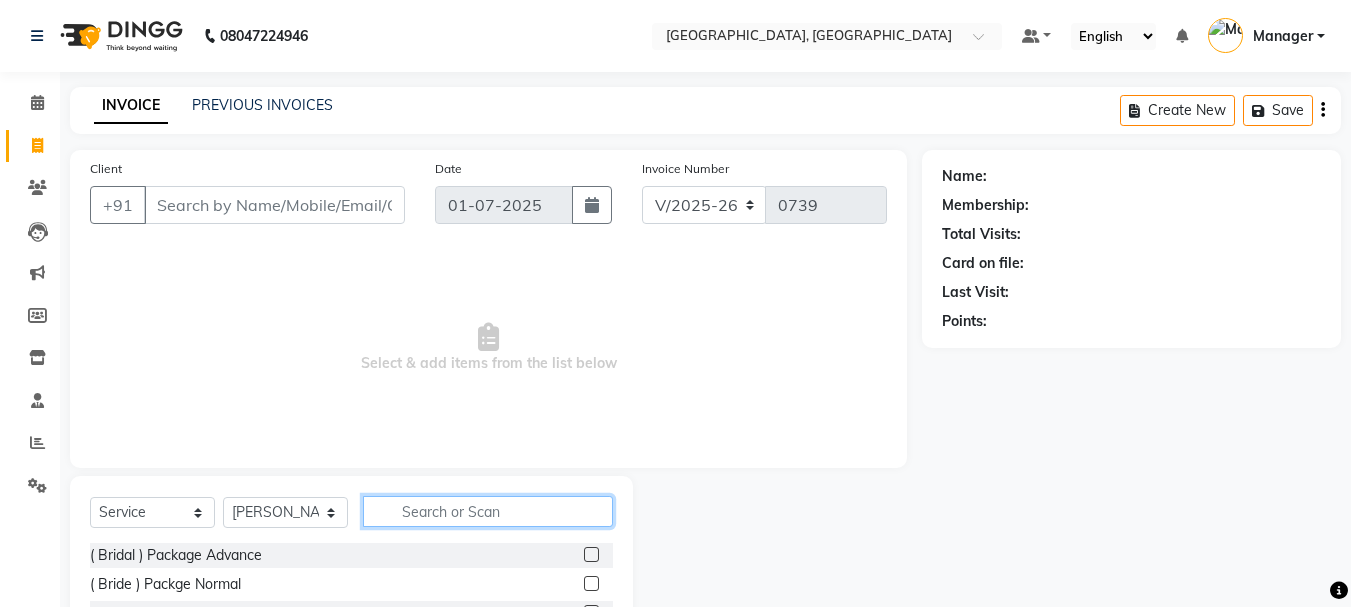 click 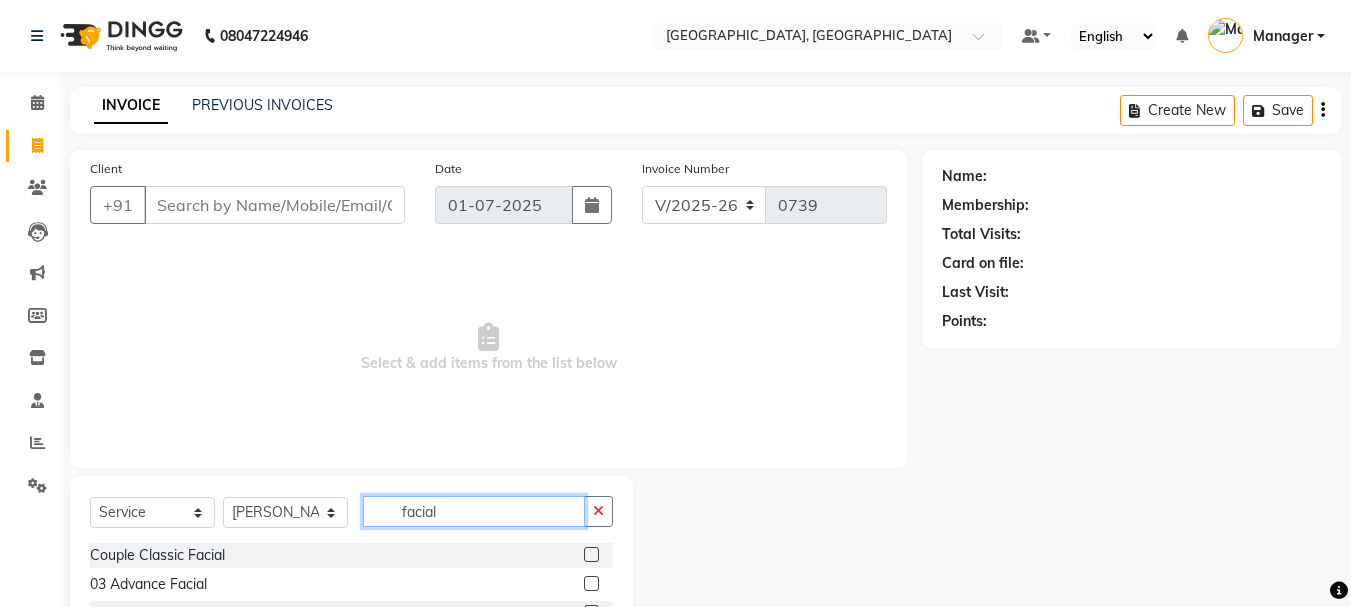 scroll, scrollTop: 76, scrollLeft: 0, axis: vertical 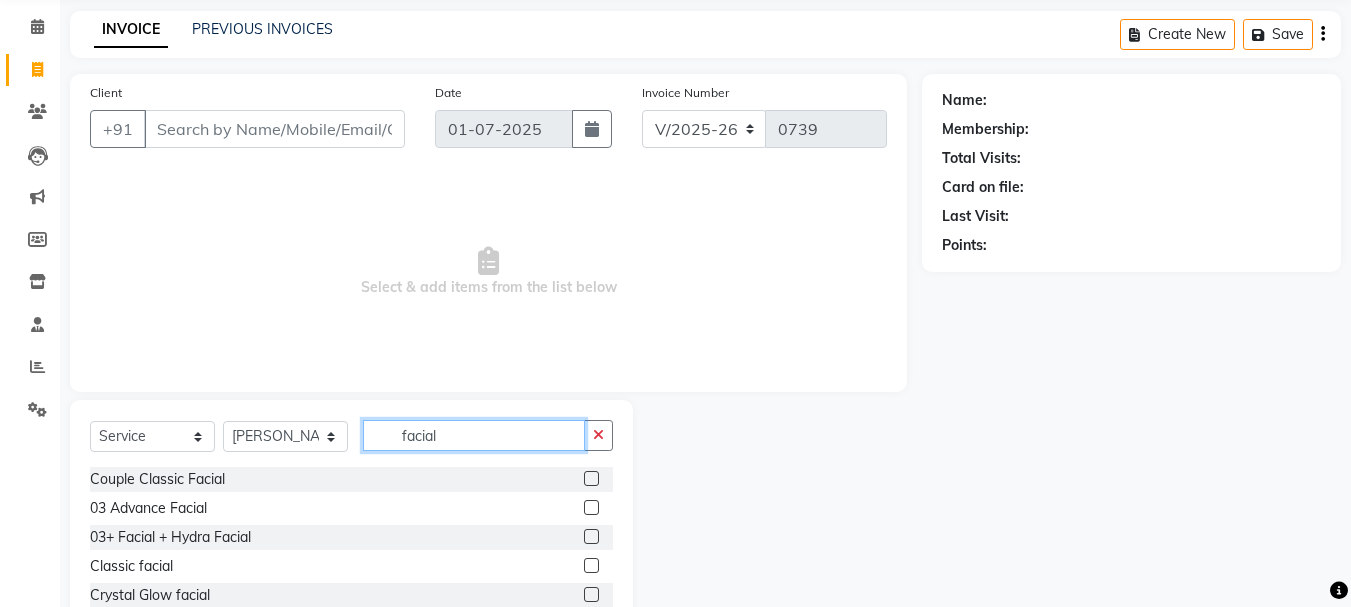 type on "facial" 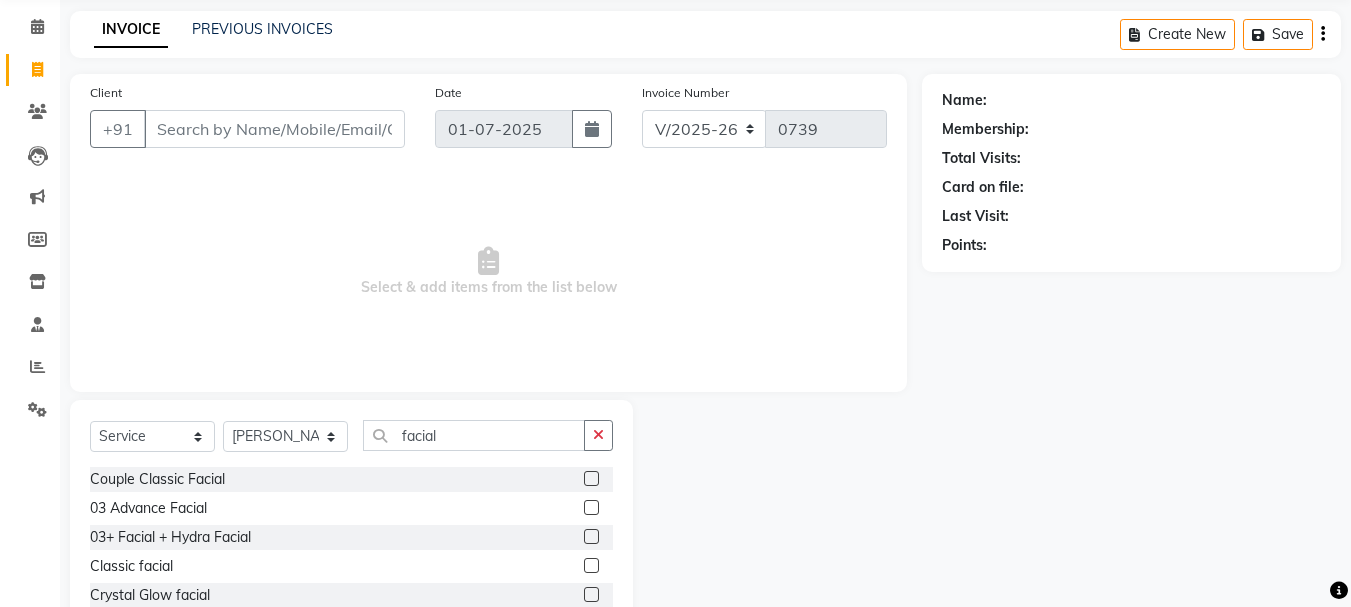 click 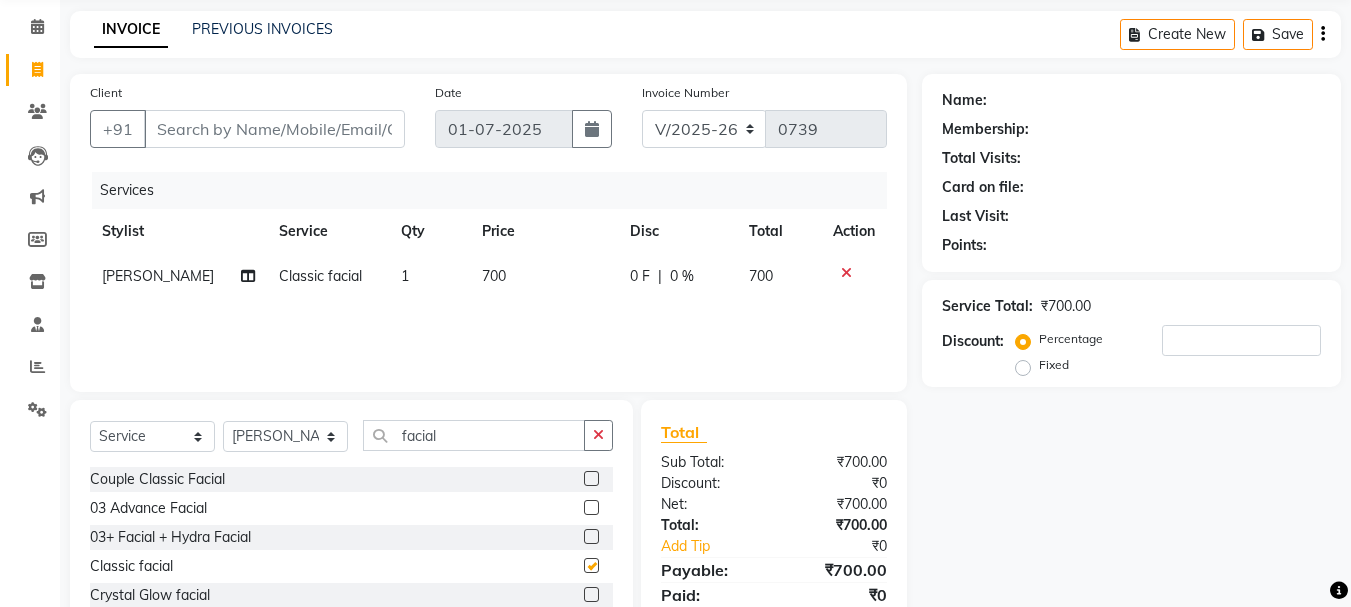 checkbox on "false" 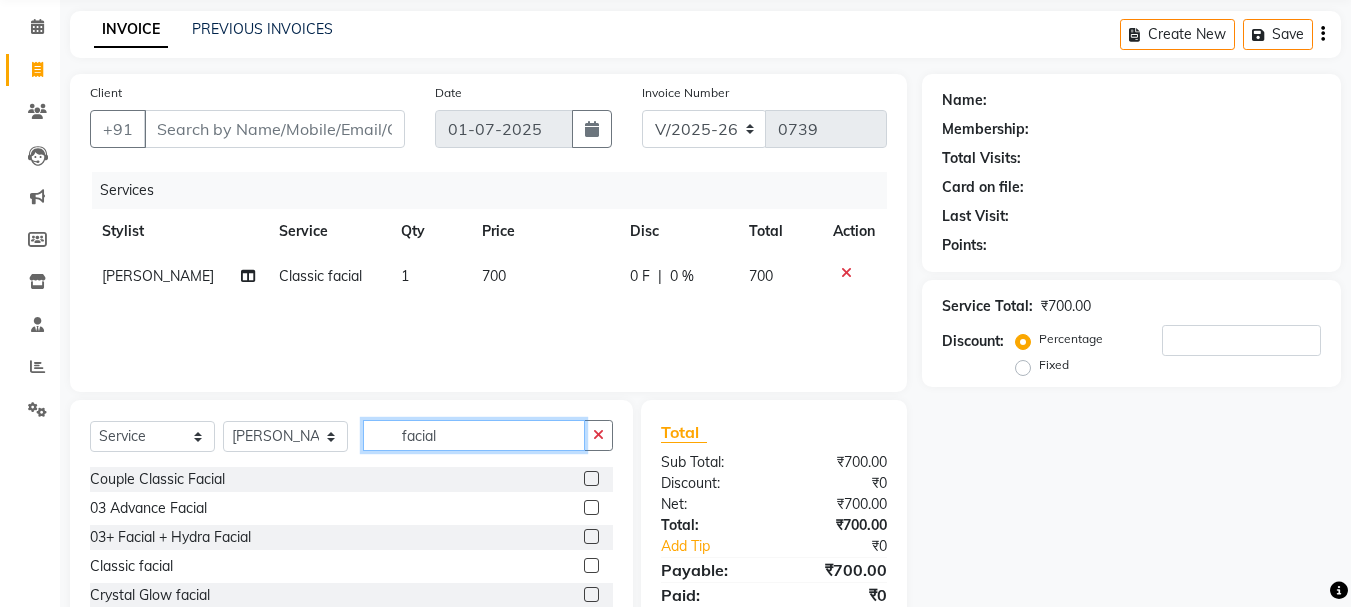 click on "facial" 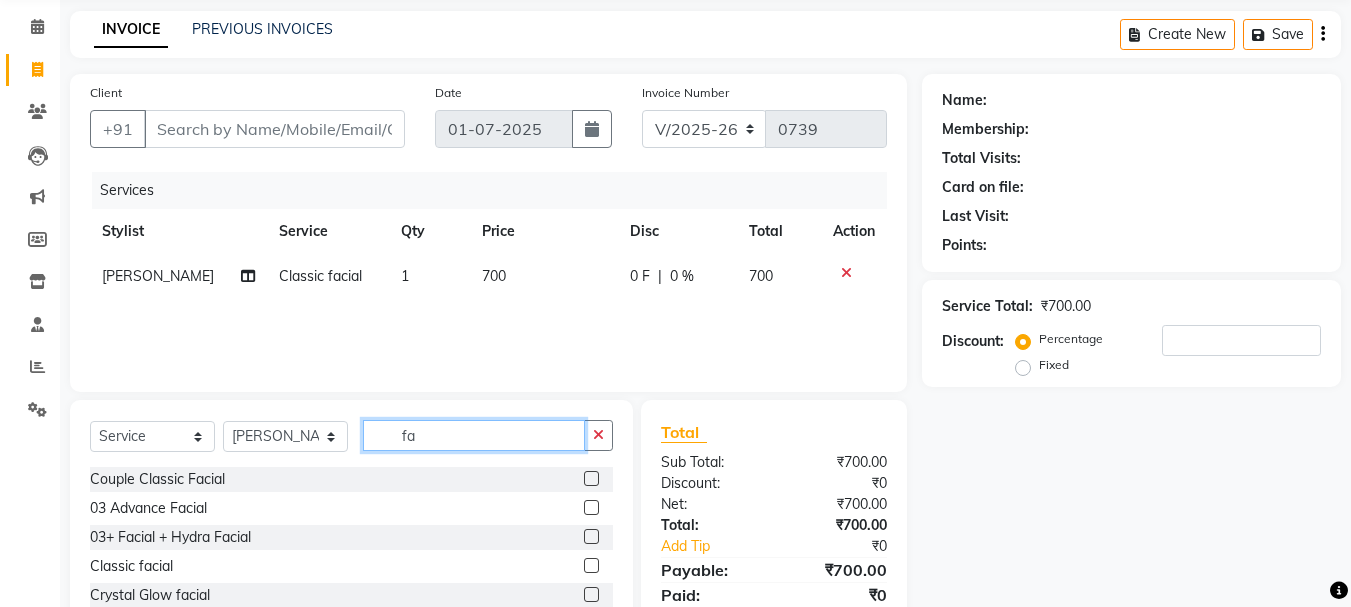 type on "f" 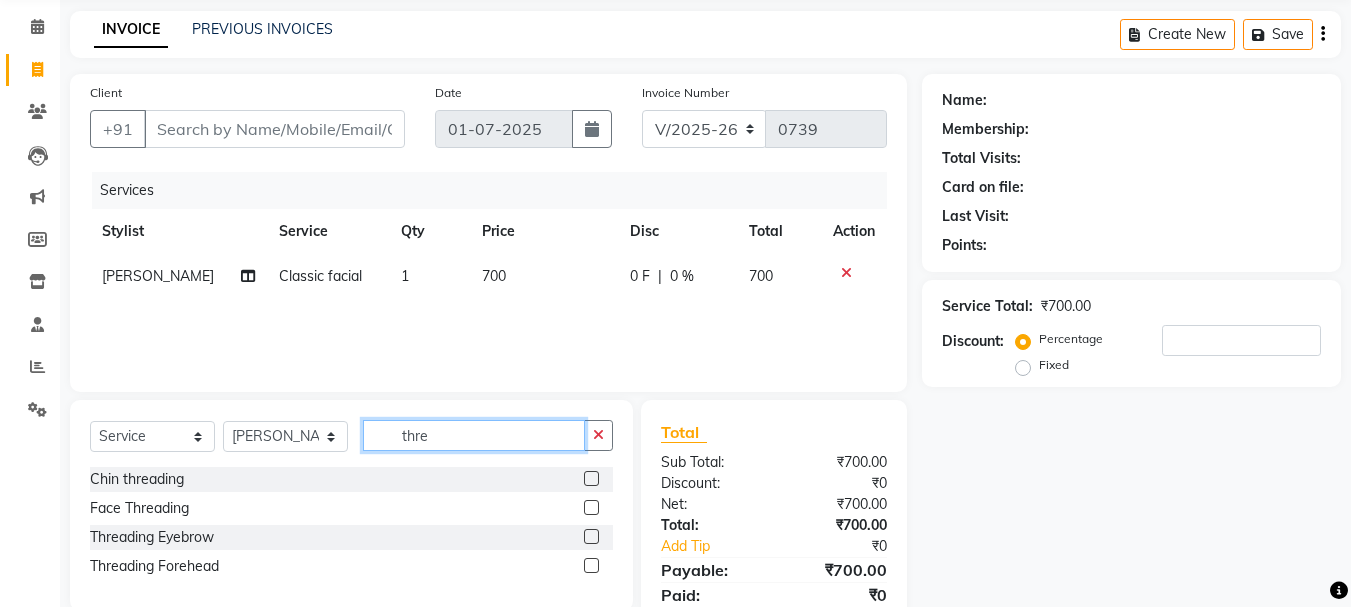 type on "thre" 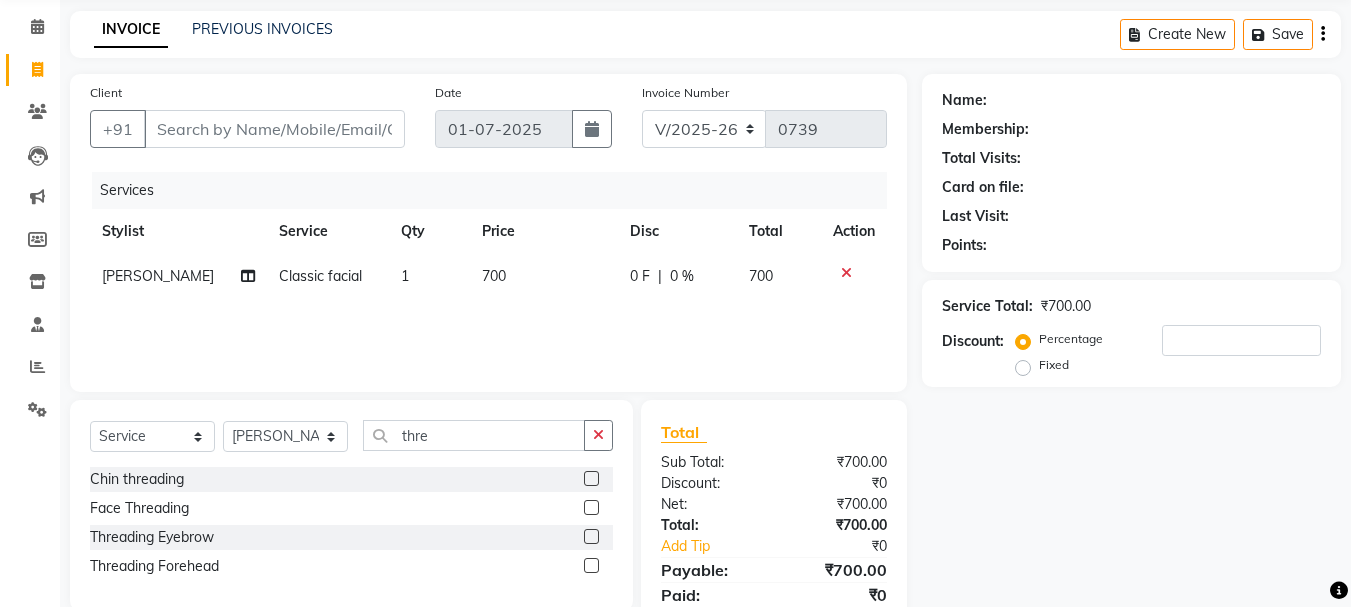 click 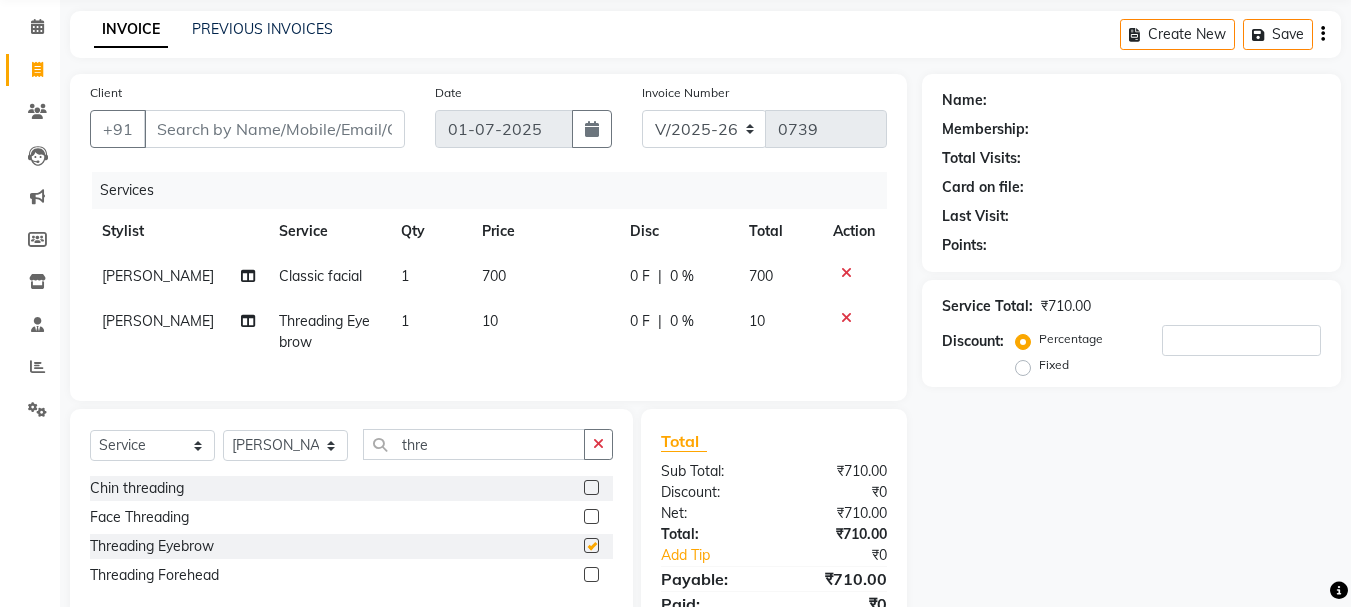 checkbox on "false" 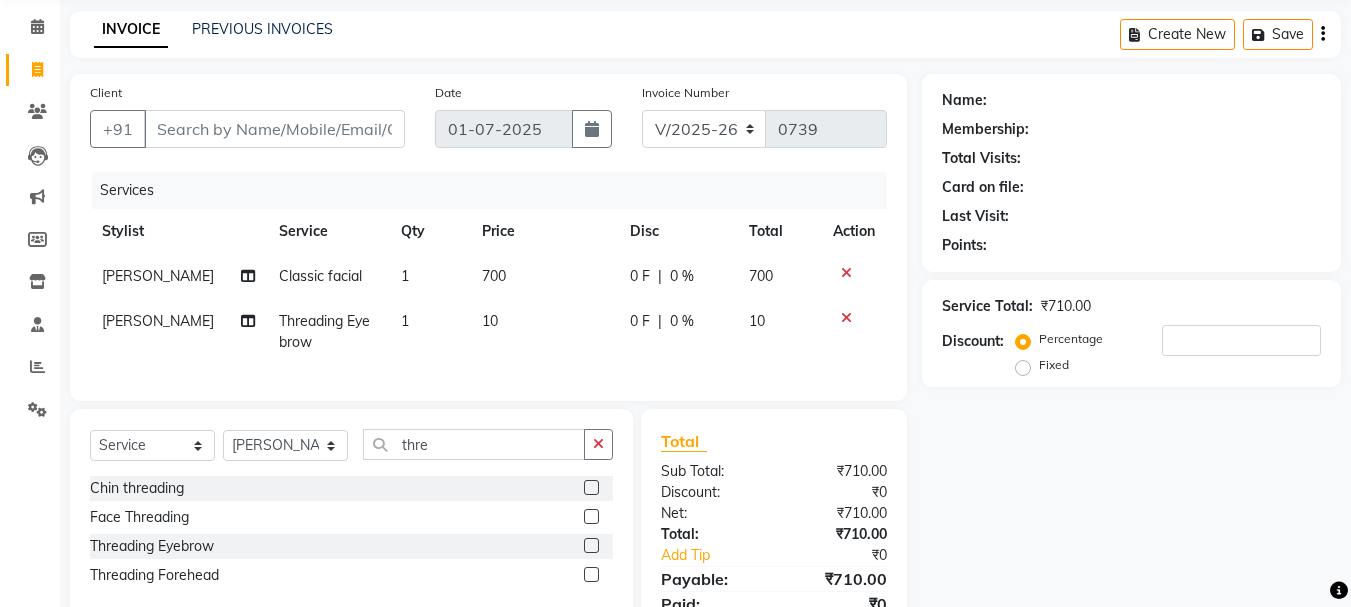 click on "0 F | 0 %" 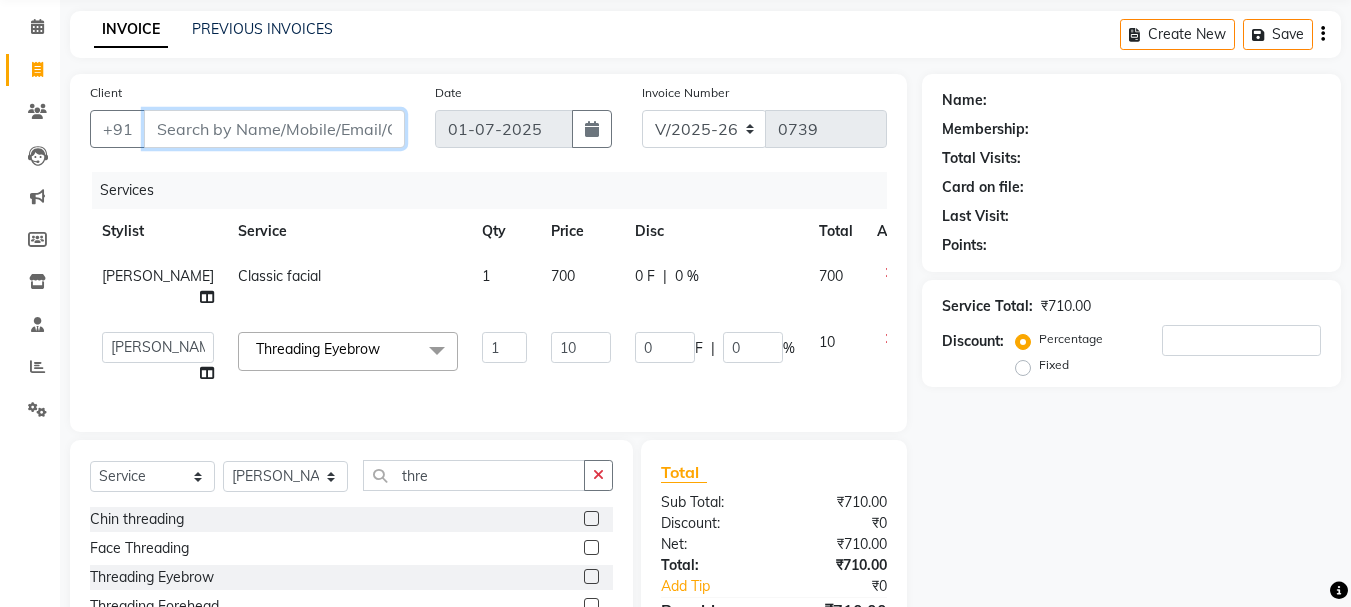 click on "Client" at bounding box center [274, 129] 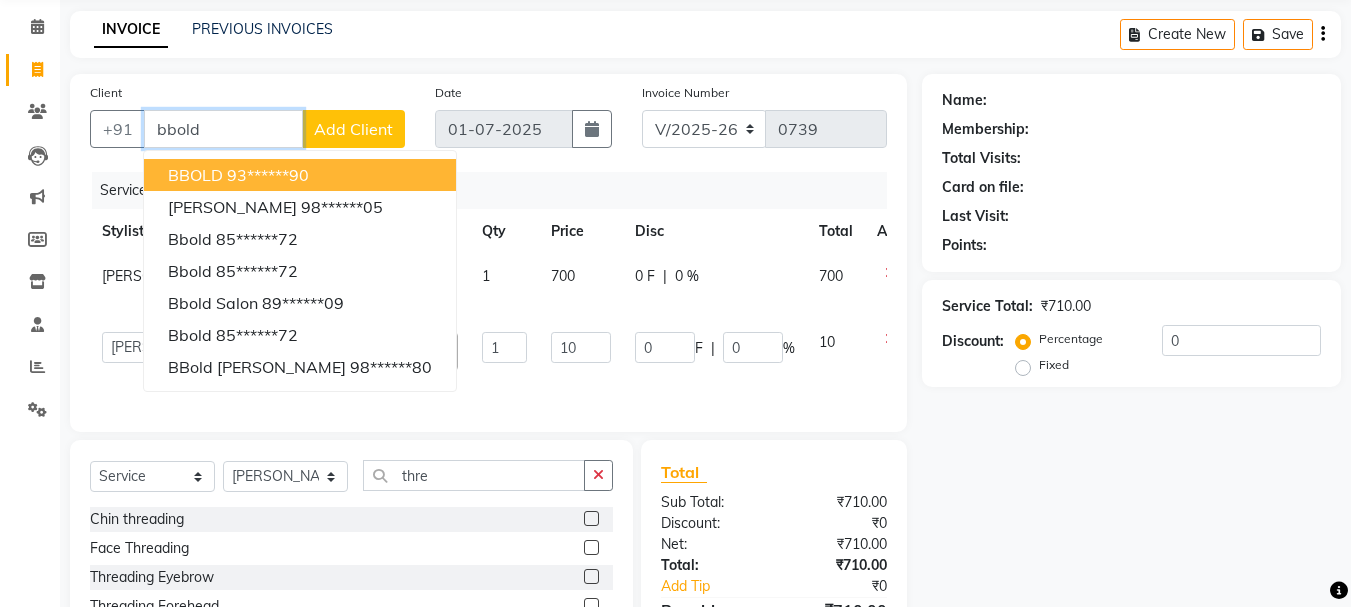 click on "BBOLD  93******90" at bounding box center (300, 175) 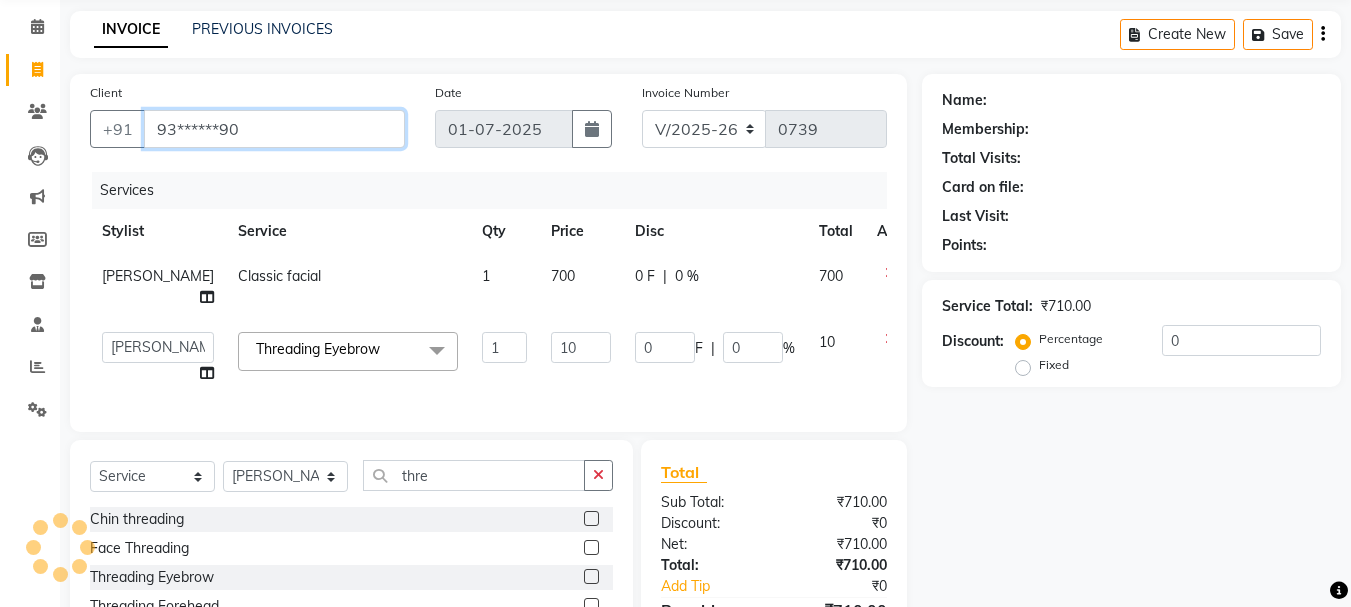 type on "93******90" 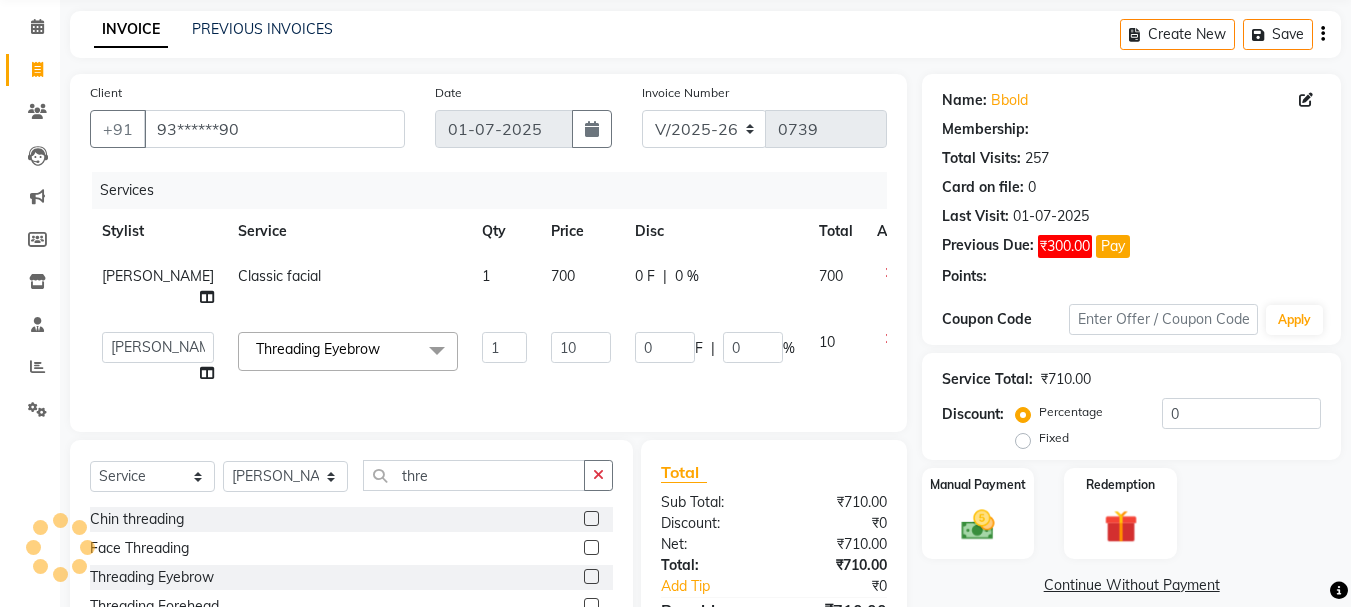type on "1" 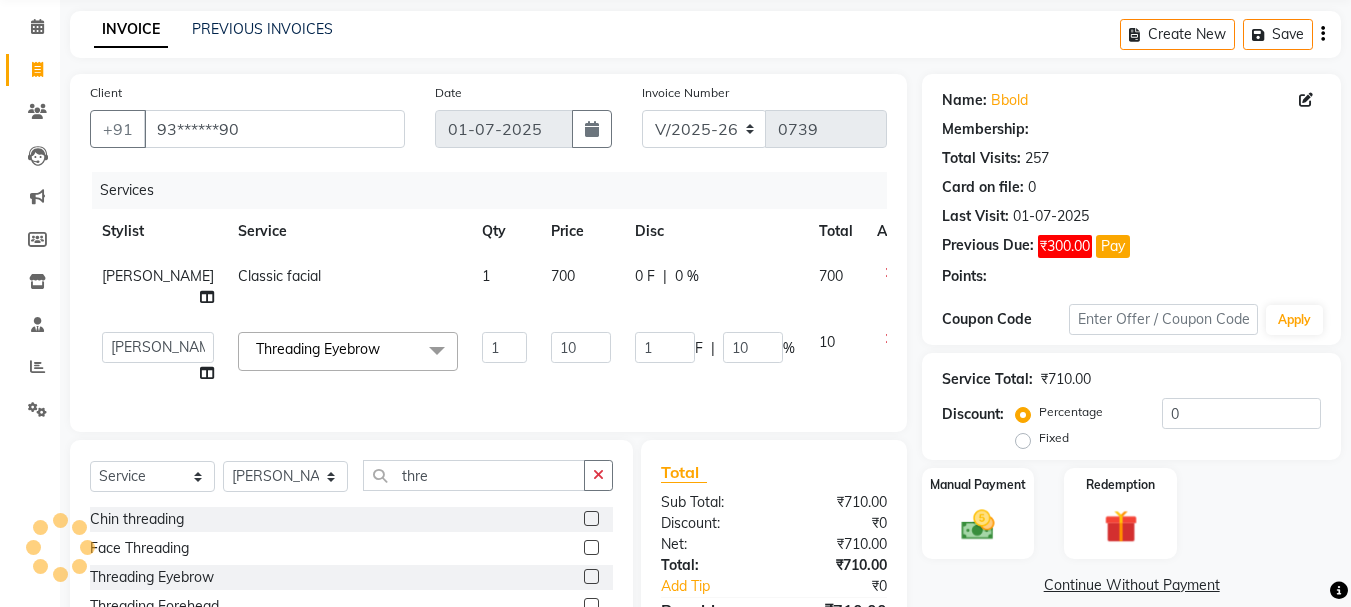 select on "1: Object" 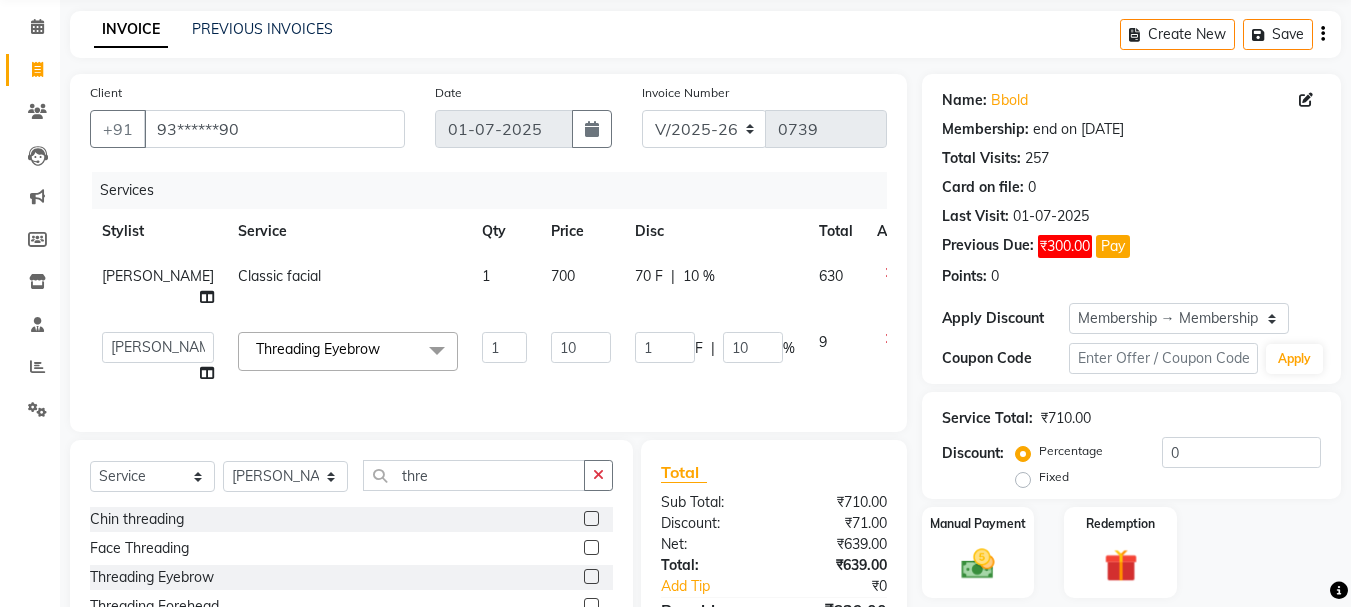type on "10" 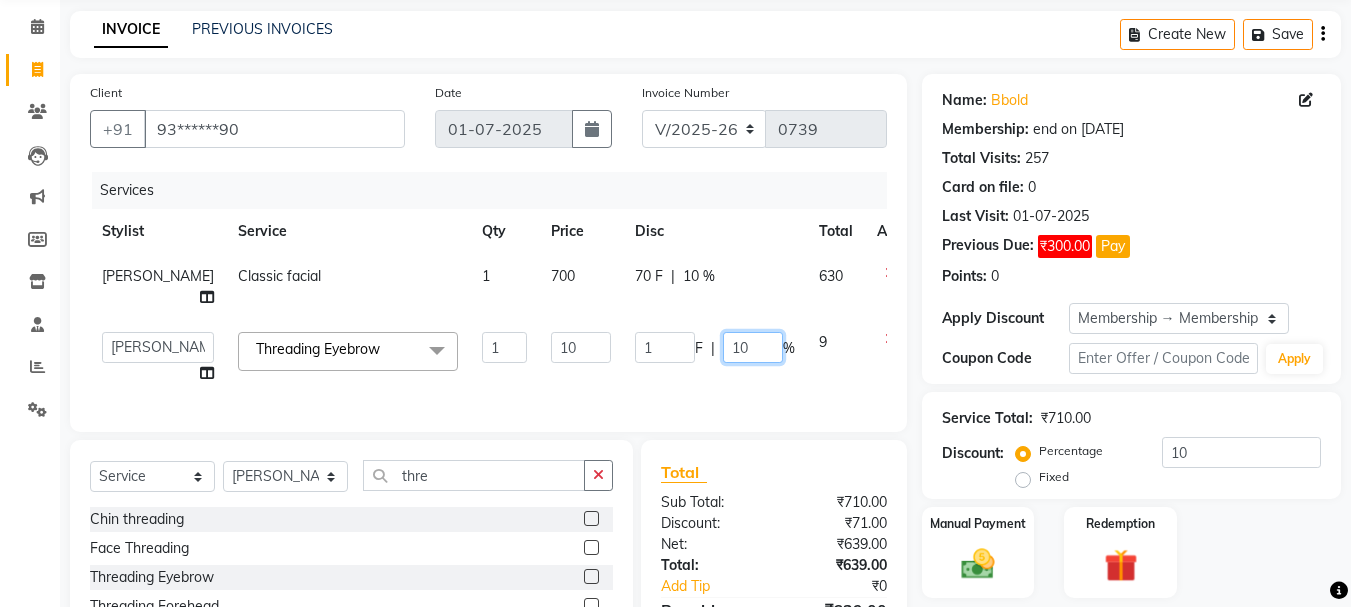 click on "10" 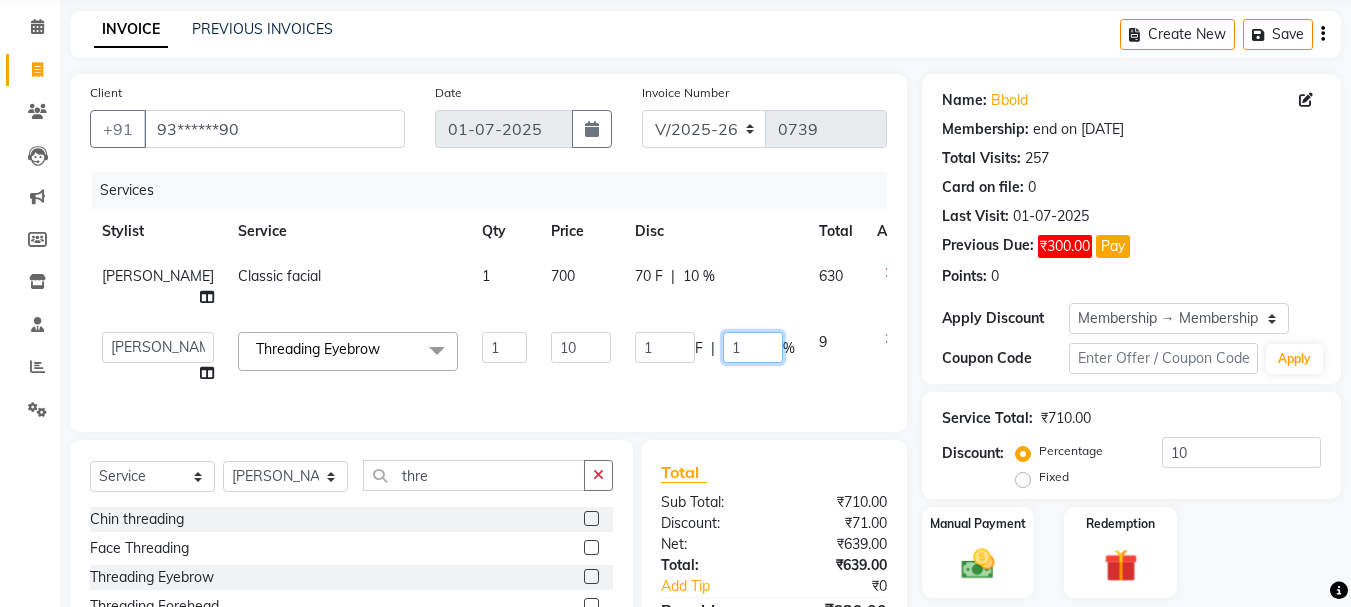 type 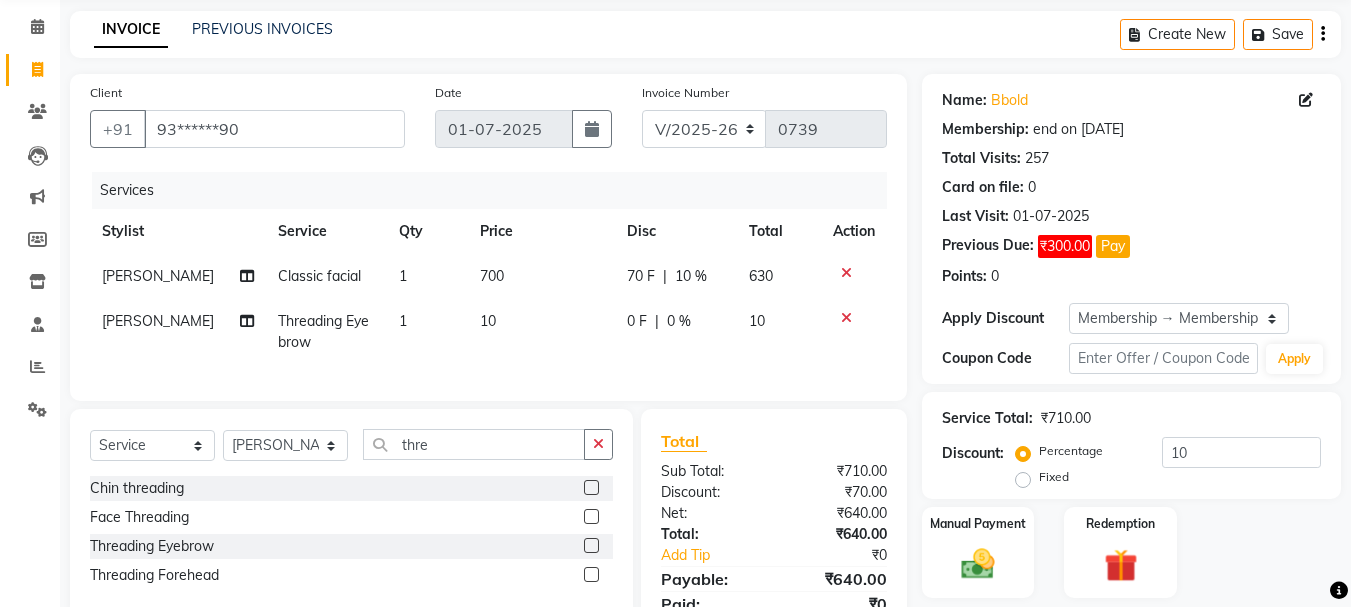 click on "Services Stylist Service Qty Price Disc Total Action [PERSON_NAME] Classic facial 1 700 70 F | 10 % 630 [PERSON_NAME] Threading Eyebrow 1 10 0 F | 0 % 10" 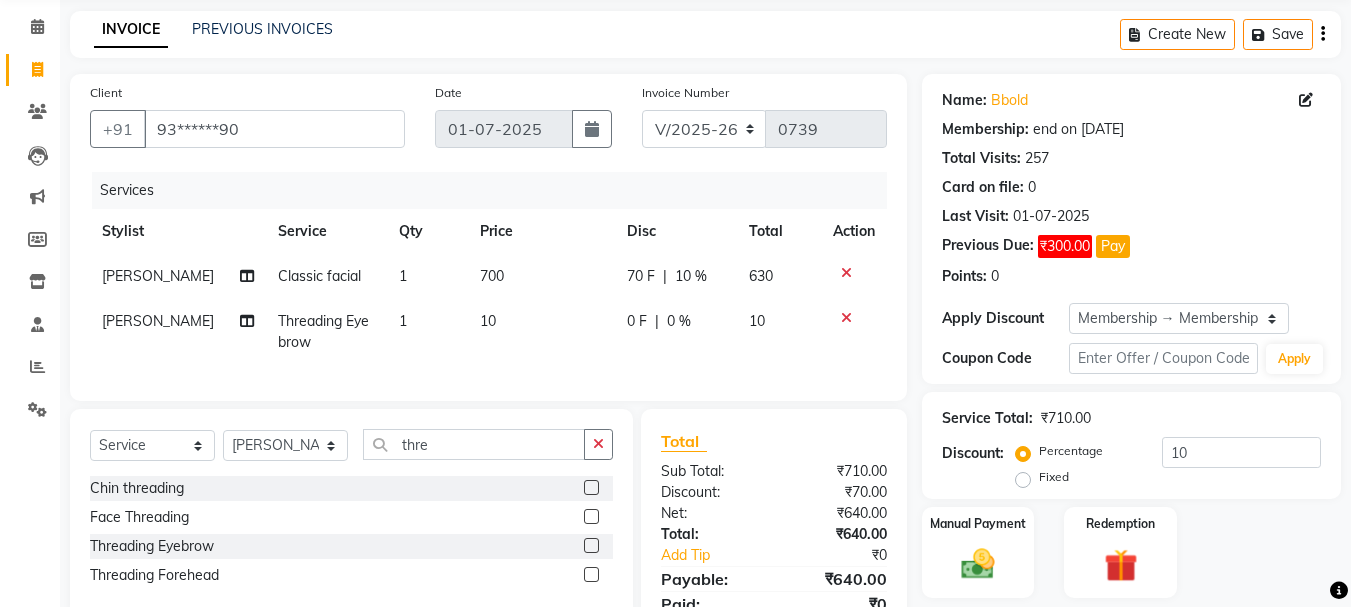 click on "10 %" 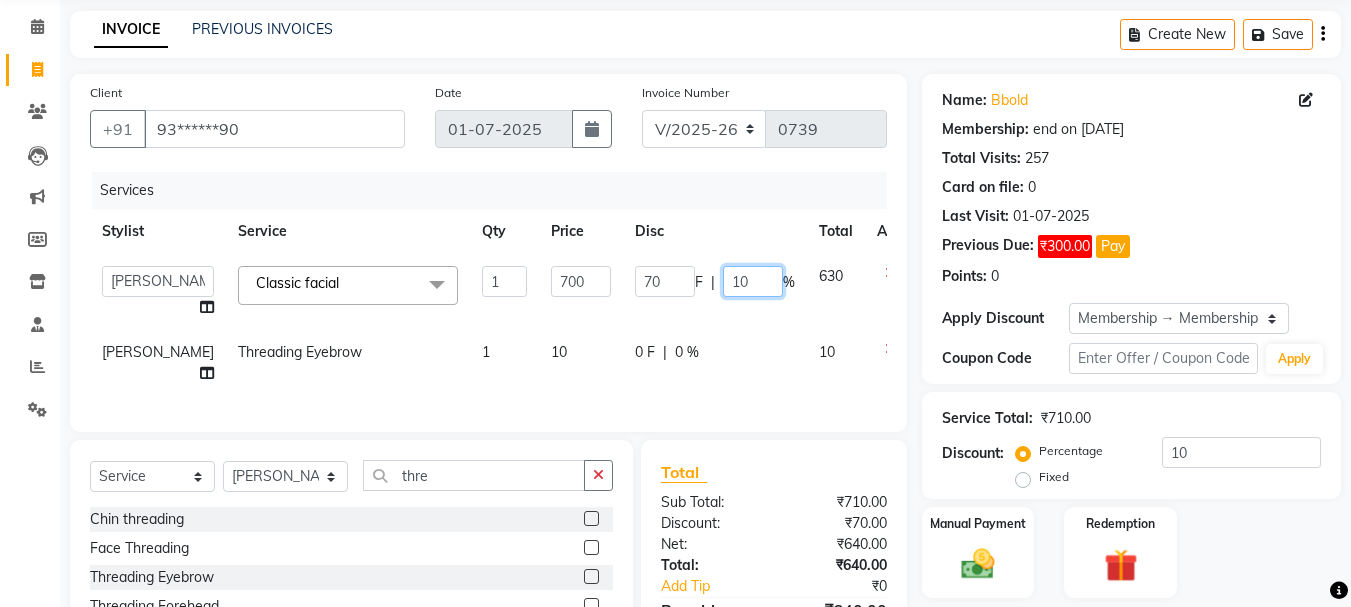 click on "10" 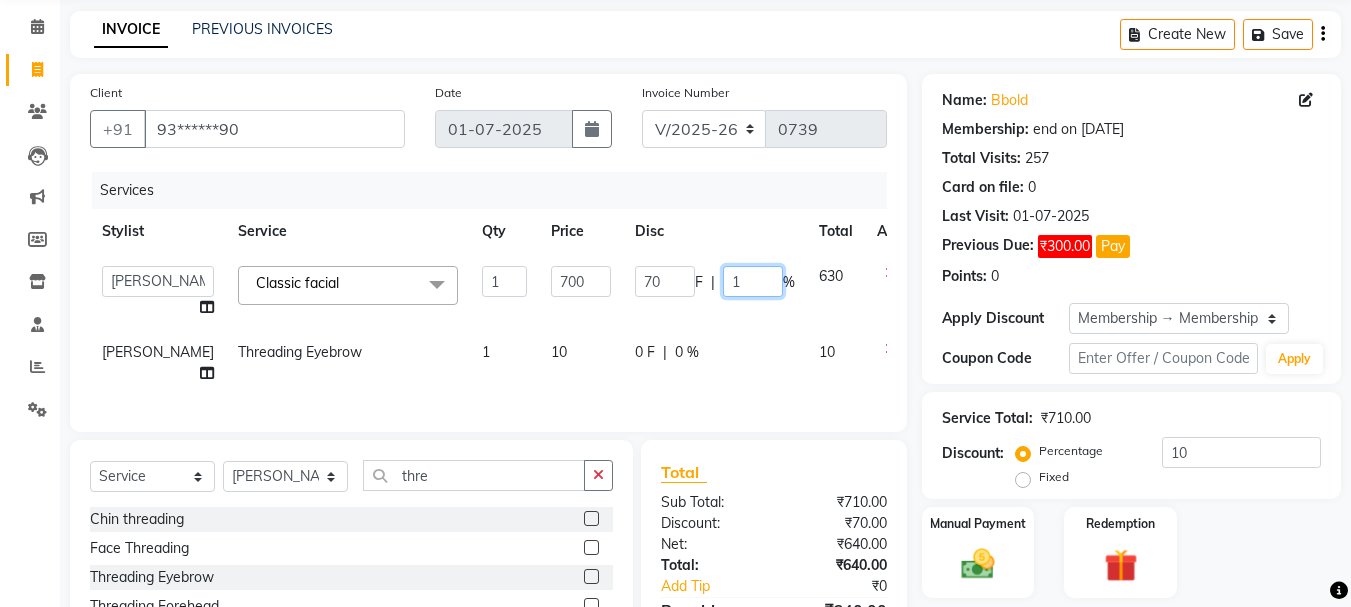 type 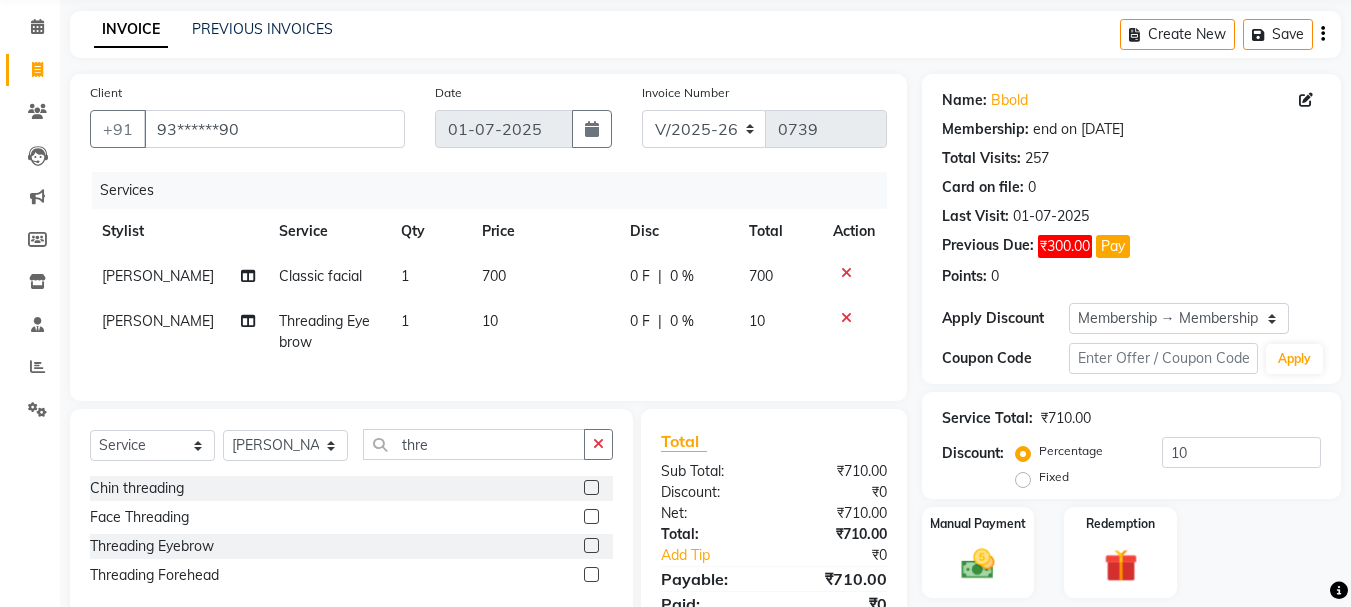 click on "0 F | 0 %" 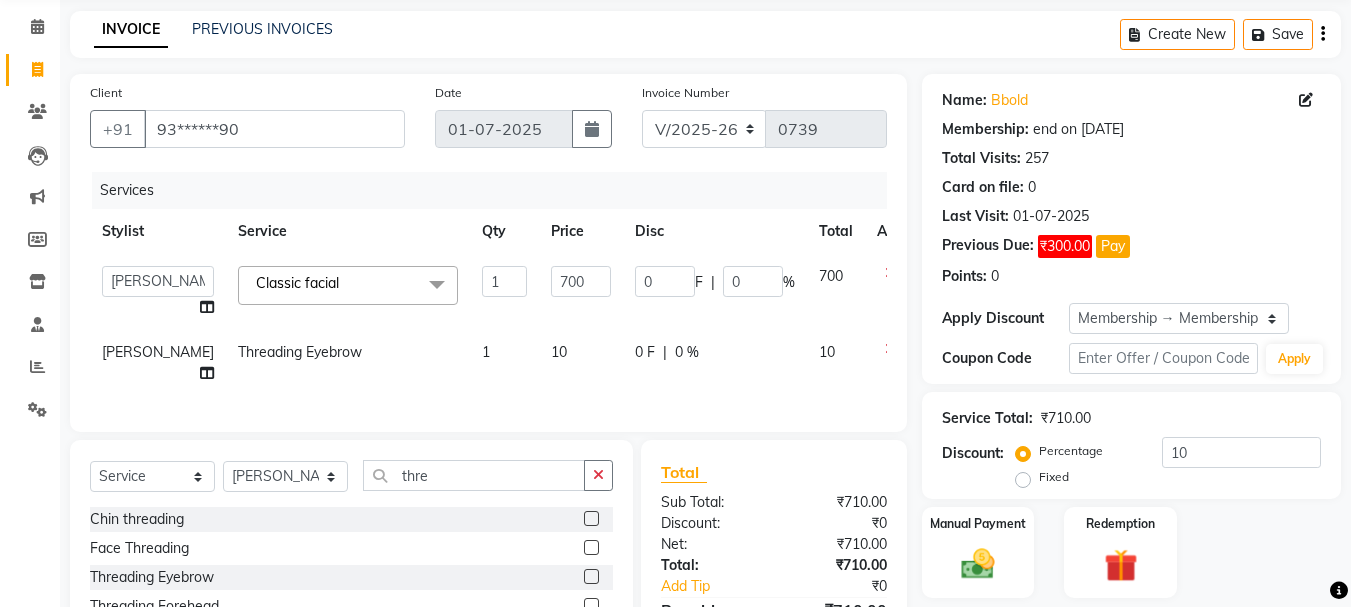 scroll, scrollTop: 227, scrollLeft: 0, axis: vertical 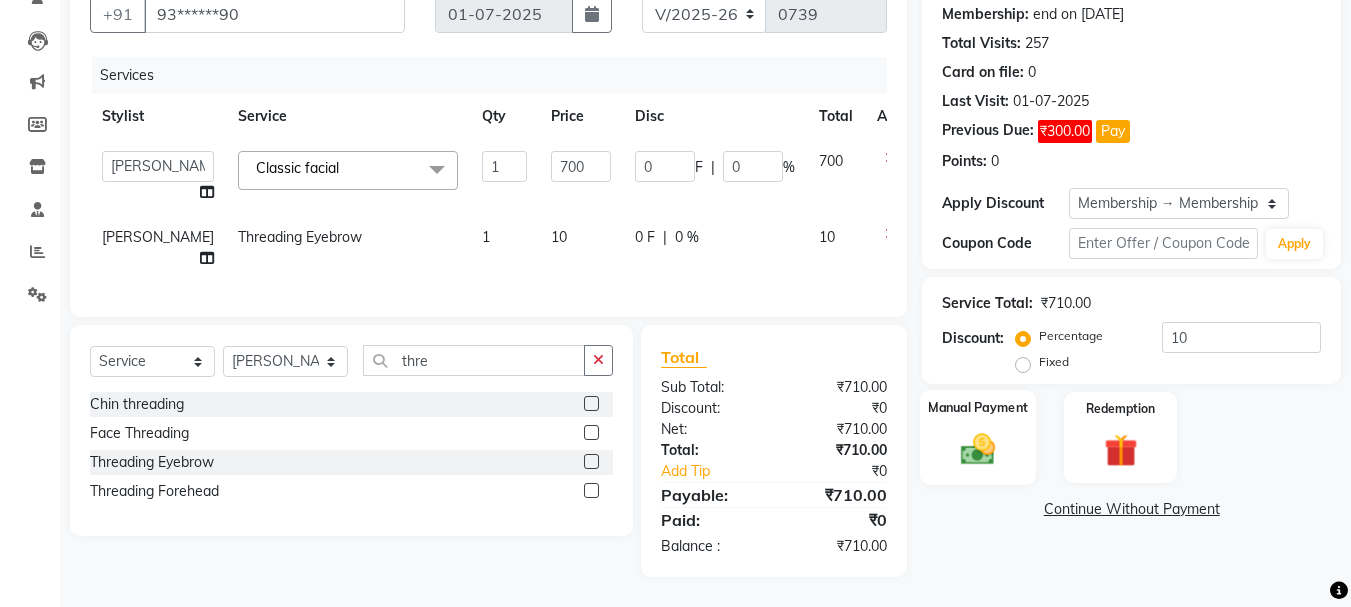 click 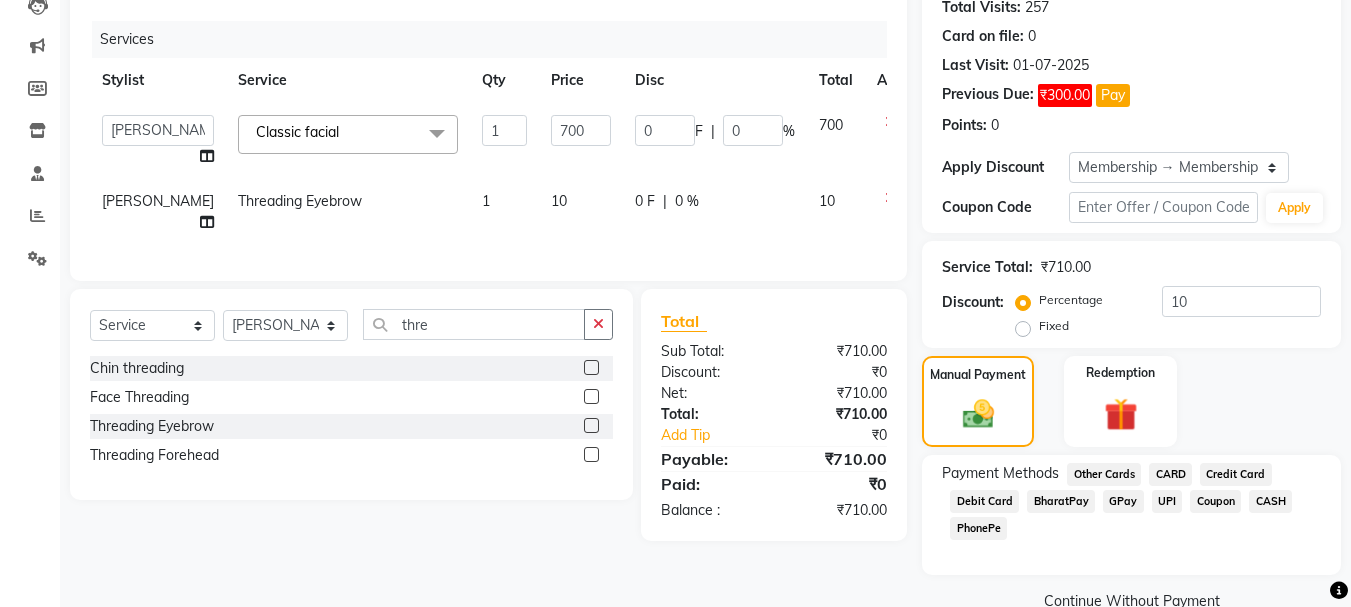 scroll, scrollTop: 266, scrollLeft: 0, axis: vertical 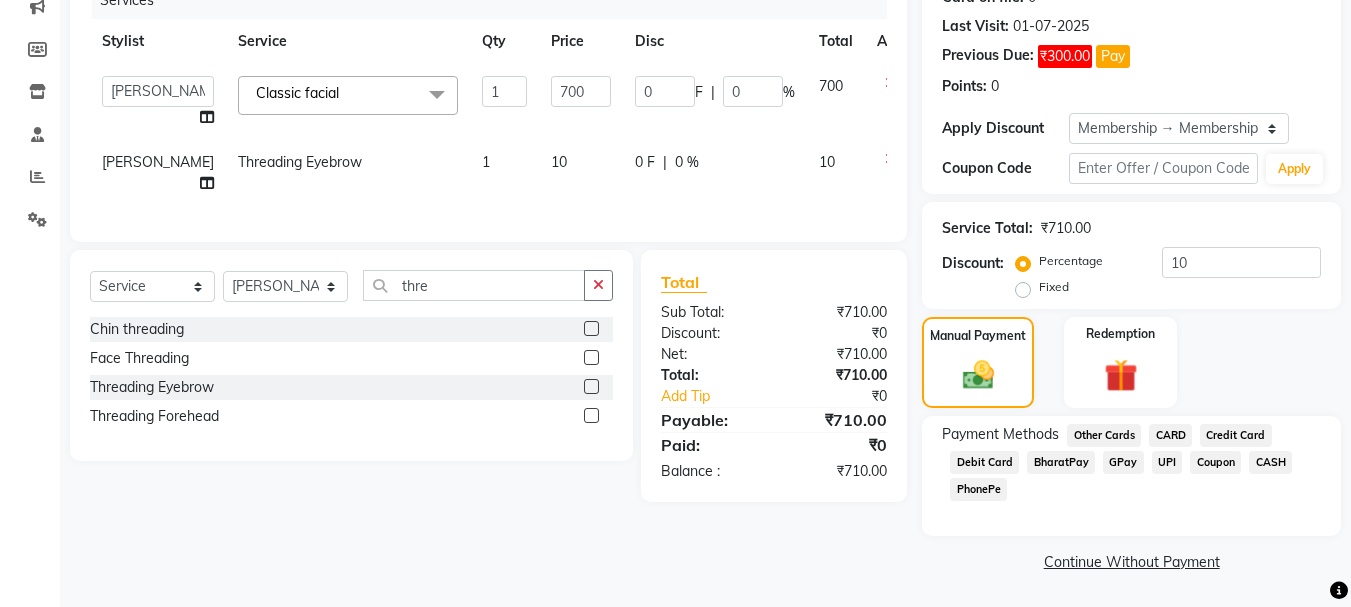 click on "GPay" 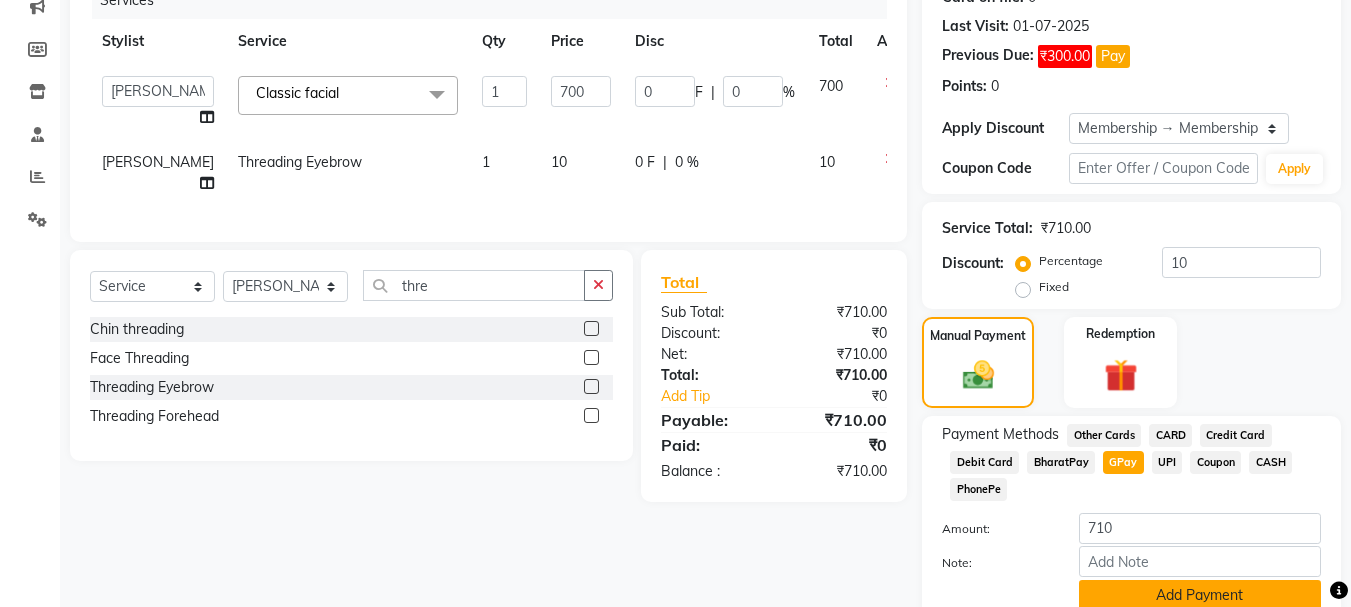scroll, scrollTop: 349, scrollLeft: 0, axis: vertical 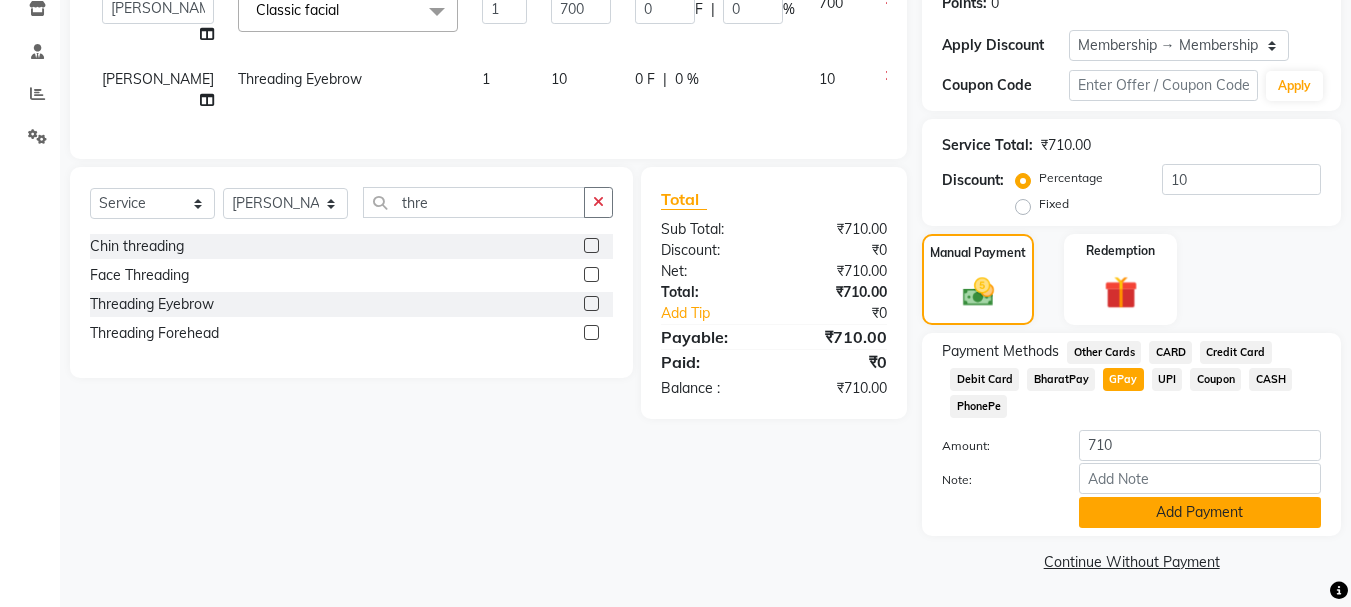 click on "Add Payment" 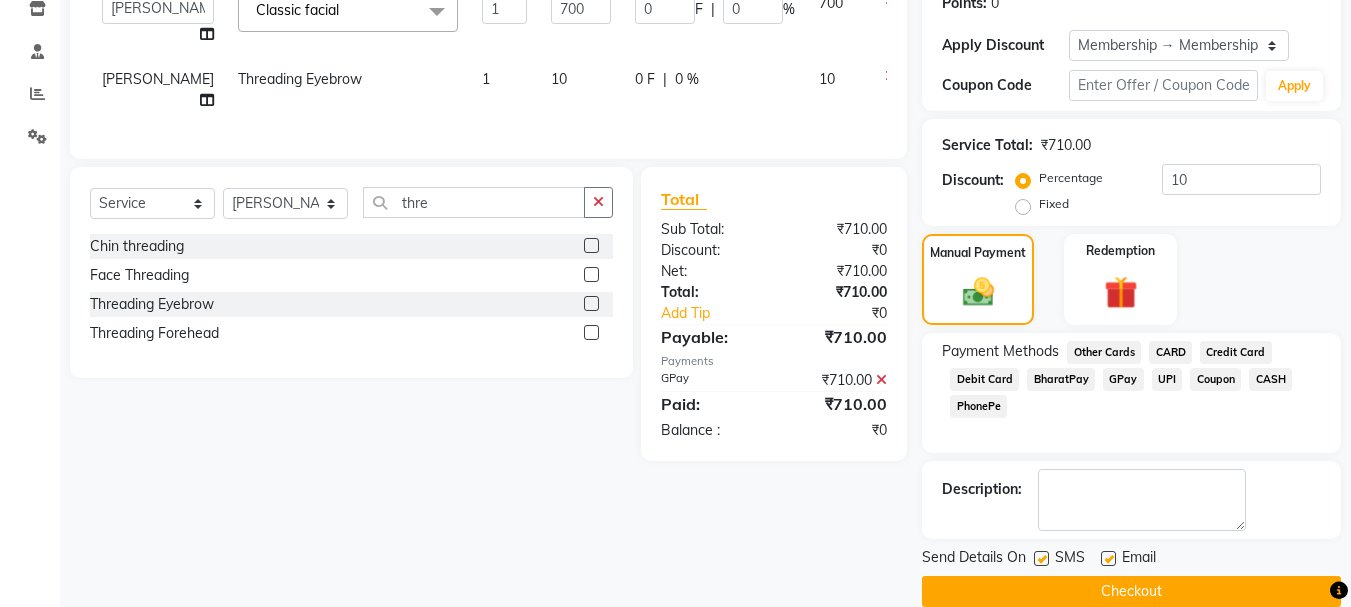 scroll, scrollTop: 379, scrollLeft: 0, axis: vertical 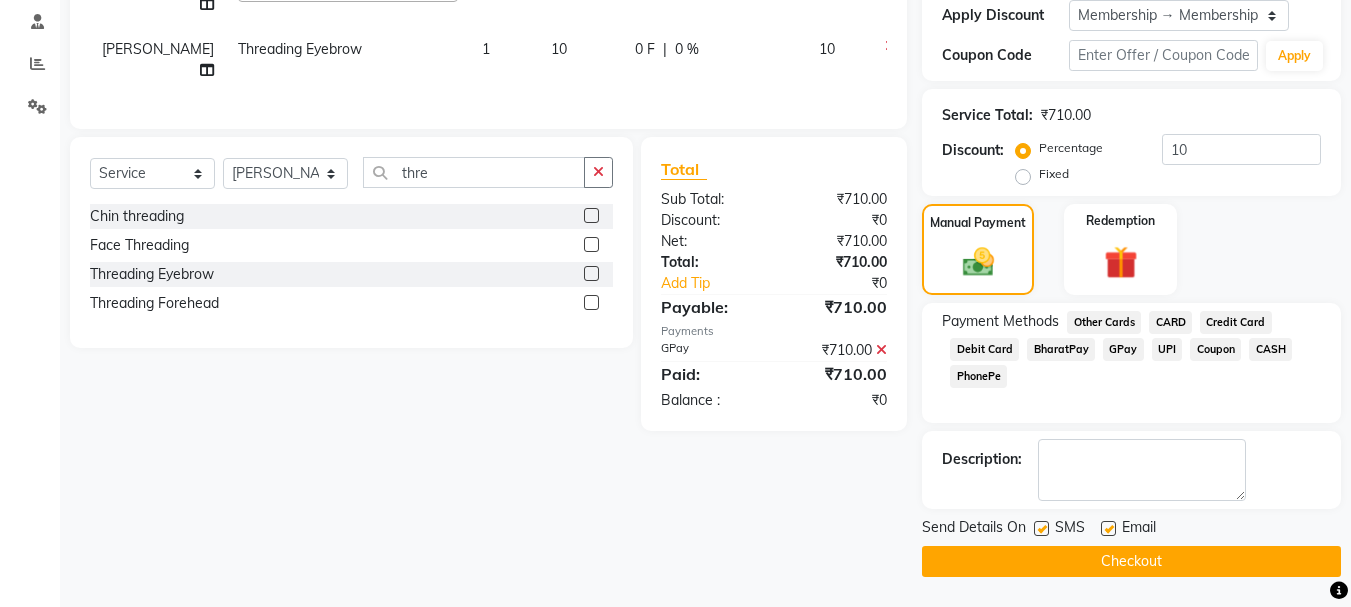 click on "Checkout" 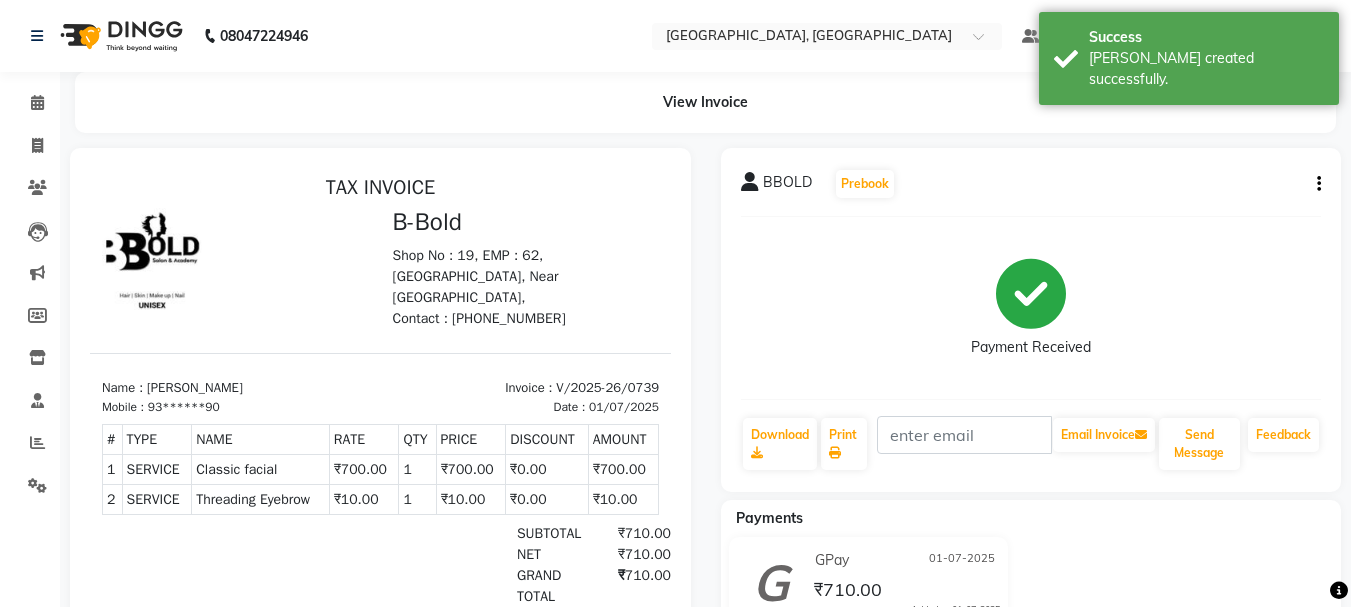 scroll, scrollTop: 0, scrollLeft: 0, axis: both 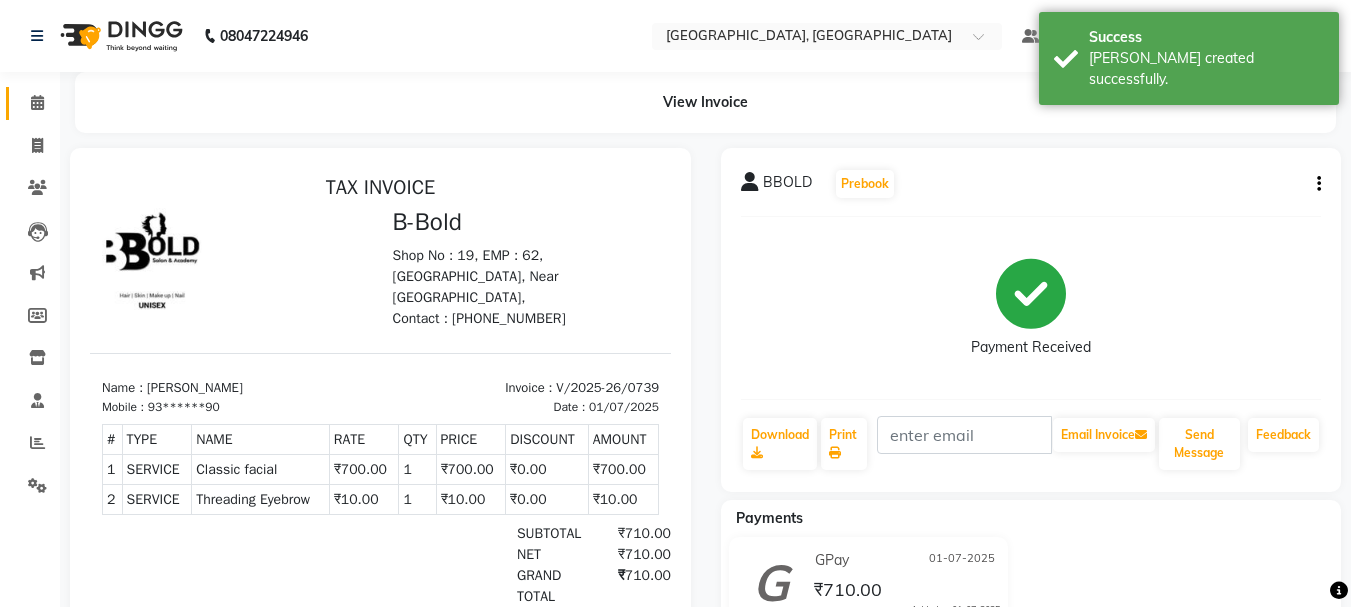 click 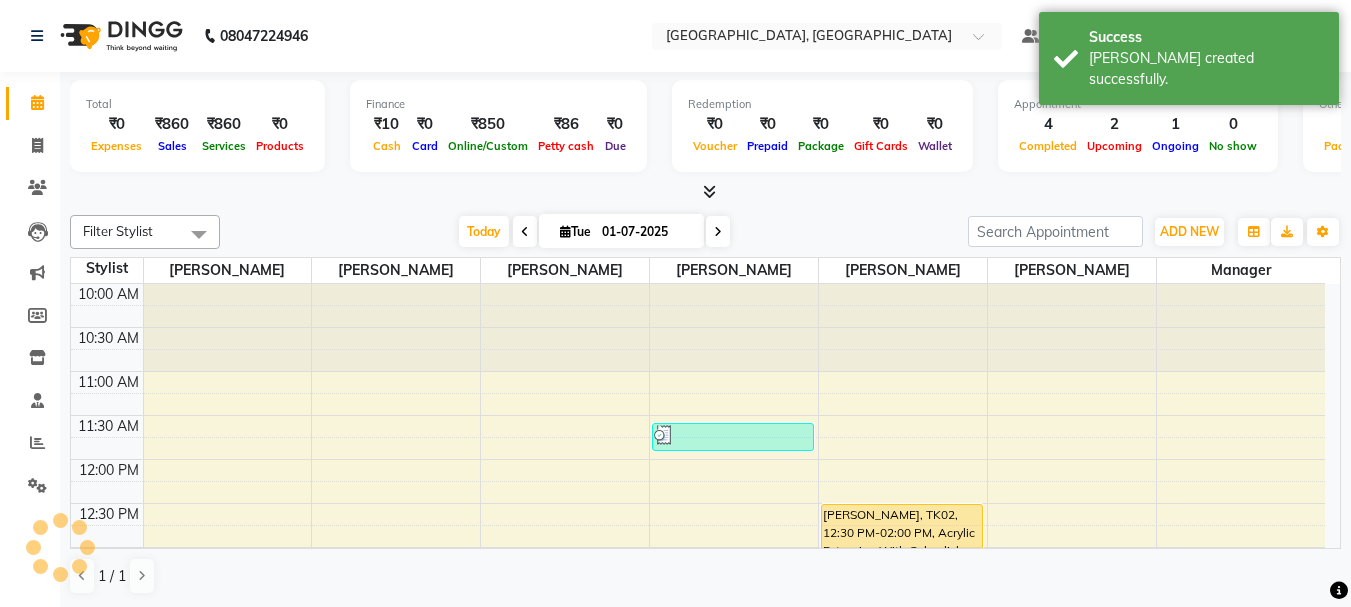 scroll, scrollTop: 0, scrollLeft: 0, axis: both 